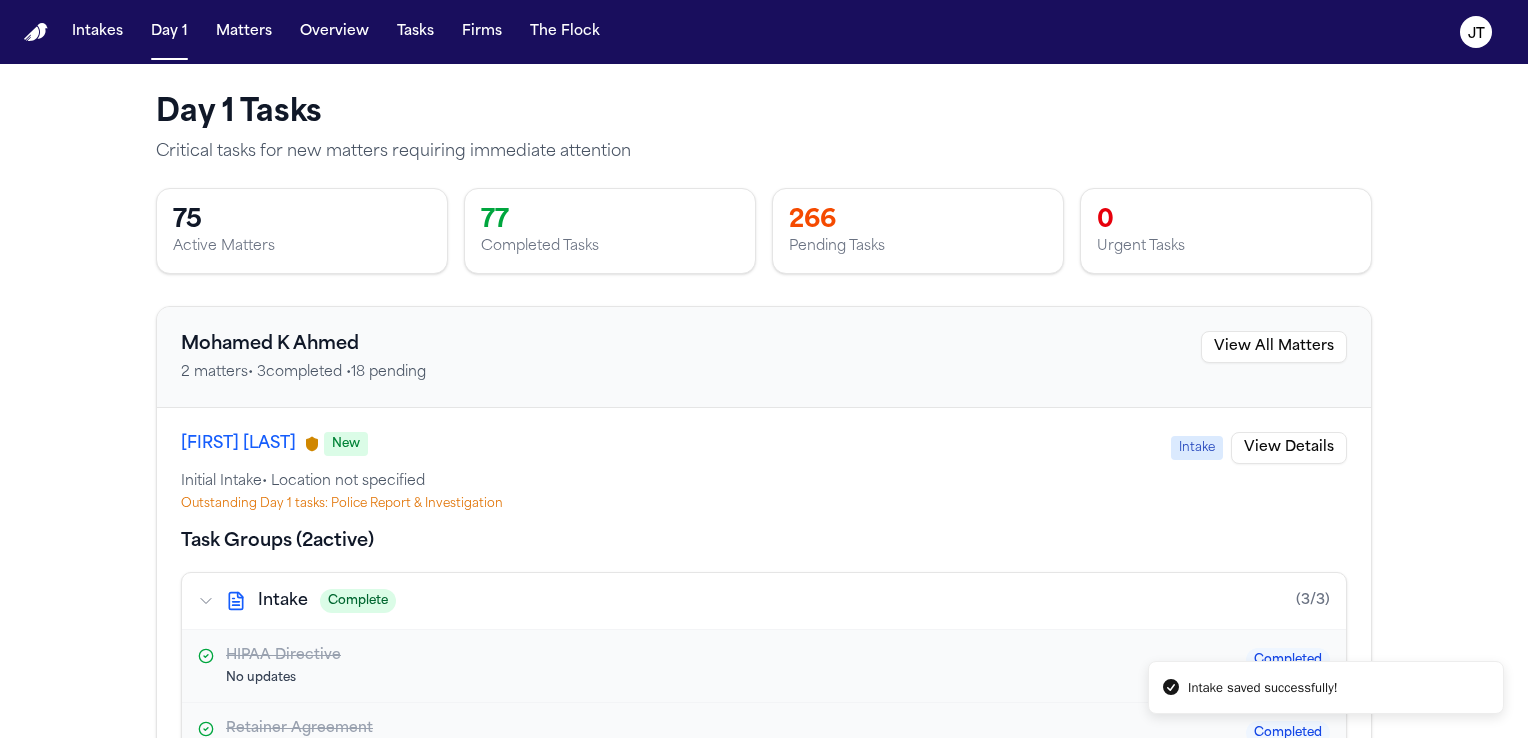scroll, scrollTop: 0, scrollLeft: 0, axis: both 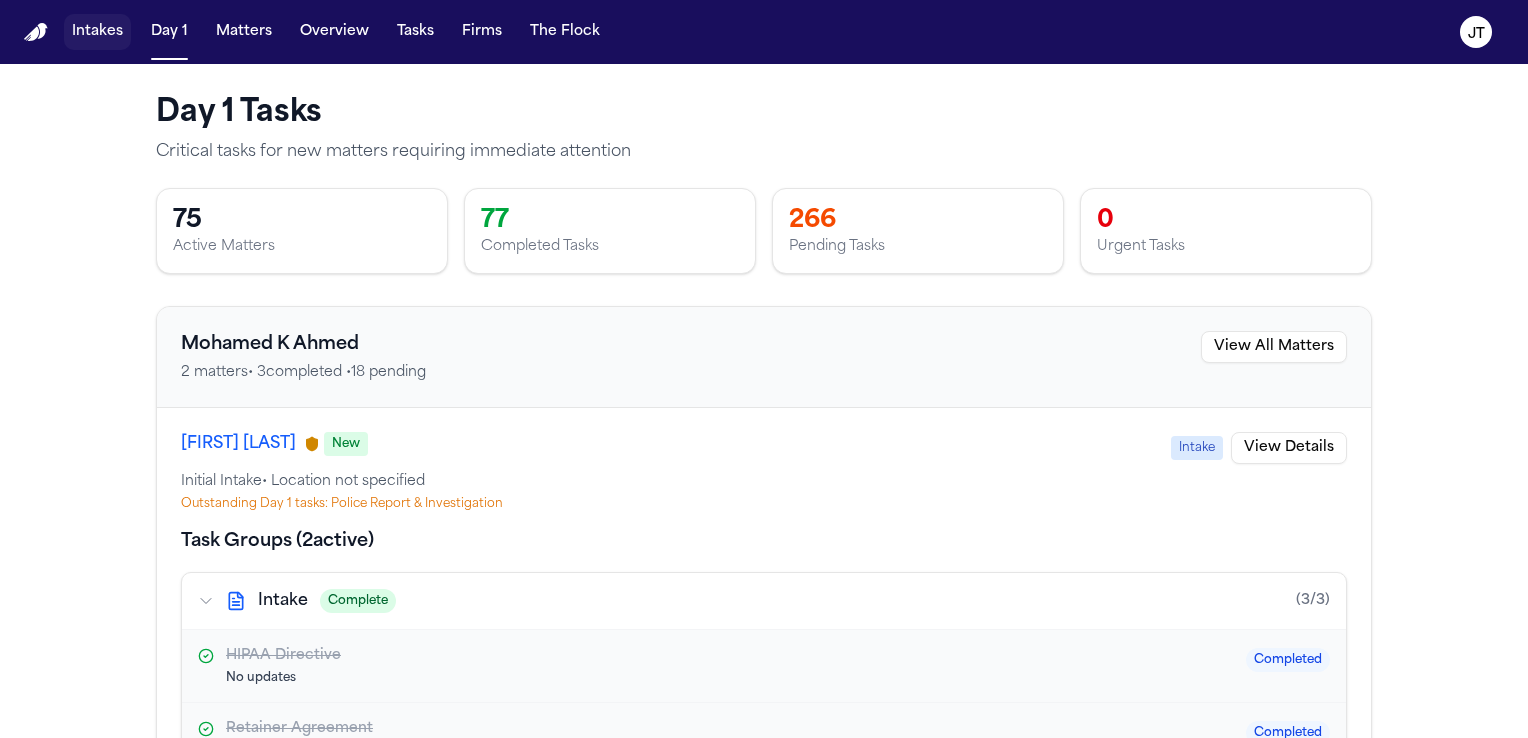 click on "Intakes" at bounding box center [97, 32] 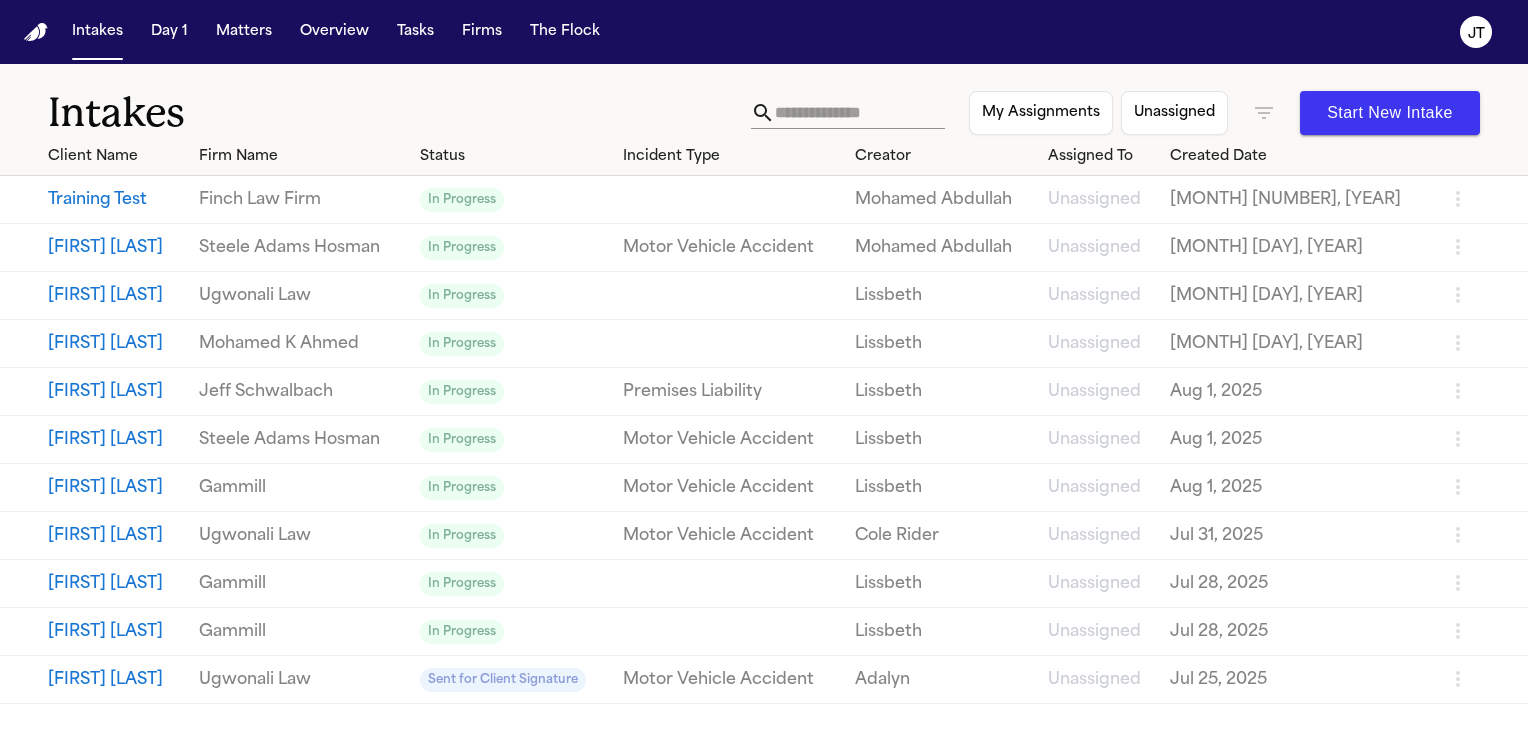 click on "My Assignments" at bounding box center [1041, 113] 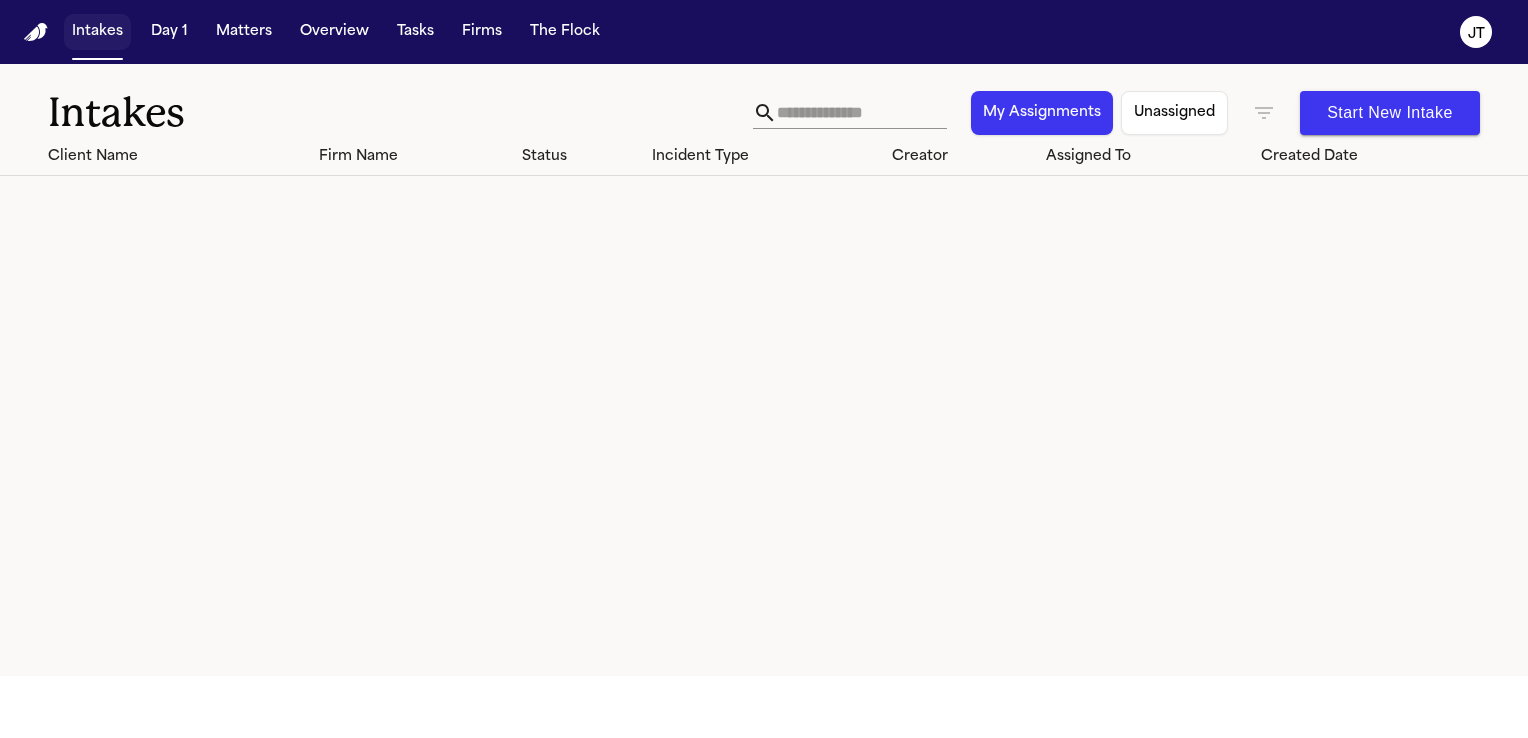 click on "Intakes" at bounding box center [97, 32] 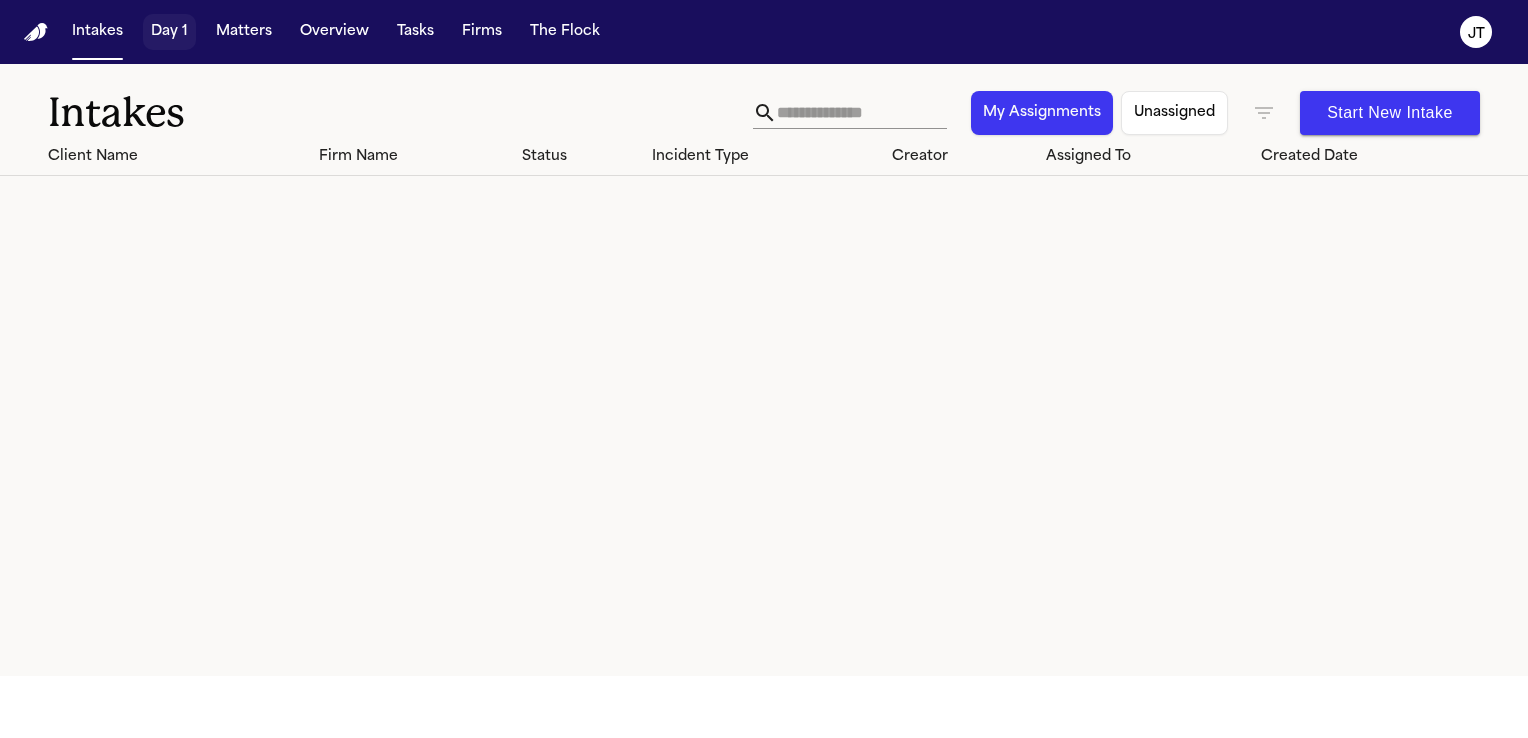 click on "Day 1" at bounding box center [169, 32] 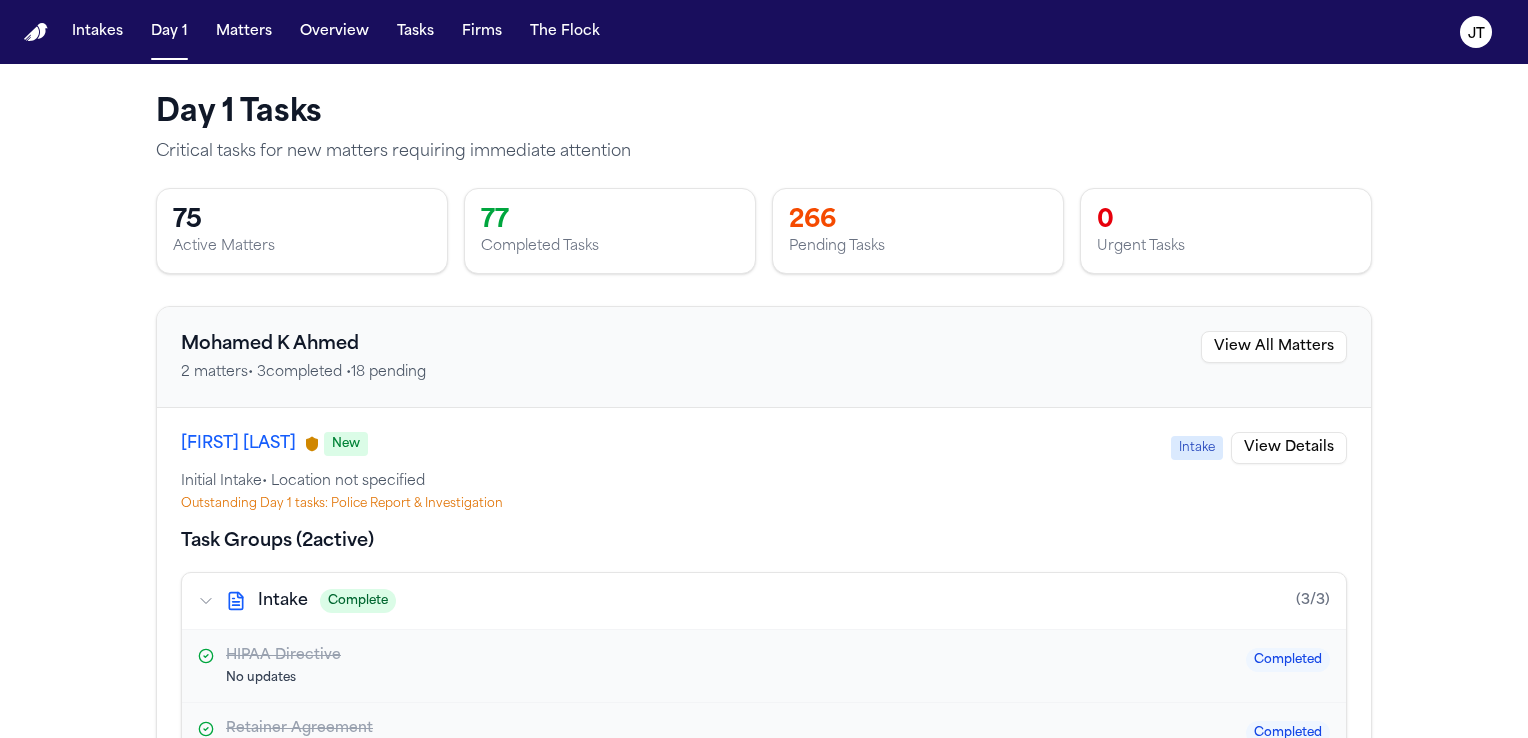 click on "Day 1 Tasks Critical tasks for new matters requiring immediate attention 75 Active Matters 77 Completed Tasks 266 Pending Tasks 0 Urgent Tasks [FIRST] [LAST] 2   matters  •   3  completed •  18   pending View All Matters Armed Barkley New Intake View Details Initial Intake  •   Location not specified Outstanding Day 1 tasks:   Police Report & Investigation Task Groups ( 2  active) Intake Complete (3/3) HIPAA Directive No updates Completed Retainer Agreement No updates Completed Conduct Intake No updates Completed Police & Investigation Day 1 Pending (0/1) Retrieve Police Report No updates Pending 2  task   groups  with Day 1 tasks Angel Wilfredo Ortega Guia Intake View Details Motor Vehicle Accident  •   [CITY], [STATE] Outstanding Day 1 tasks:   1P Insurance, 3P Insurance, Police Report & Investigation Task Groups ( 3  active) Police & Investigation Day 1 Pending (0/1) Locate Police Report 7 updates Bennett Northcutt  •   3d ago In Progress 1P Insurance Day 1 Pending (0/2) No updates  •" at bounding box center (764, 401) 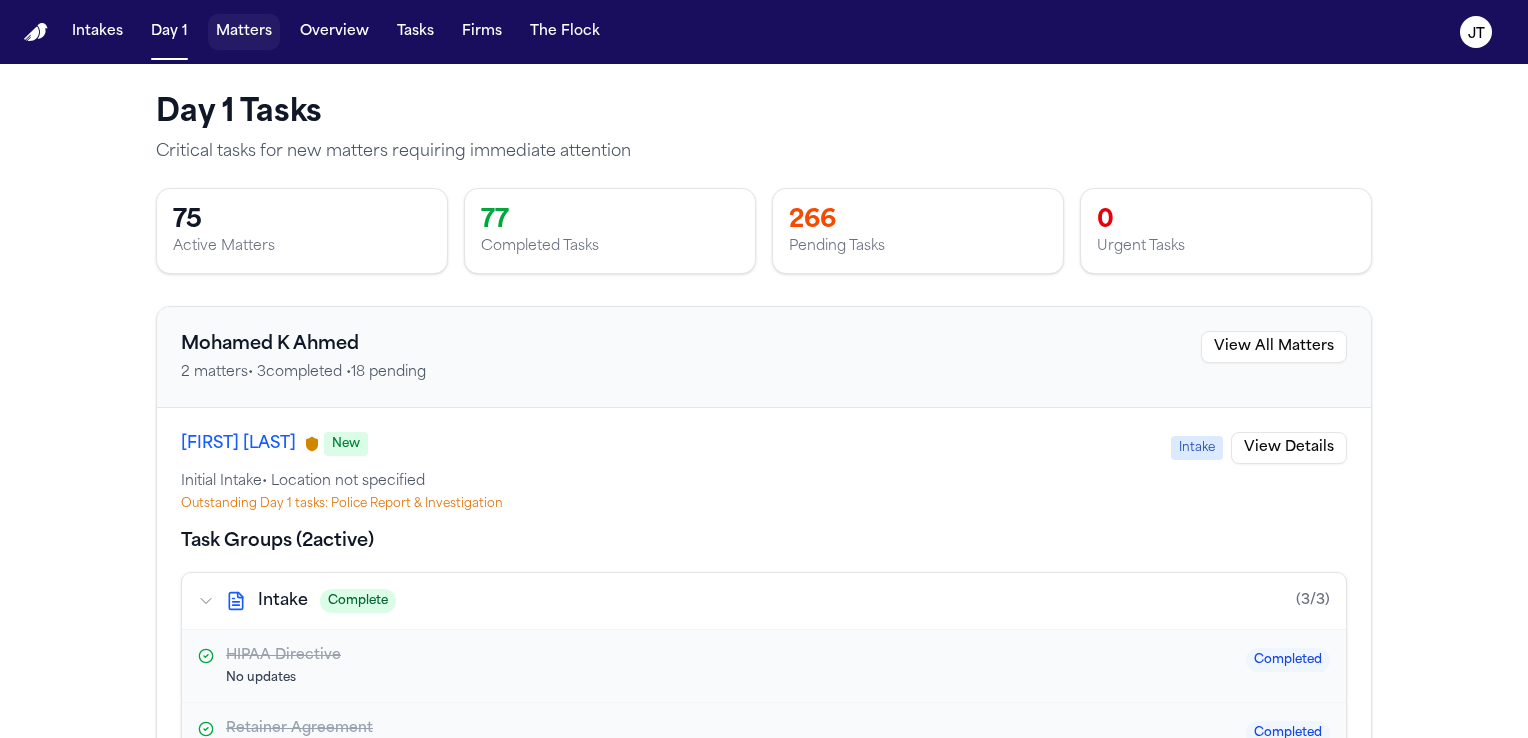 click on "Matters" at bounding box center [244, 32] 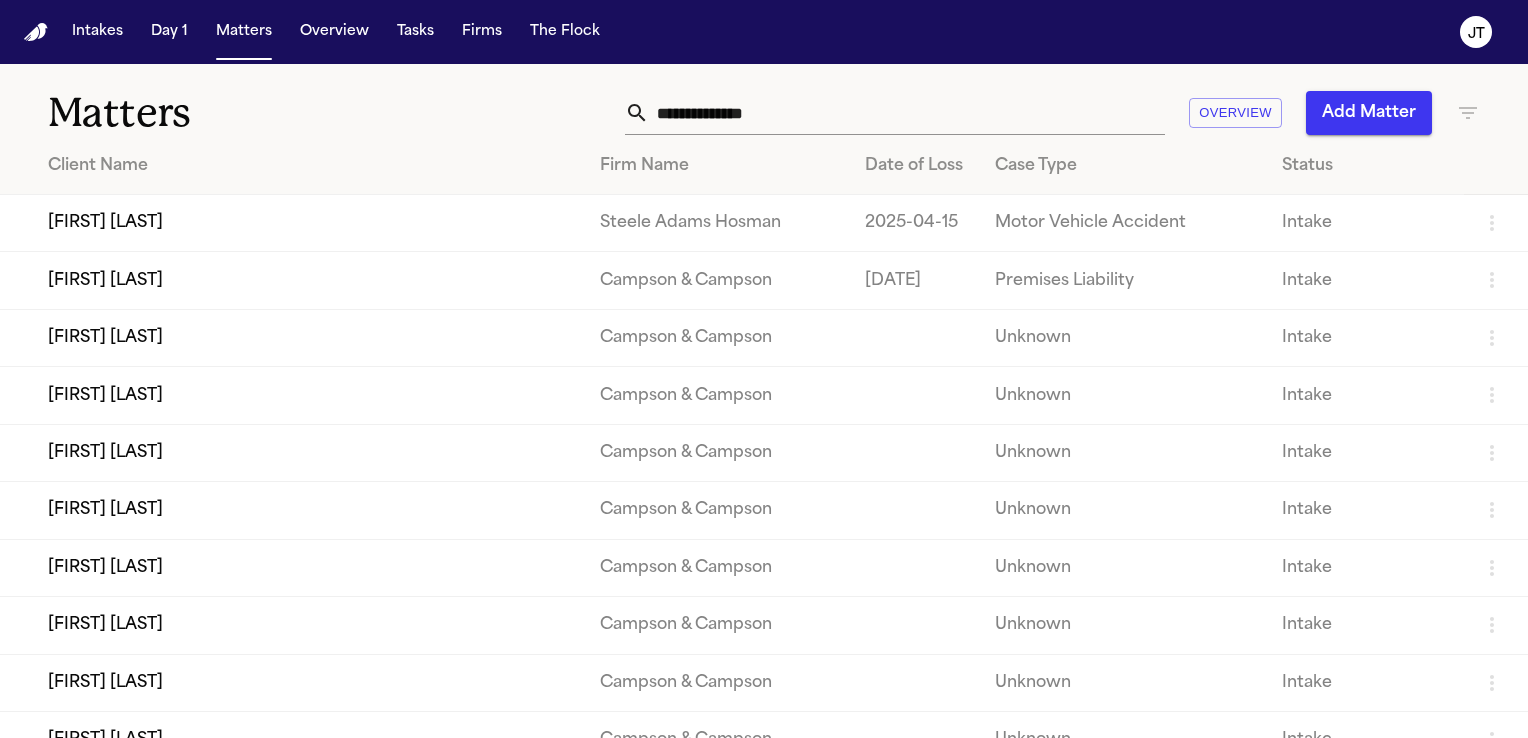 type 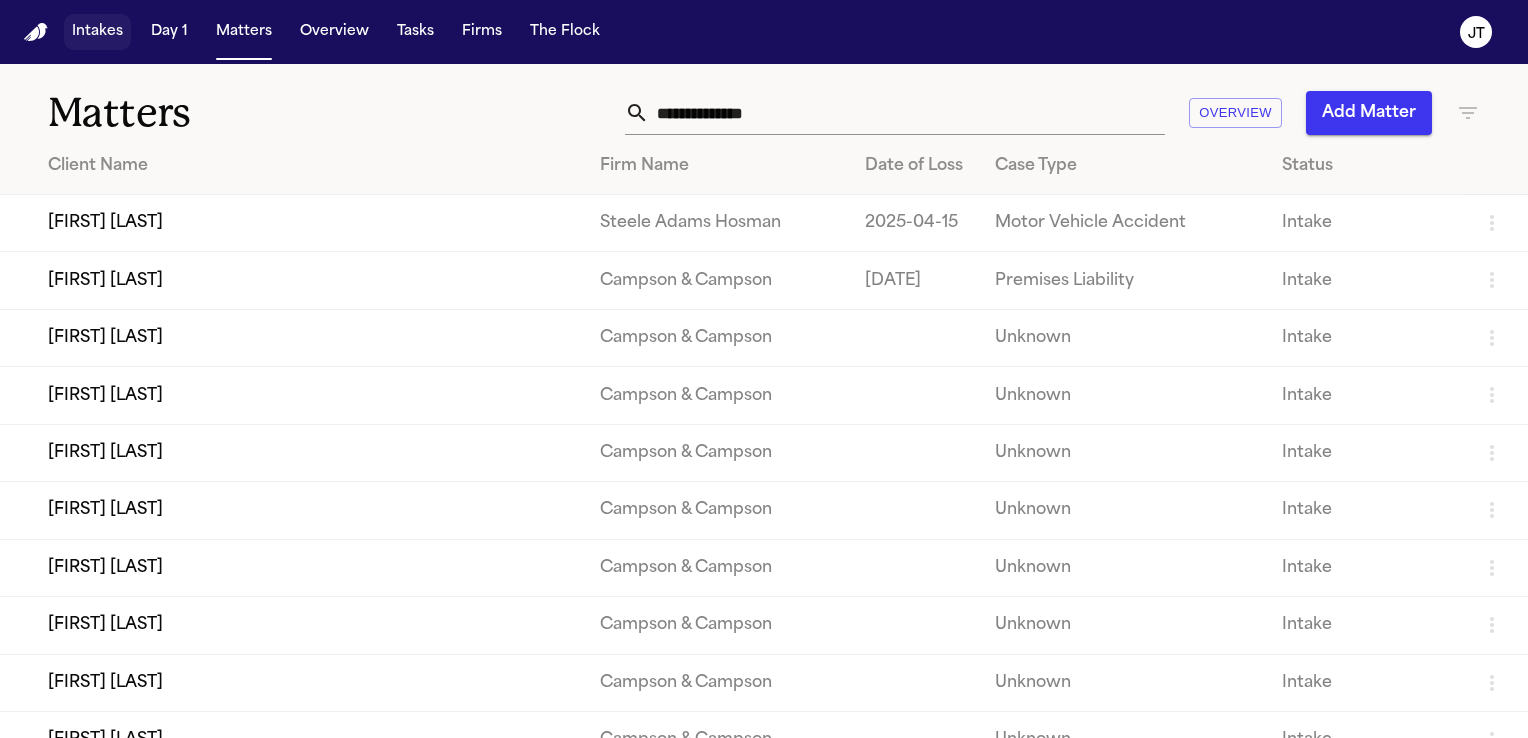 click on "Intakes" at bounding box center (97, 32) 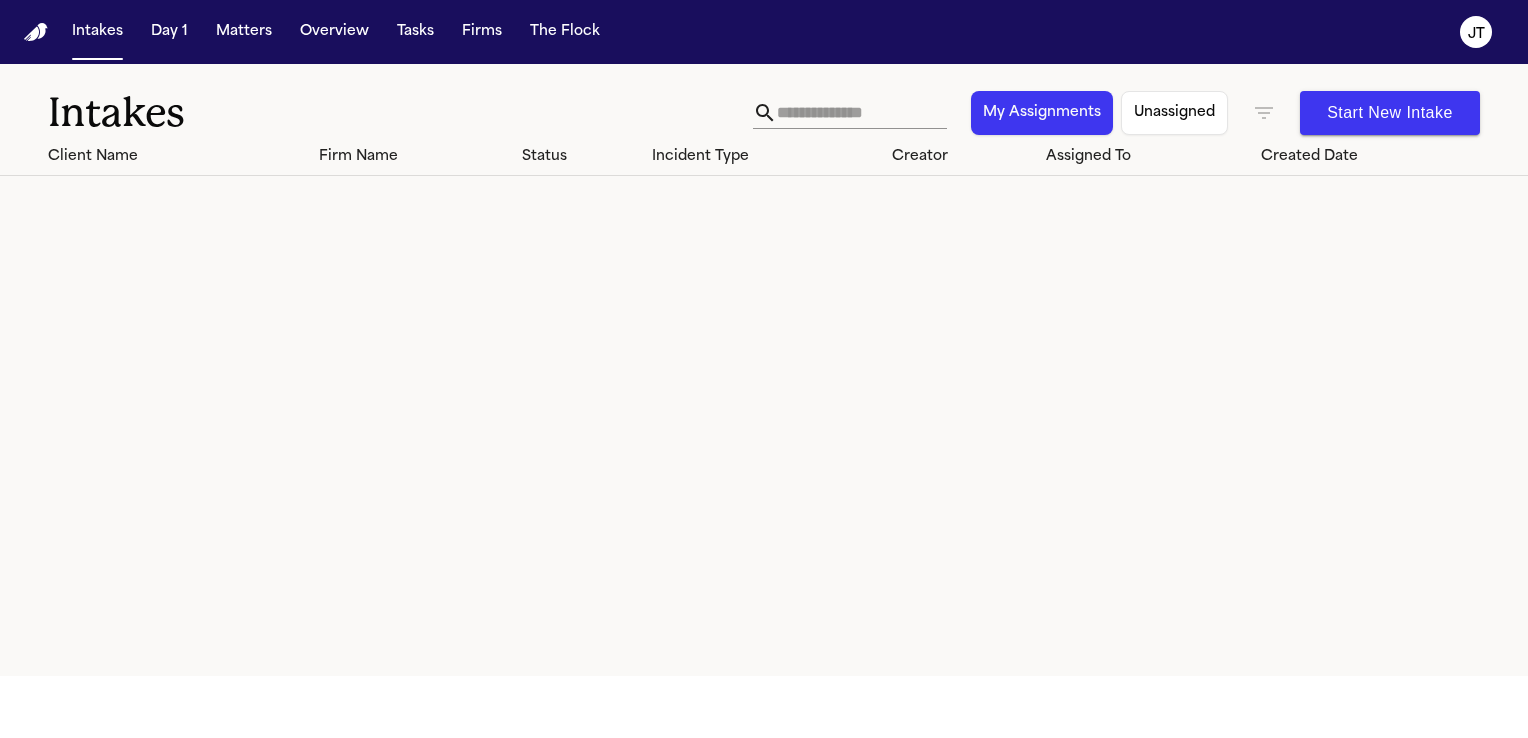 click on "Start New Intake" at bounding box center (1390, 113) 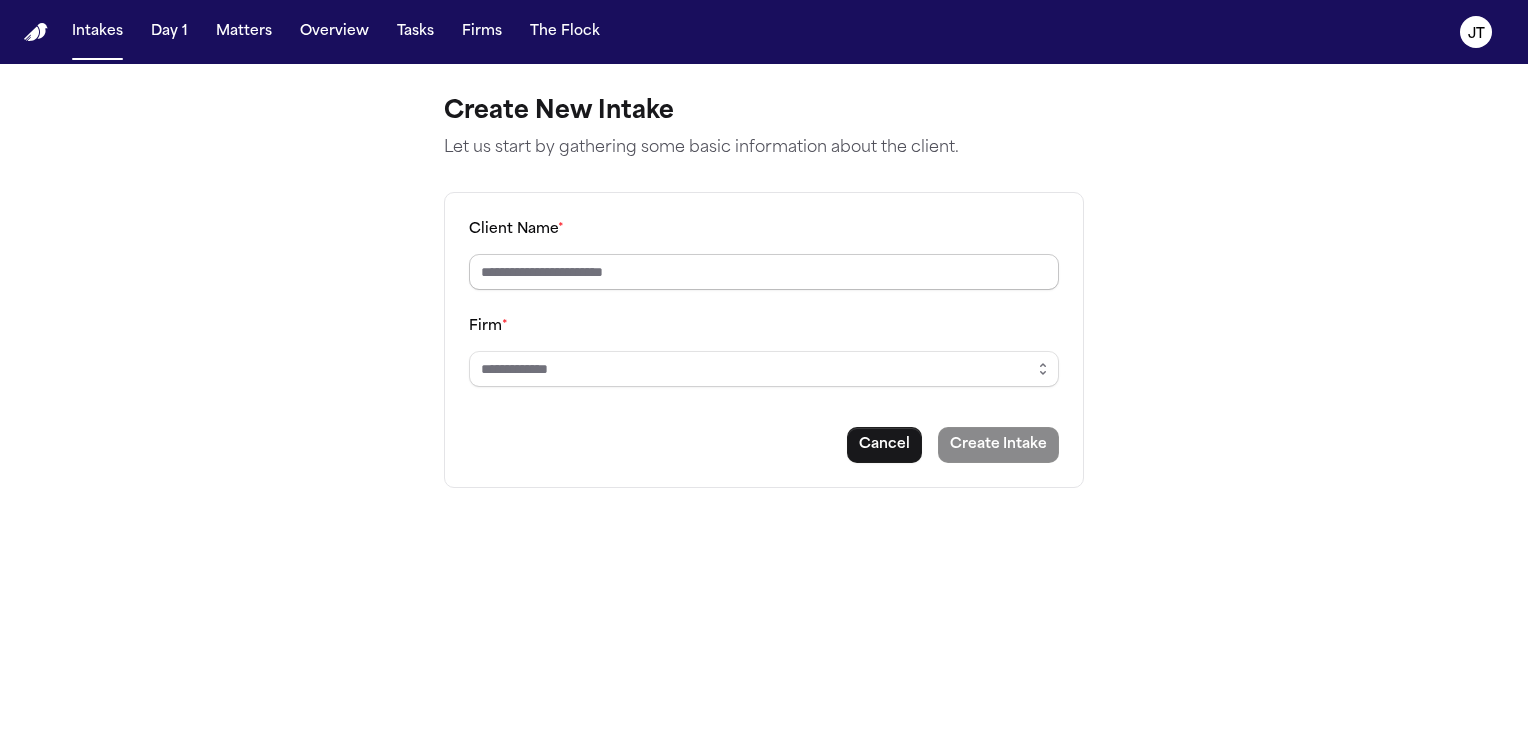 click on "Client Name  *" at bounding box center (764, 272) 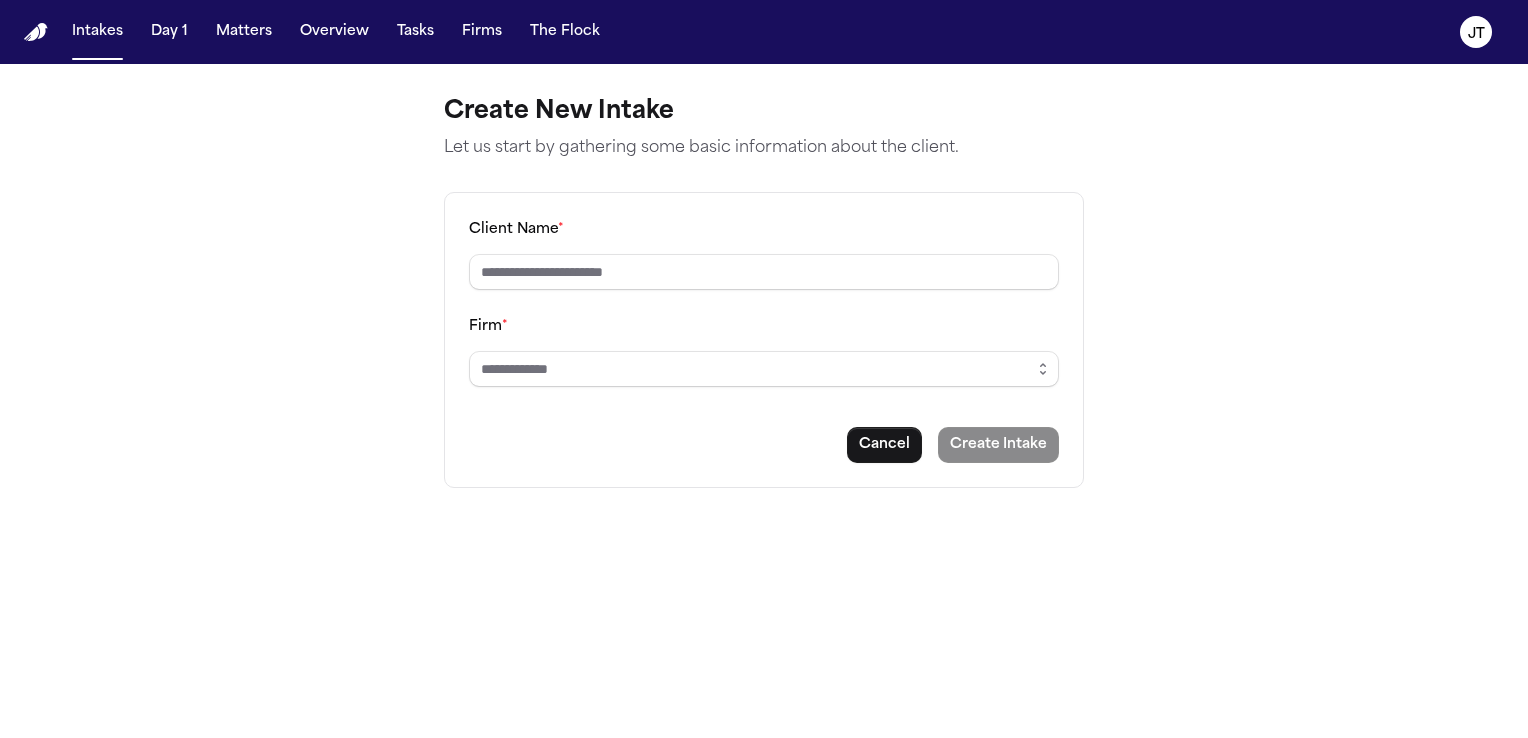 click on "Create New Intake Let us start by gathering some basic information about the client. Client Name  * Firm  * Cancel Create Intake" at bounding box center [764, 401] 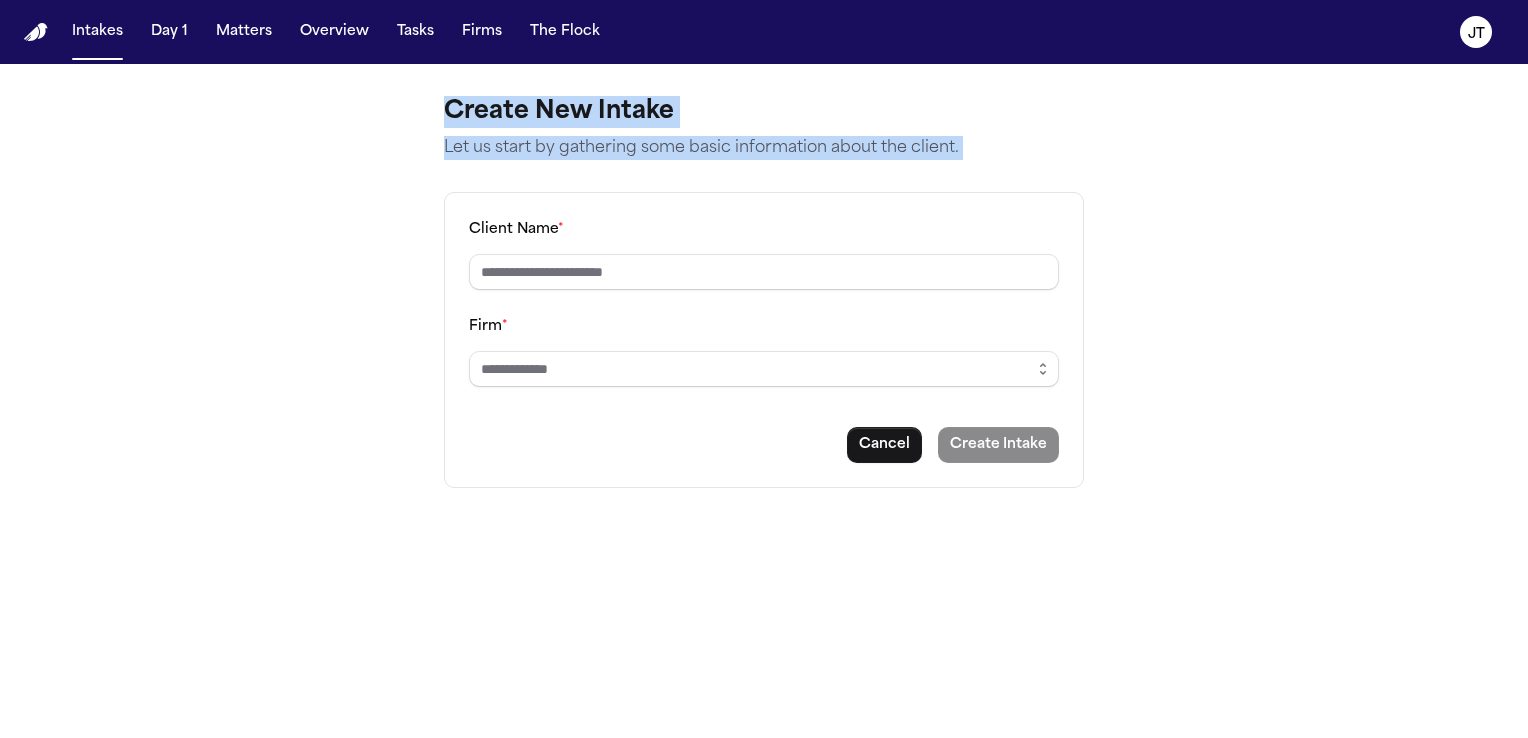 drag, startPoint x: 1004, startPoint y: 162, endPoint x: 1531, endPoint y: 35, distance: 542.08673 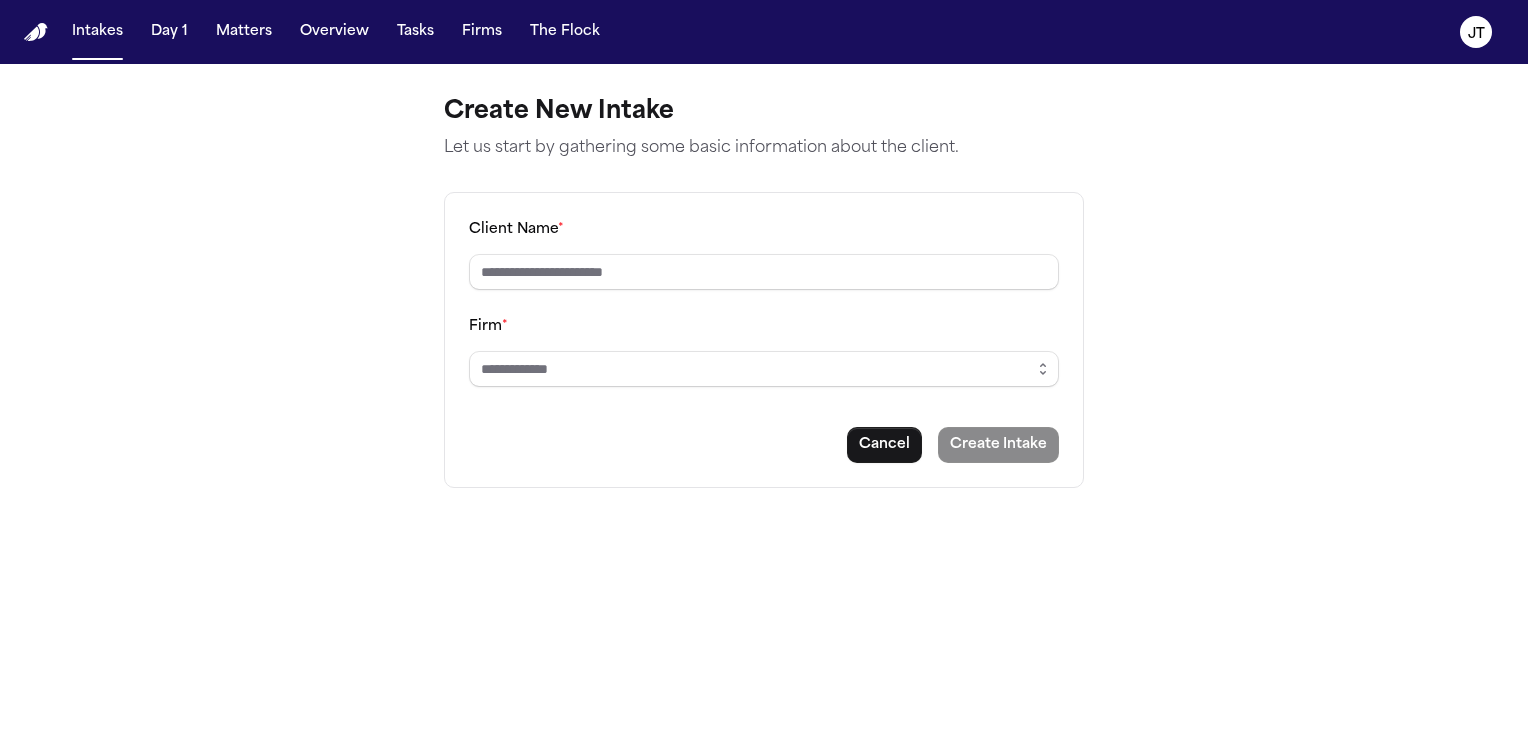 click on "Create New Intake Let us start by gathering some basic information about the client. Client Name  * Firm  * Cancel Create Intake" at bounding box center [764, 401] 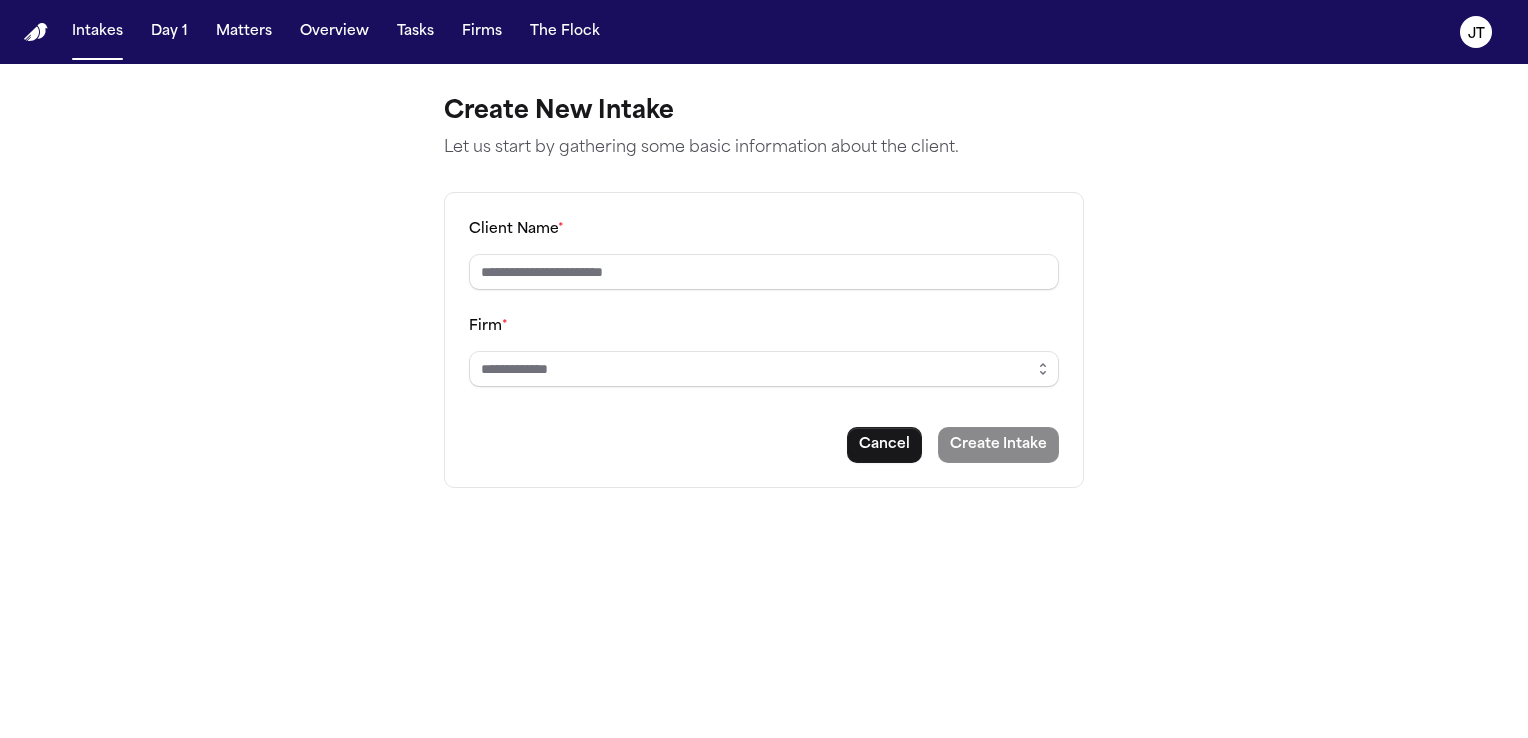 click on "Create New Intake Let us start by gathering some basic information about the client. Client Name  * Firm  * Cancel Create Intake" at bounding box center [764, 401] 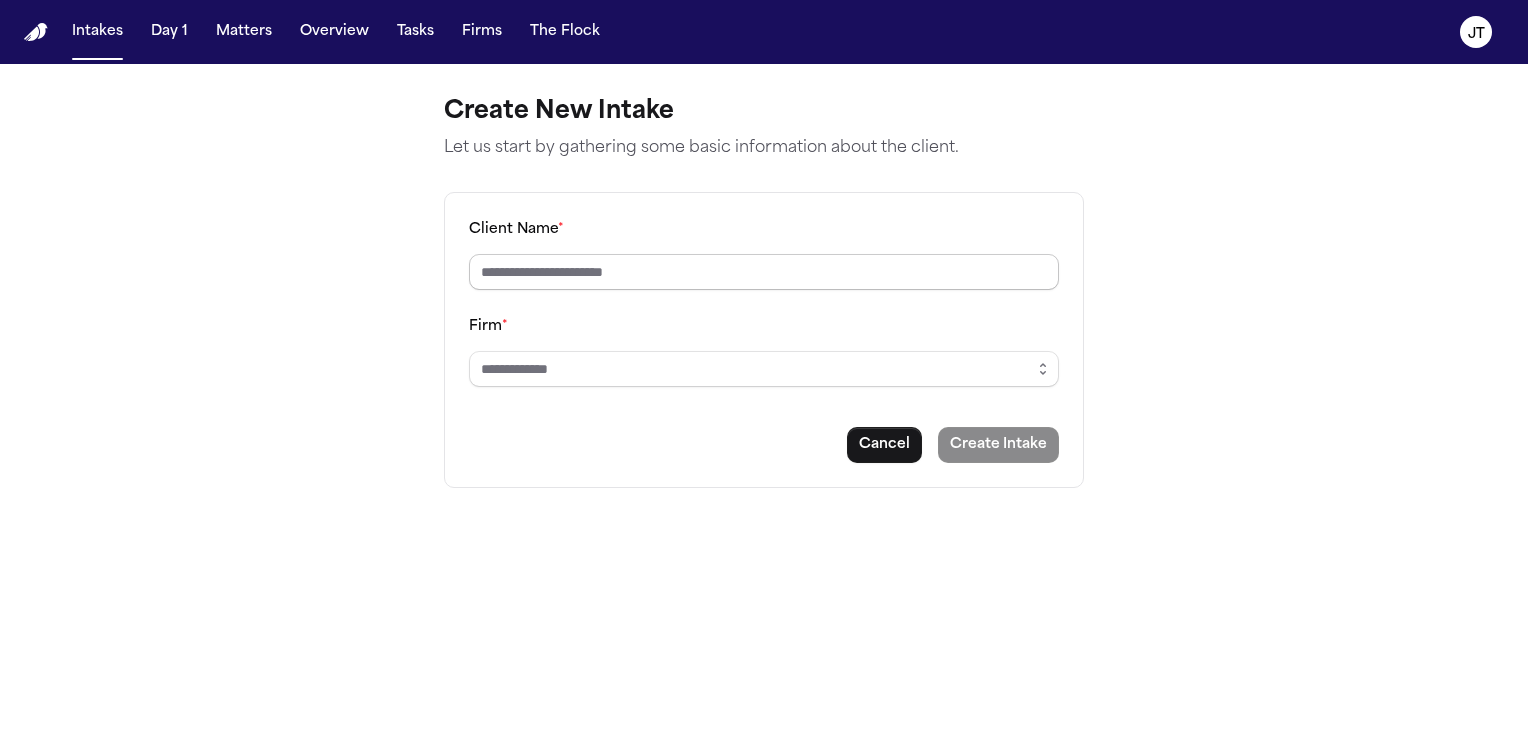 click on "Client Name  *" at bounding box center (764, 272) 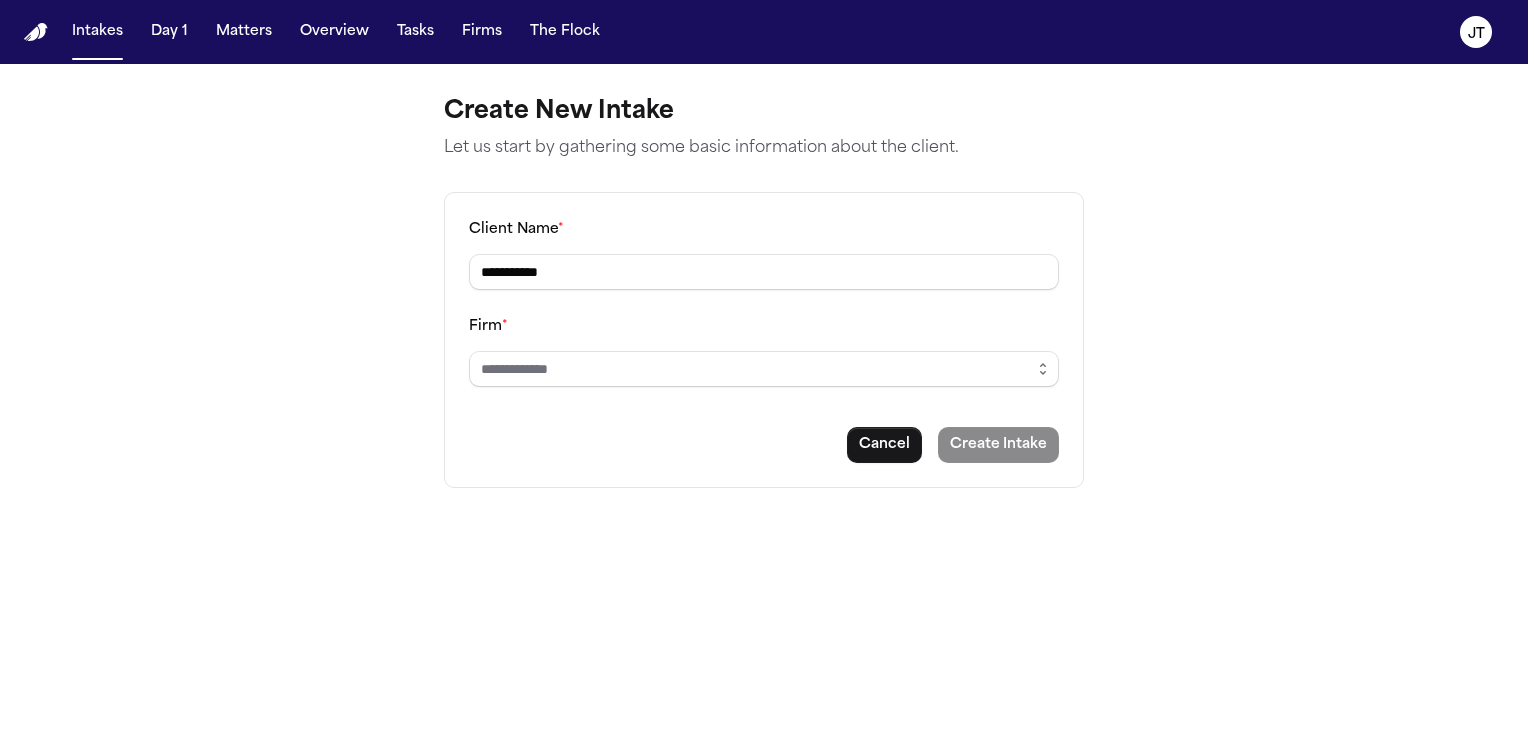 type on "**********" 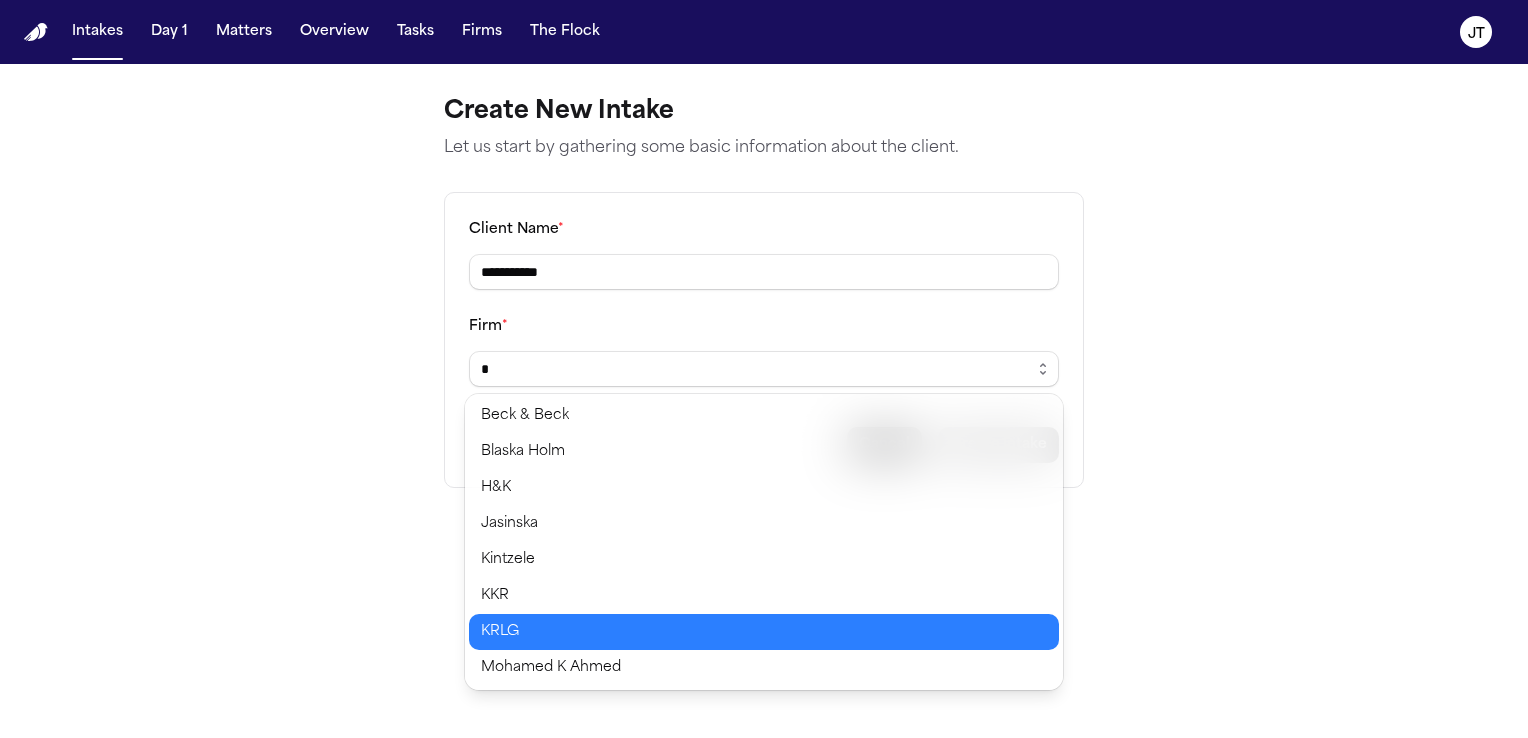 type on "****" 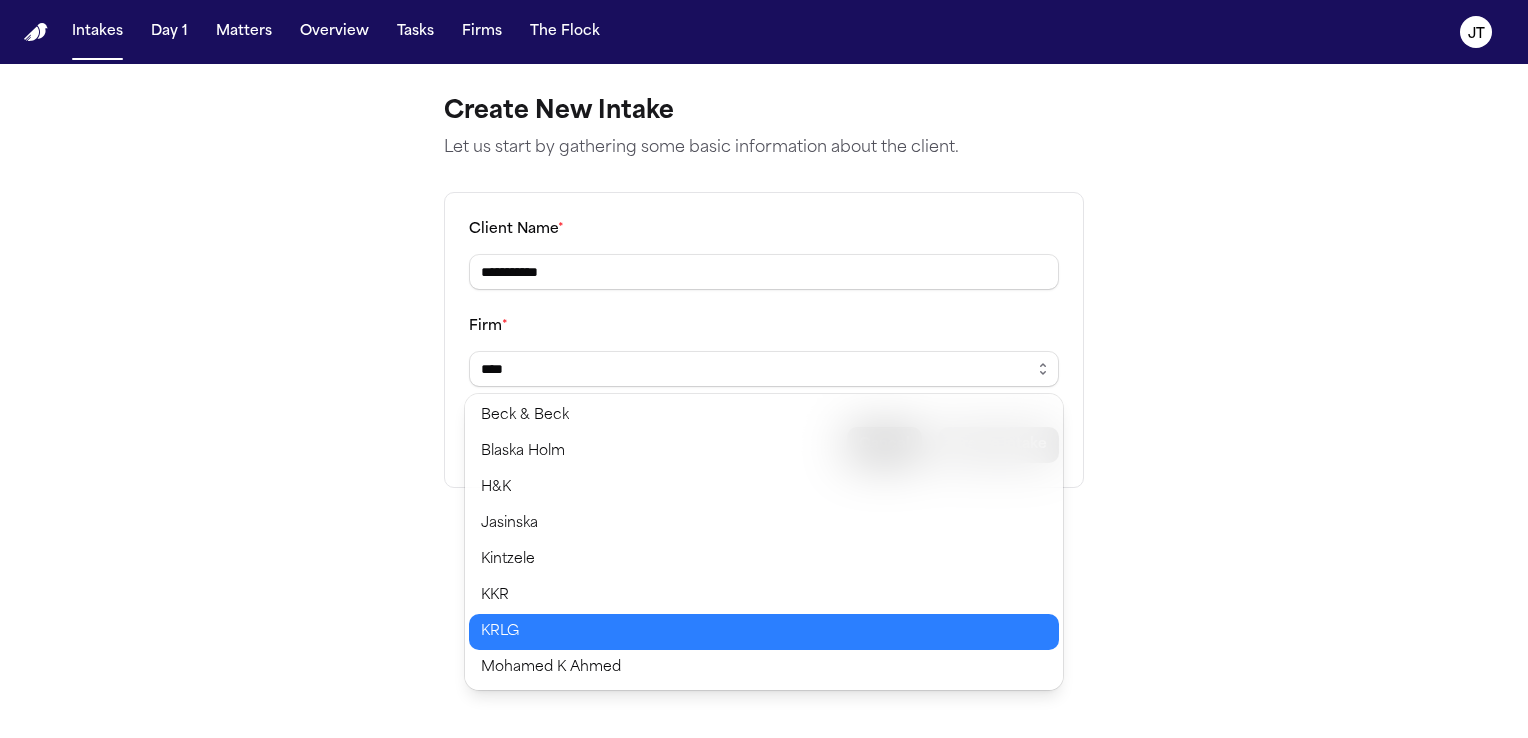 type 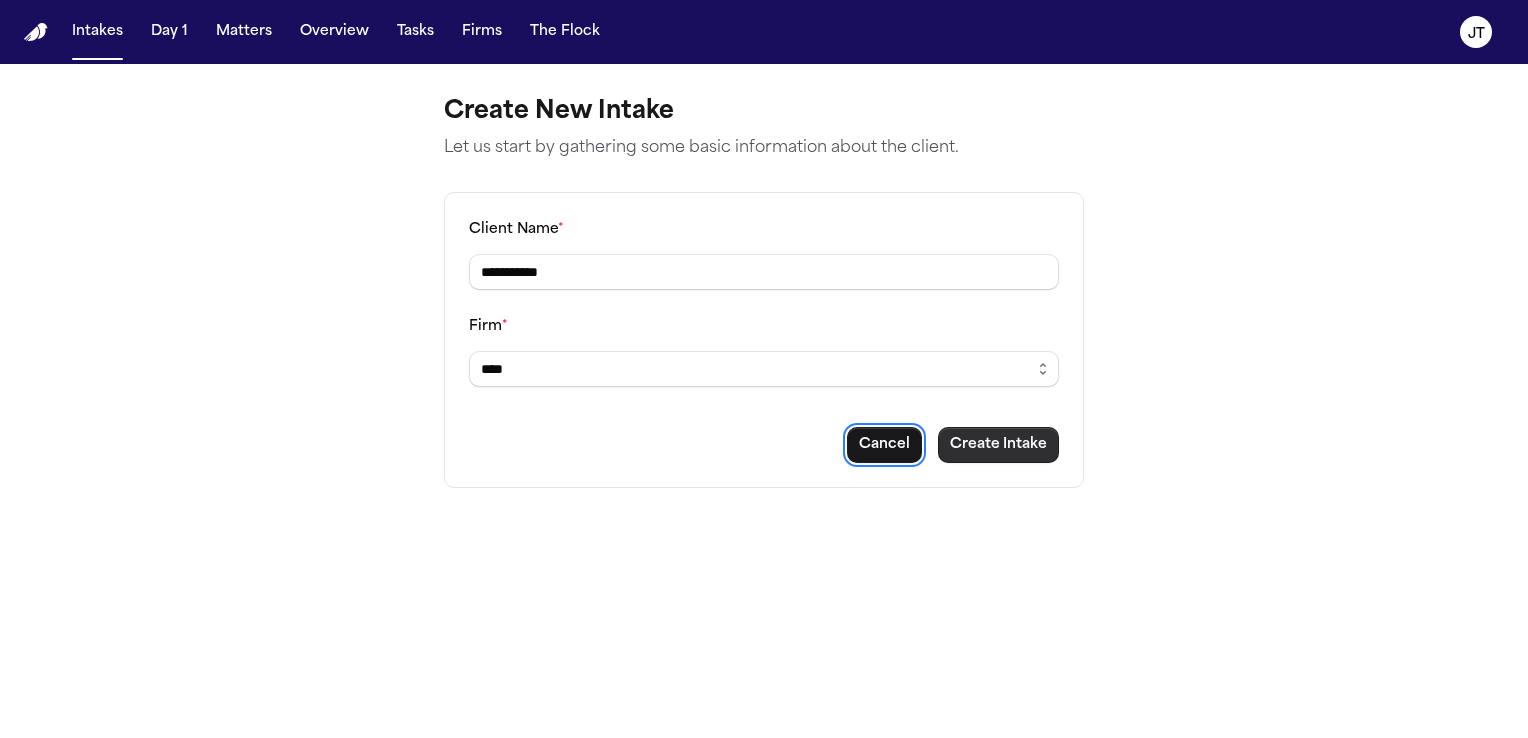 click on "Create Intake" at bounding box center (998, 445) 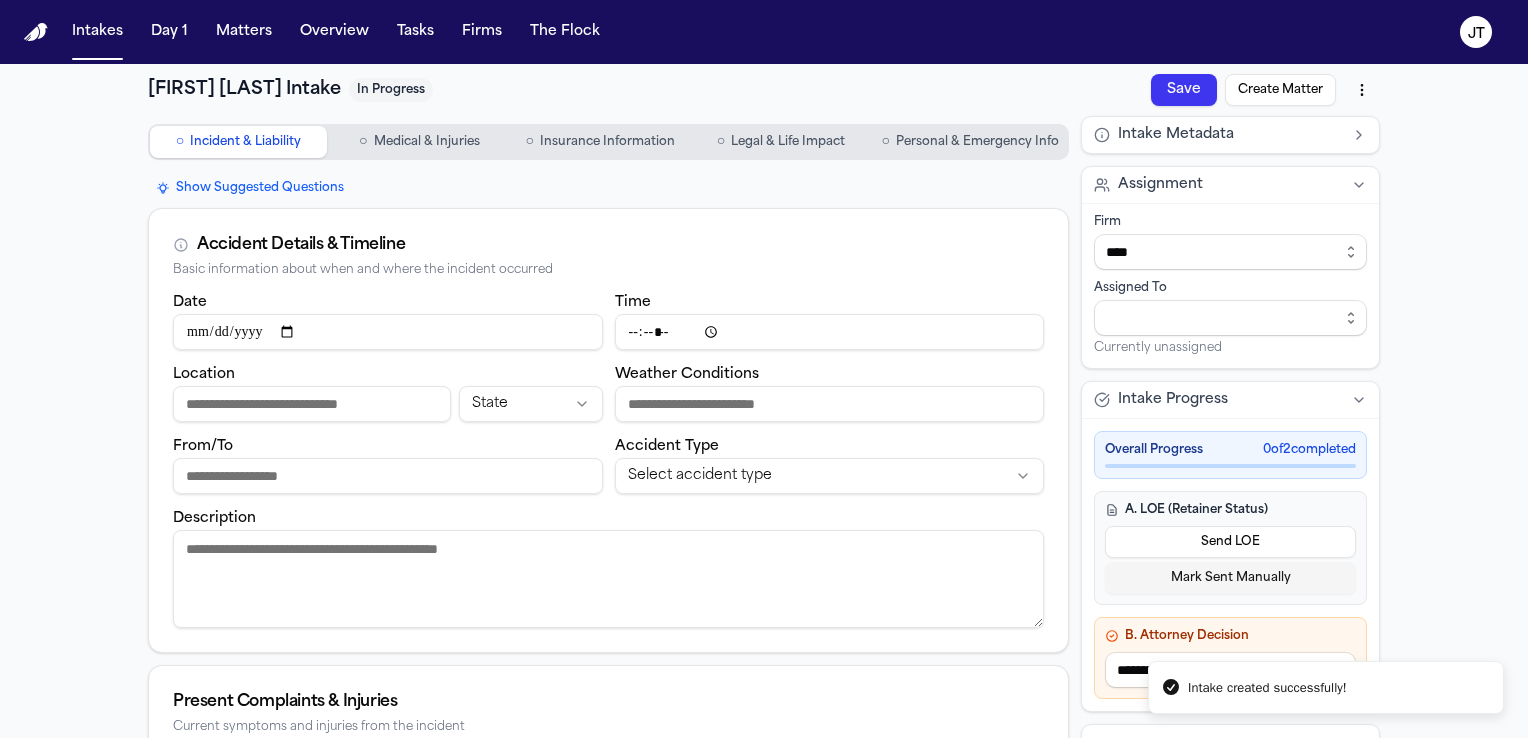 click on "Date" at bounding box center [388, 332] 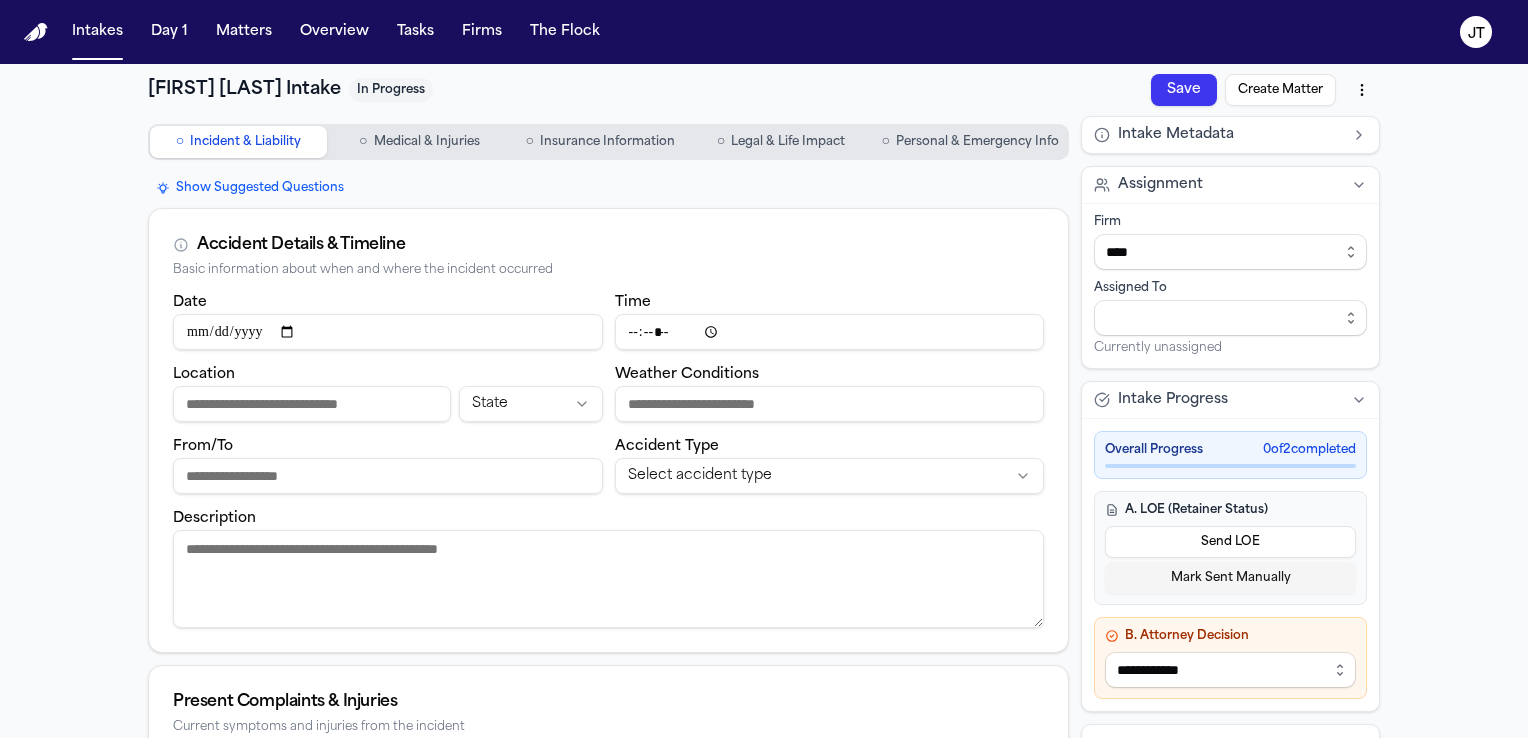type on "**********" 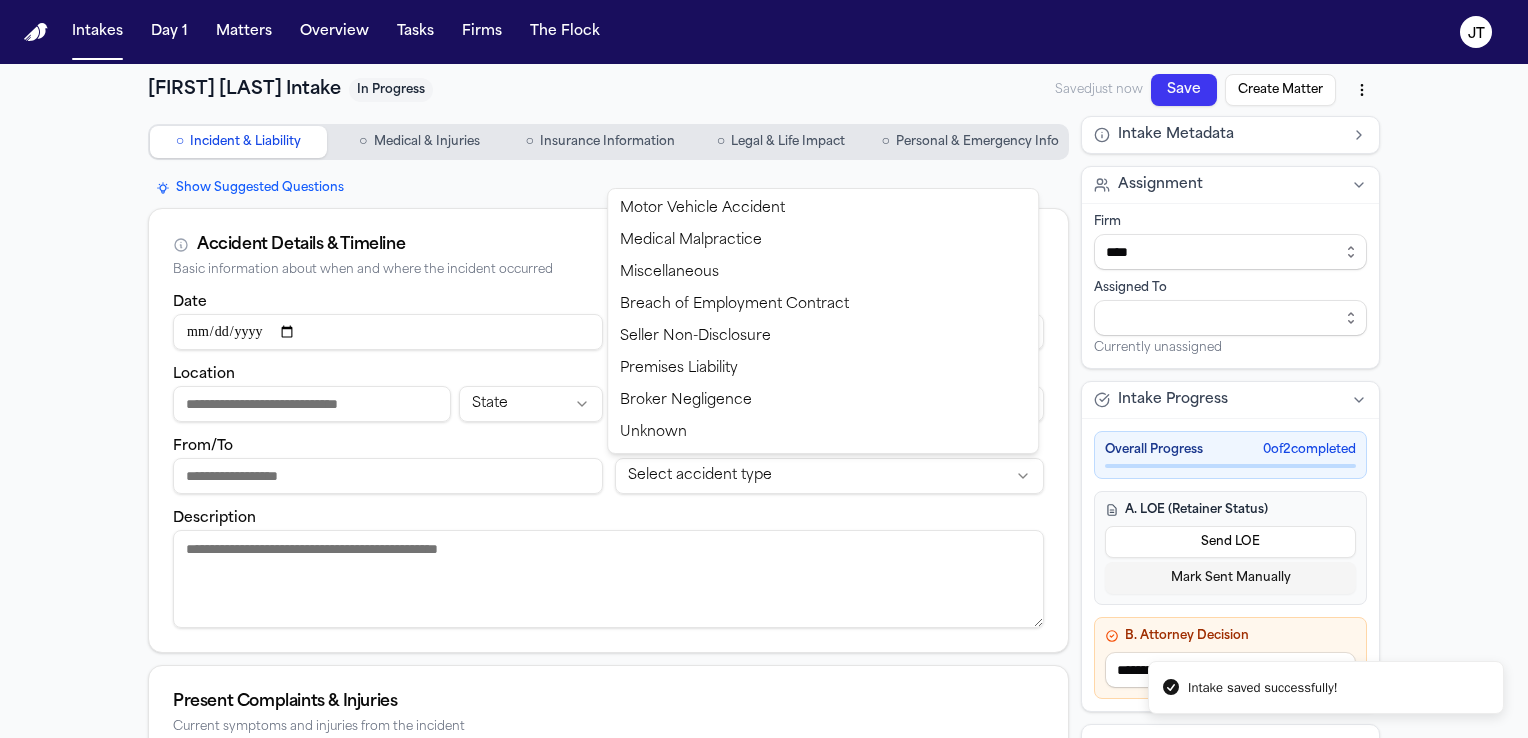 click on "**********" at bounding box center [764, 369] 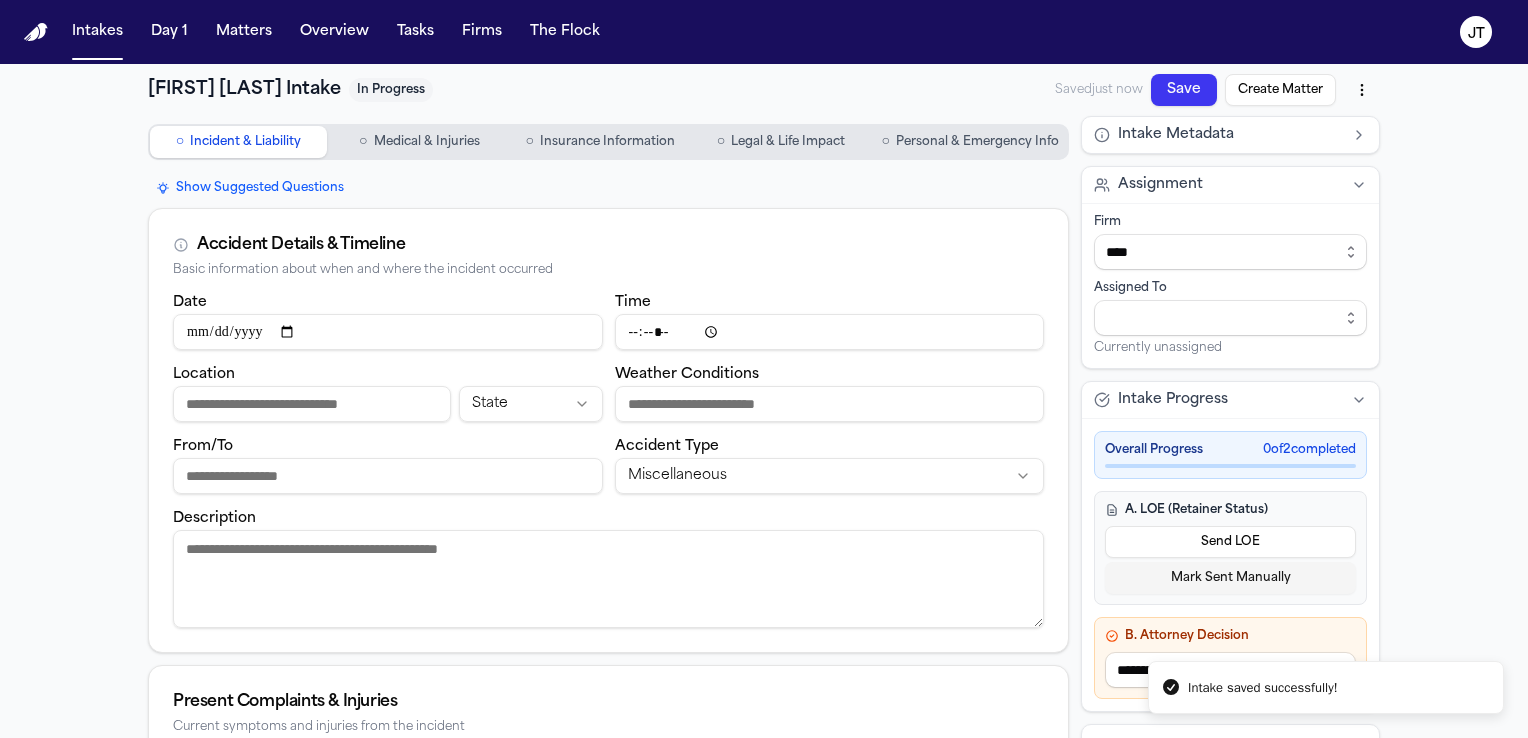 click on "Description" at bounding box center (608, 579) 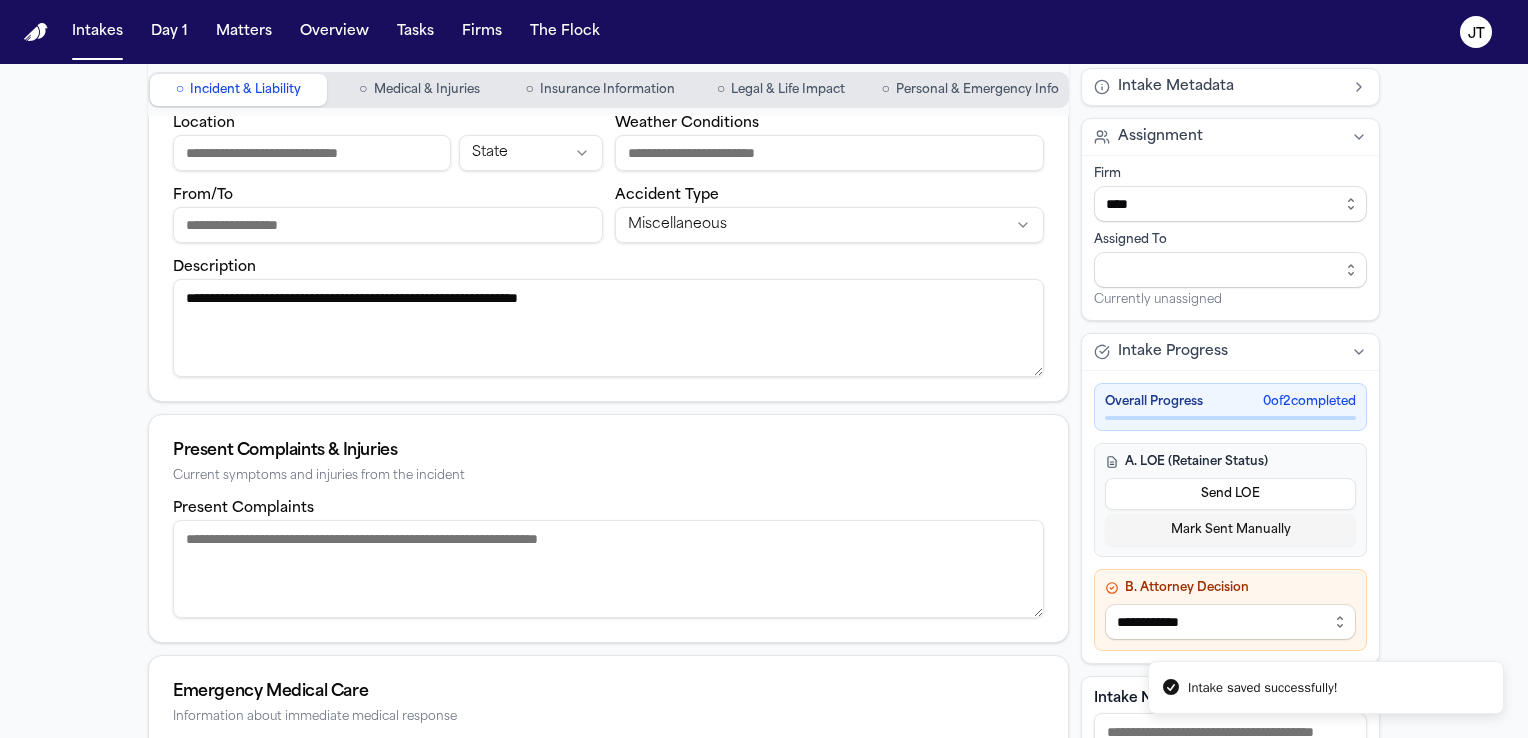 scroll, scrollTop: 300, scrollLeft: 0, axis: vertical 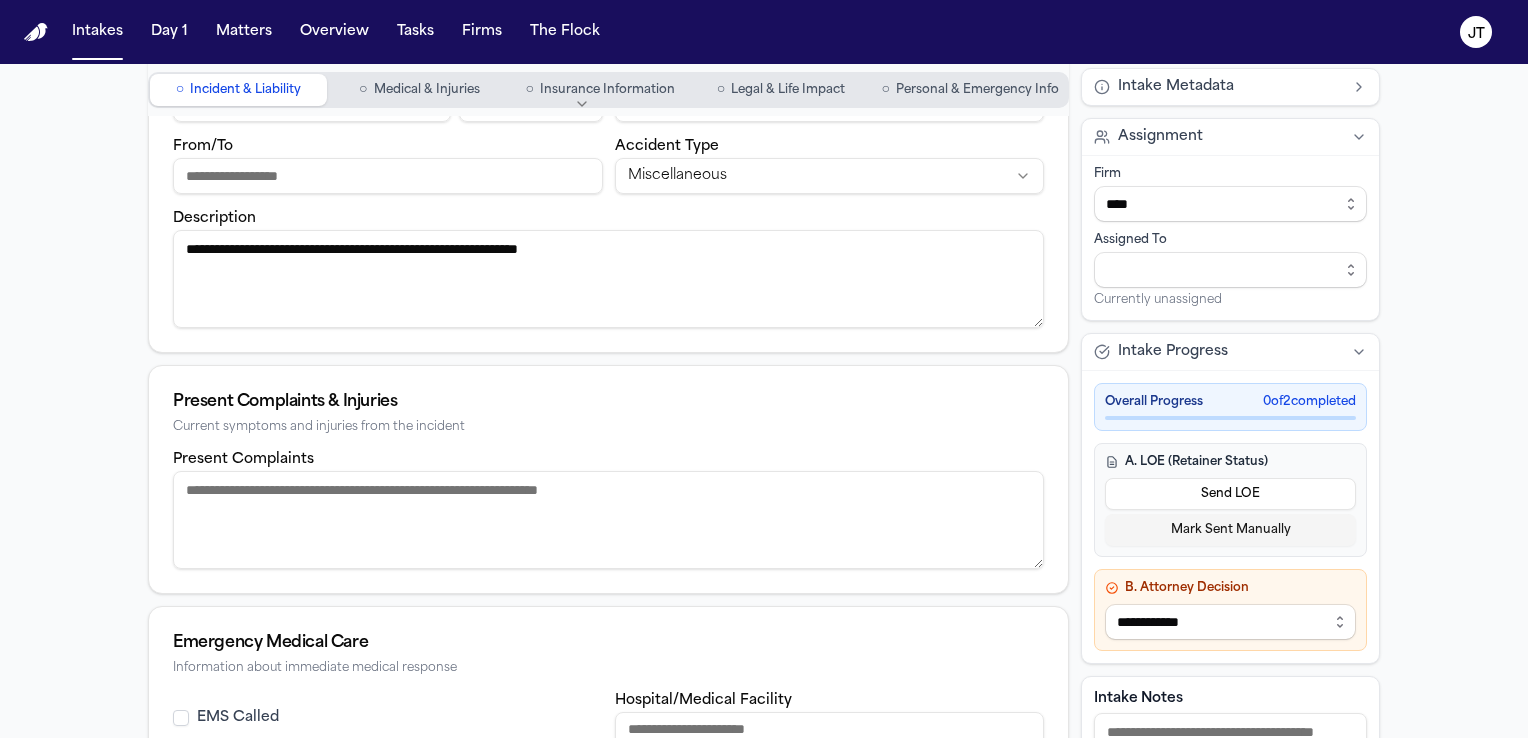 type on "**********" 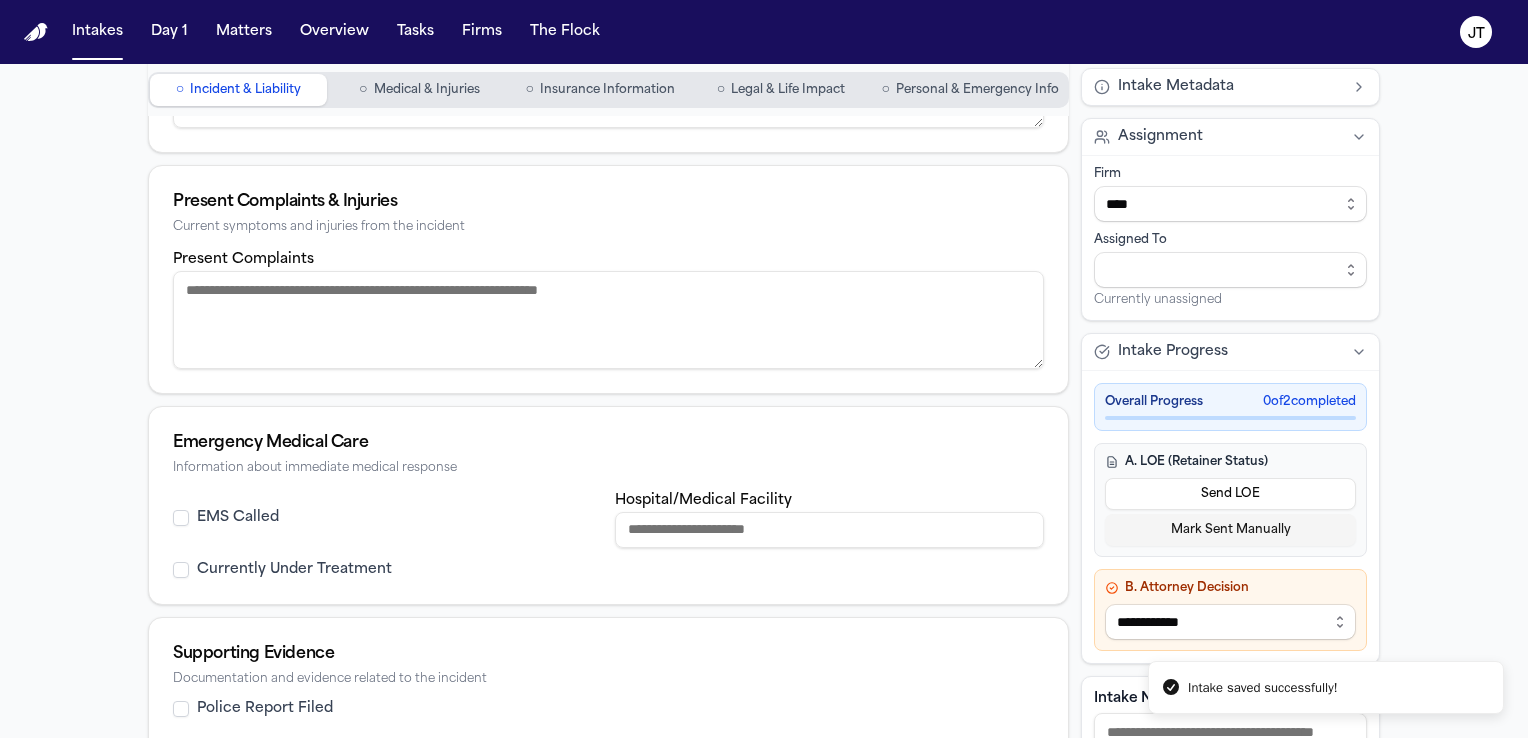 scroll, scrollTop: 699, scrollLeft: 0, axis: vertical 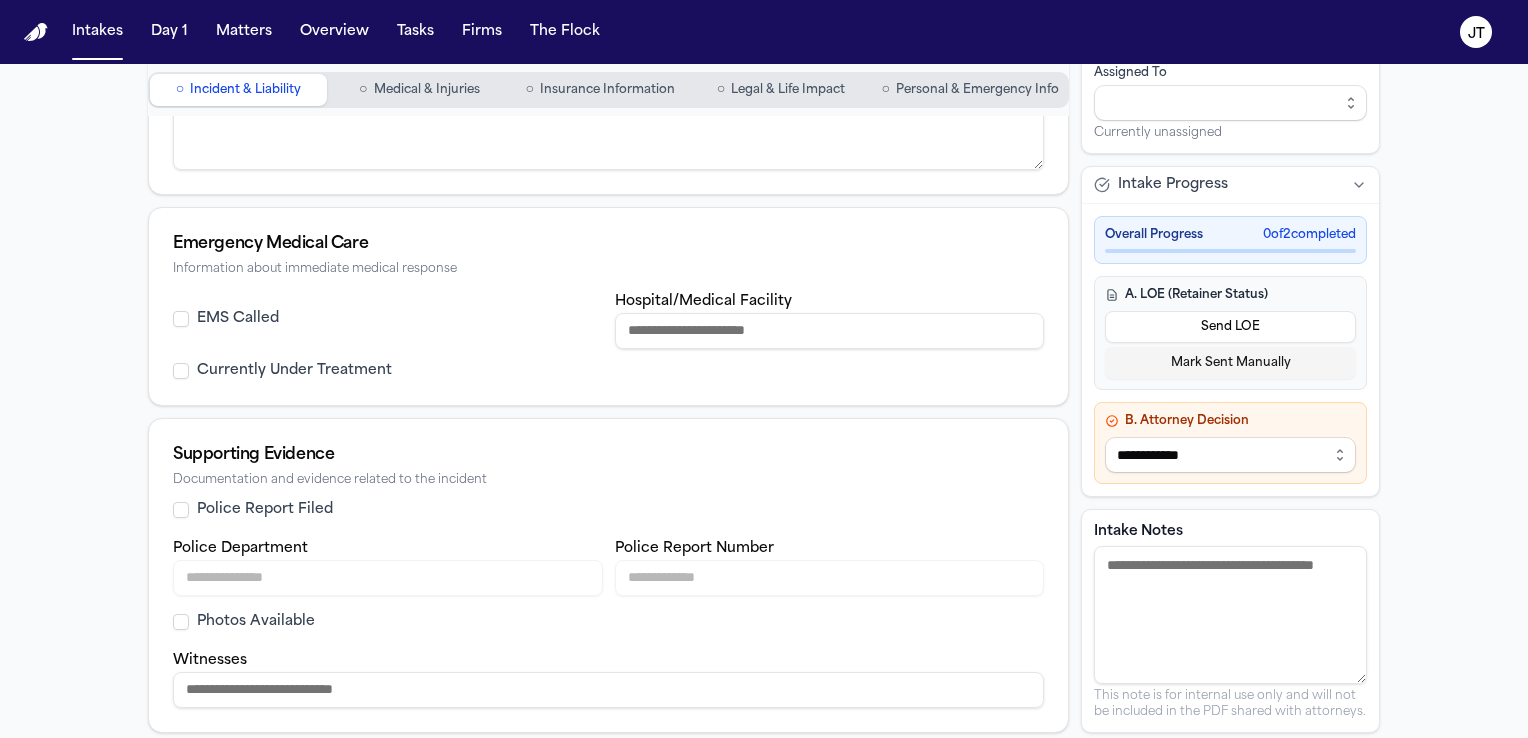 click on "Currently Under Treatment" at bounding box center (181, 371) 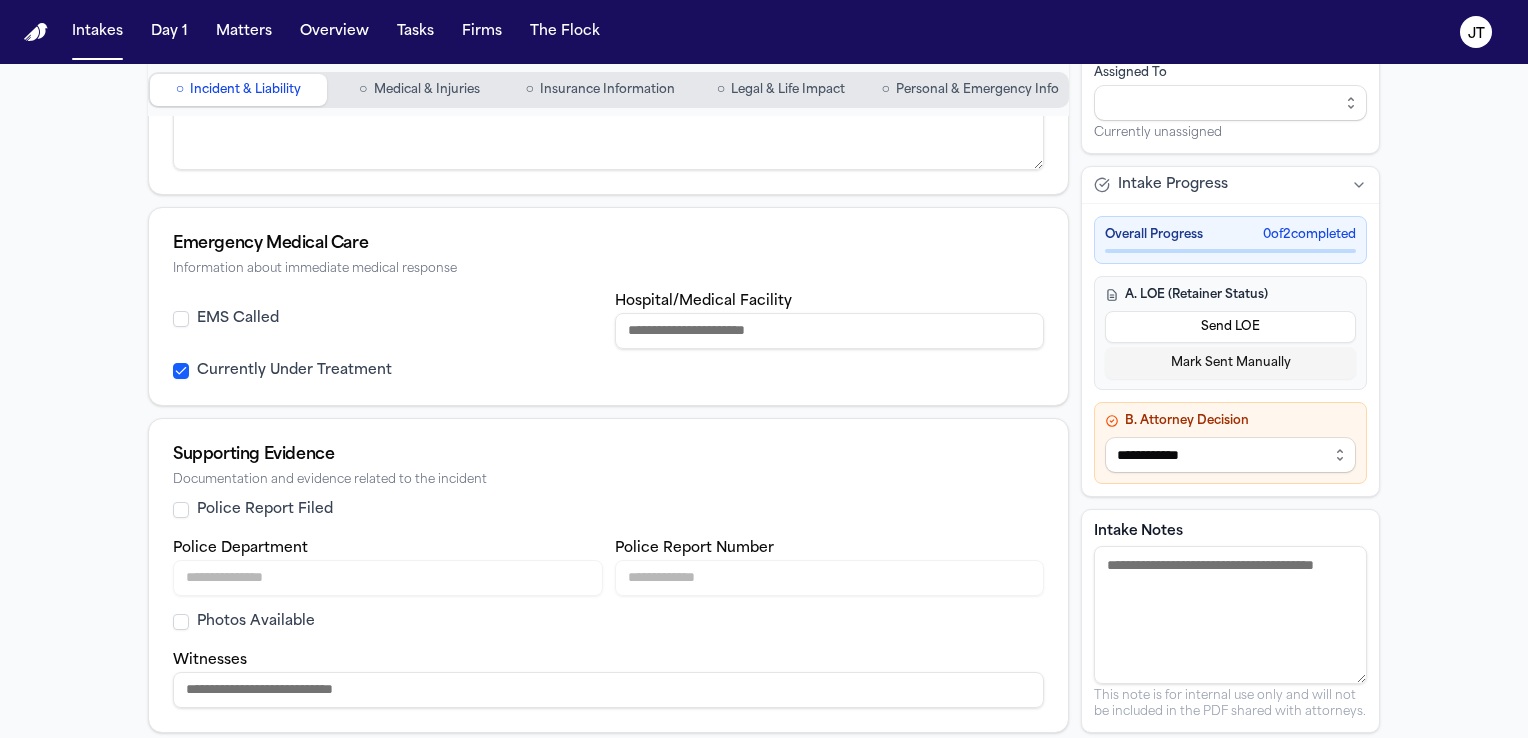 click on "Photos Available" at bounding box center [181, 622] 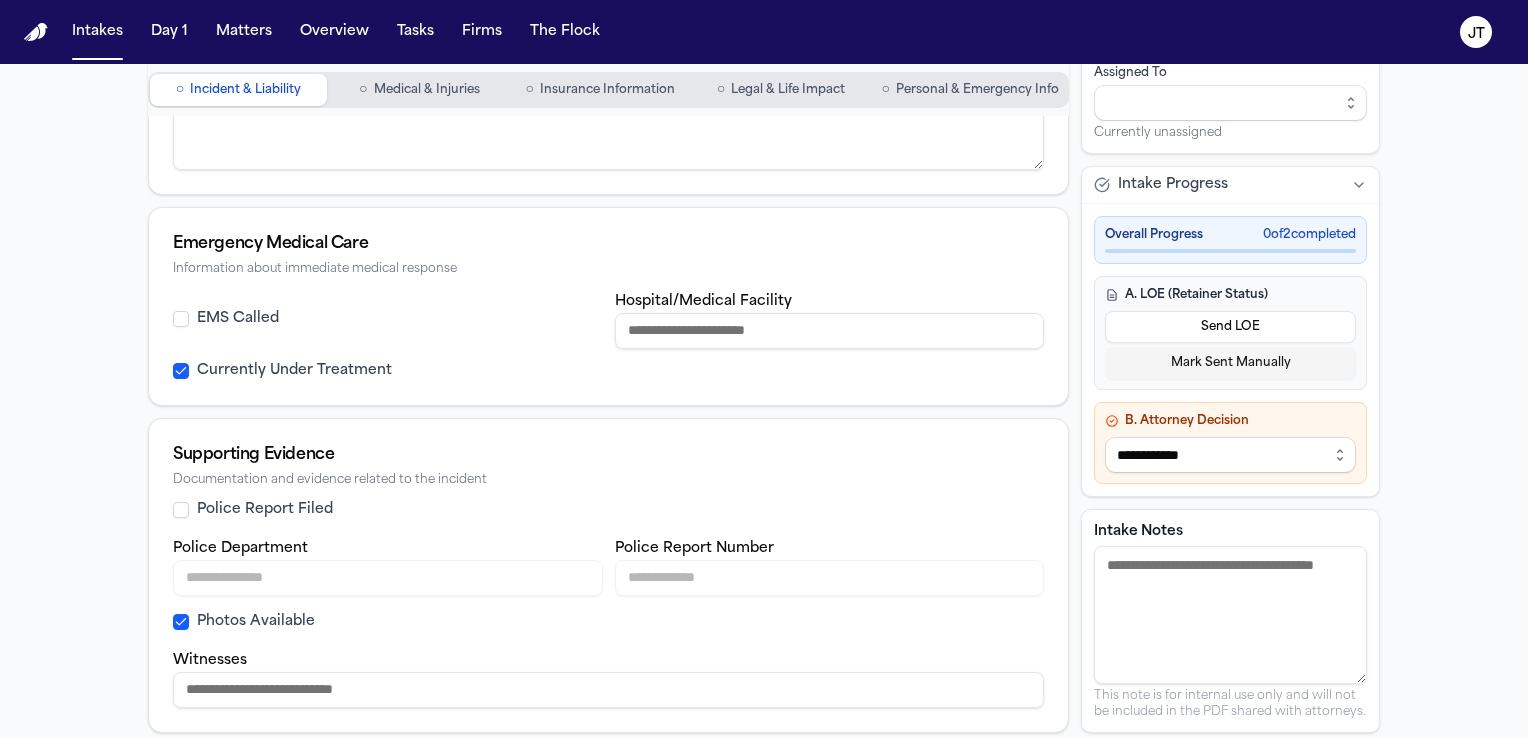 click on "**********" at bounding box center (764, 53) 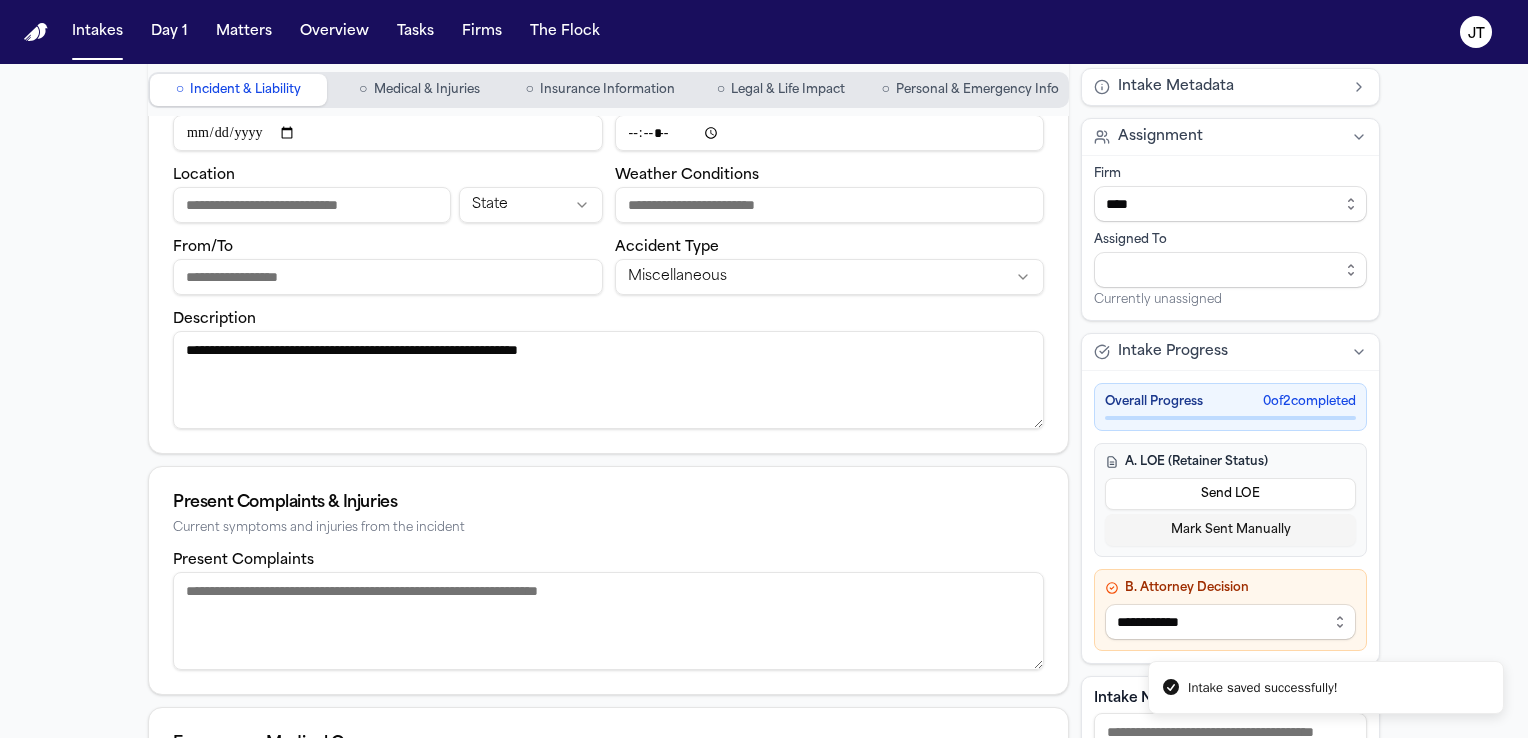 scroll, scrollTop: 0, scrollLeft: 0, axis: both 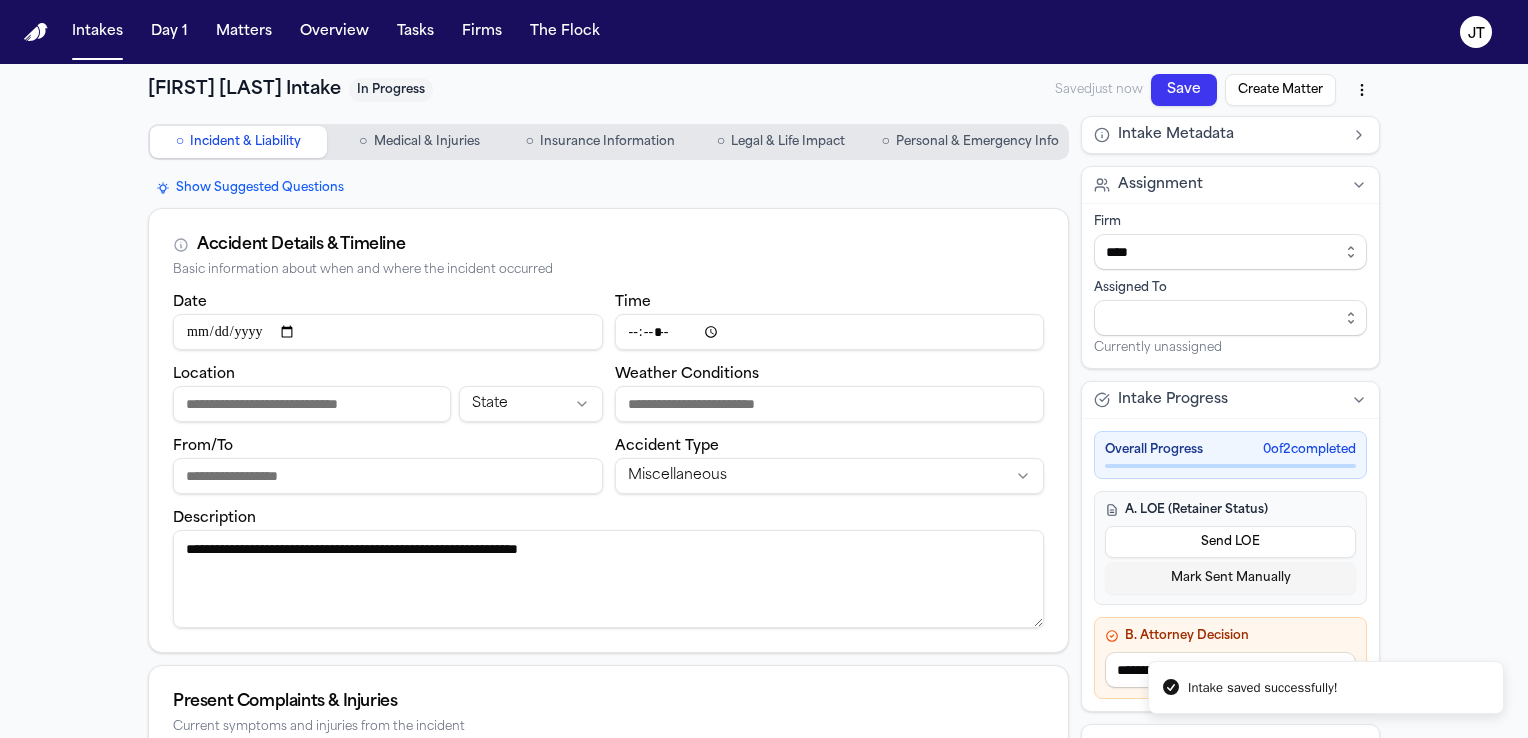 click on "Medical & Injuries" at bounding box center [427, 142] 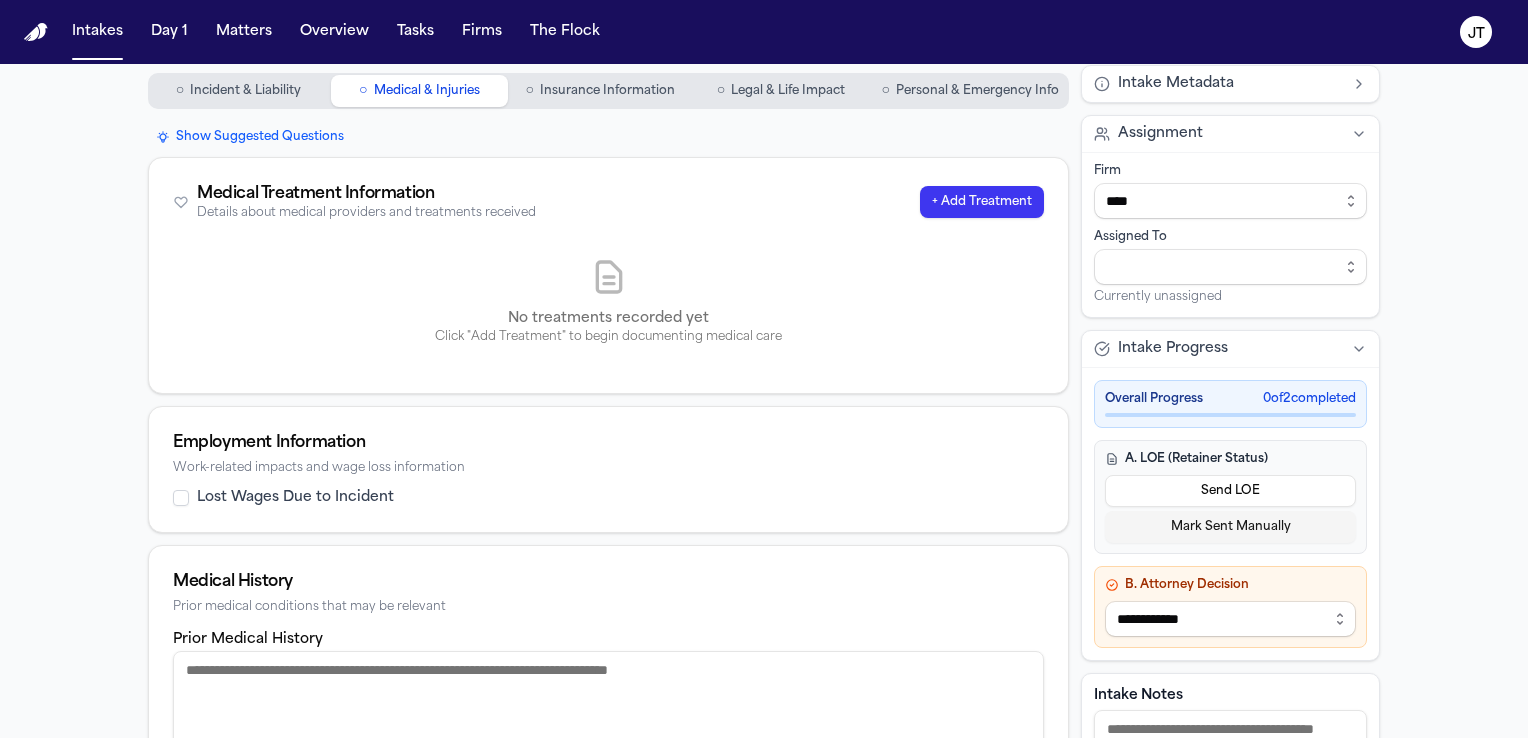 scroll, scrollTop: 100, scrollLeft: 0, axis: vertical 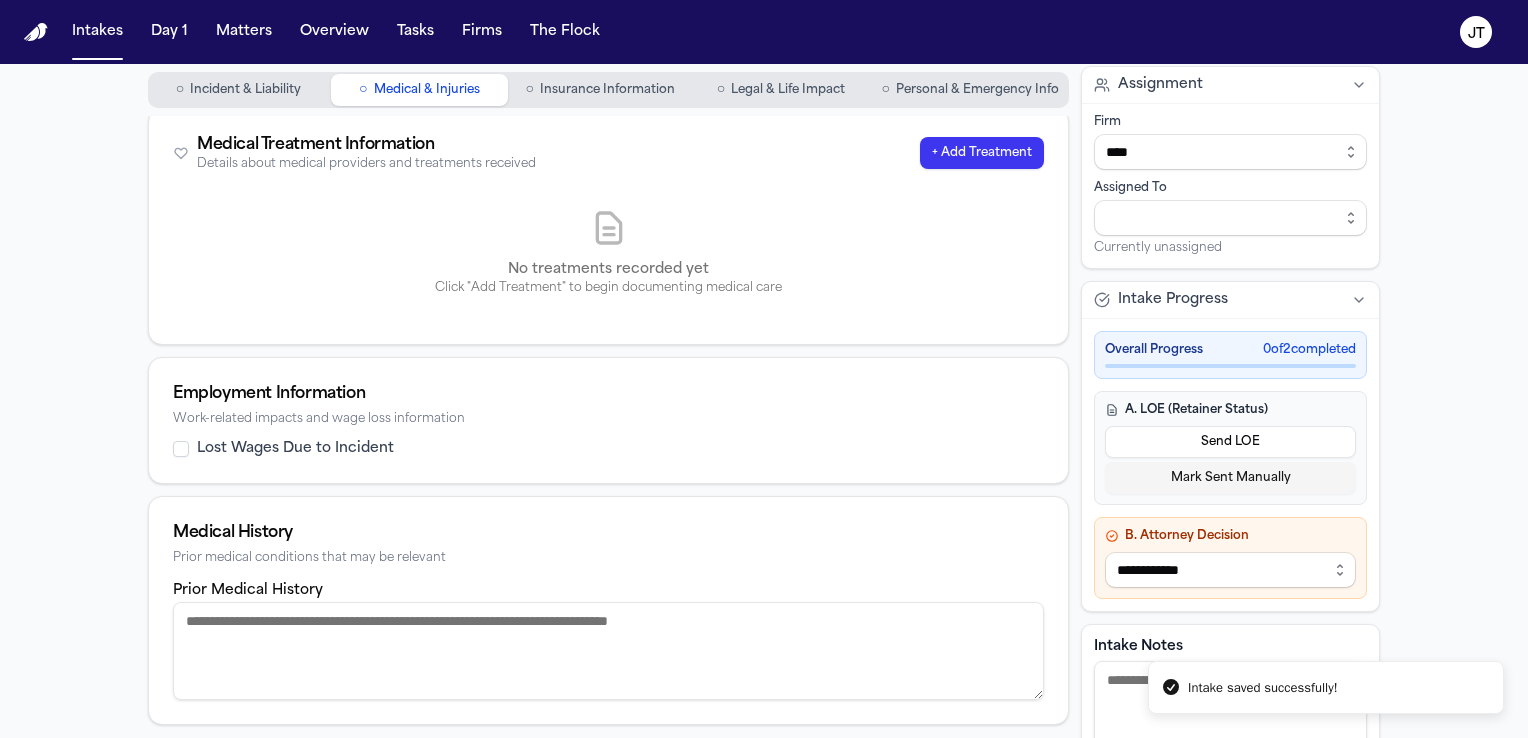 click on "Lost Wages Due to Incident" at bounding box center (181, 449) 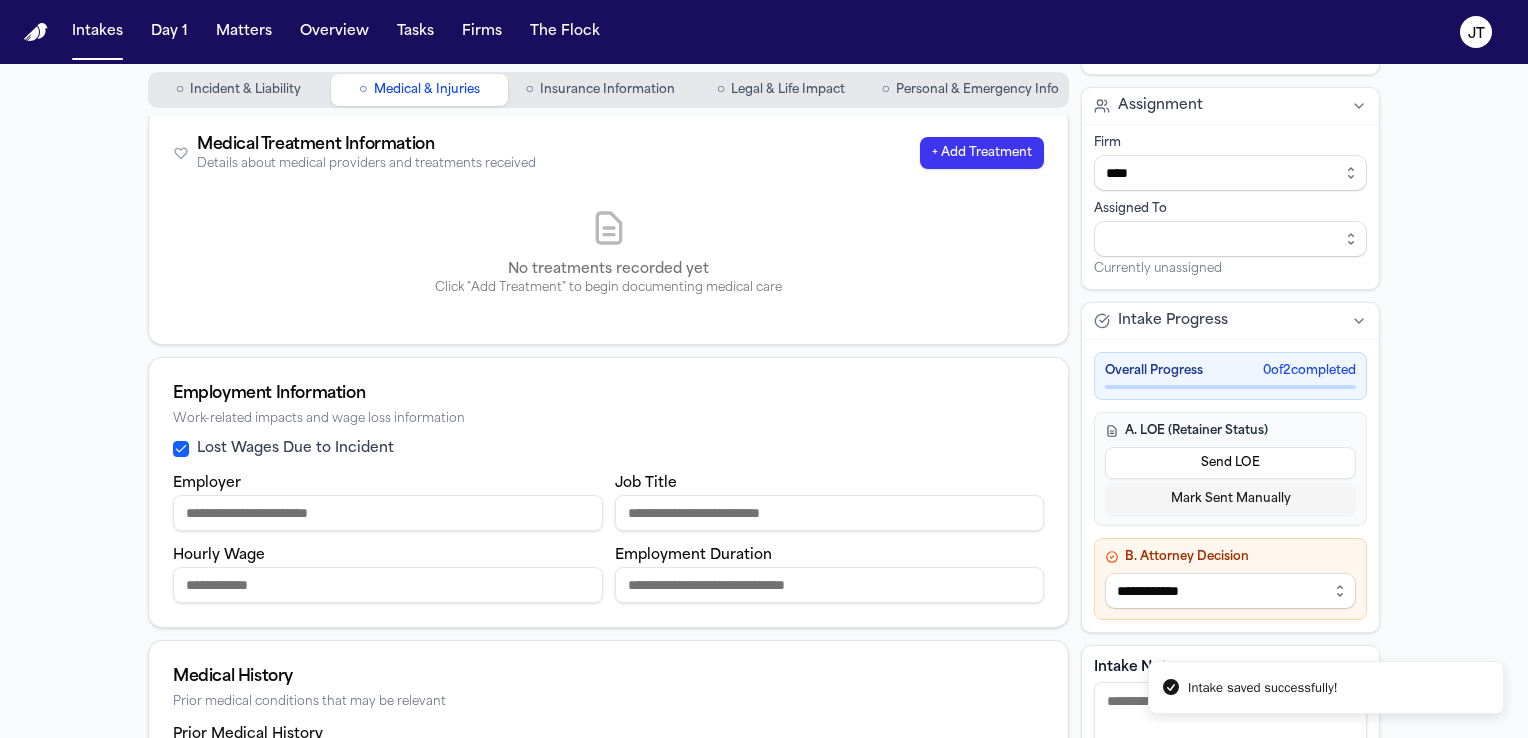 click on "Employer" at bounding box center (388, 513) 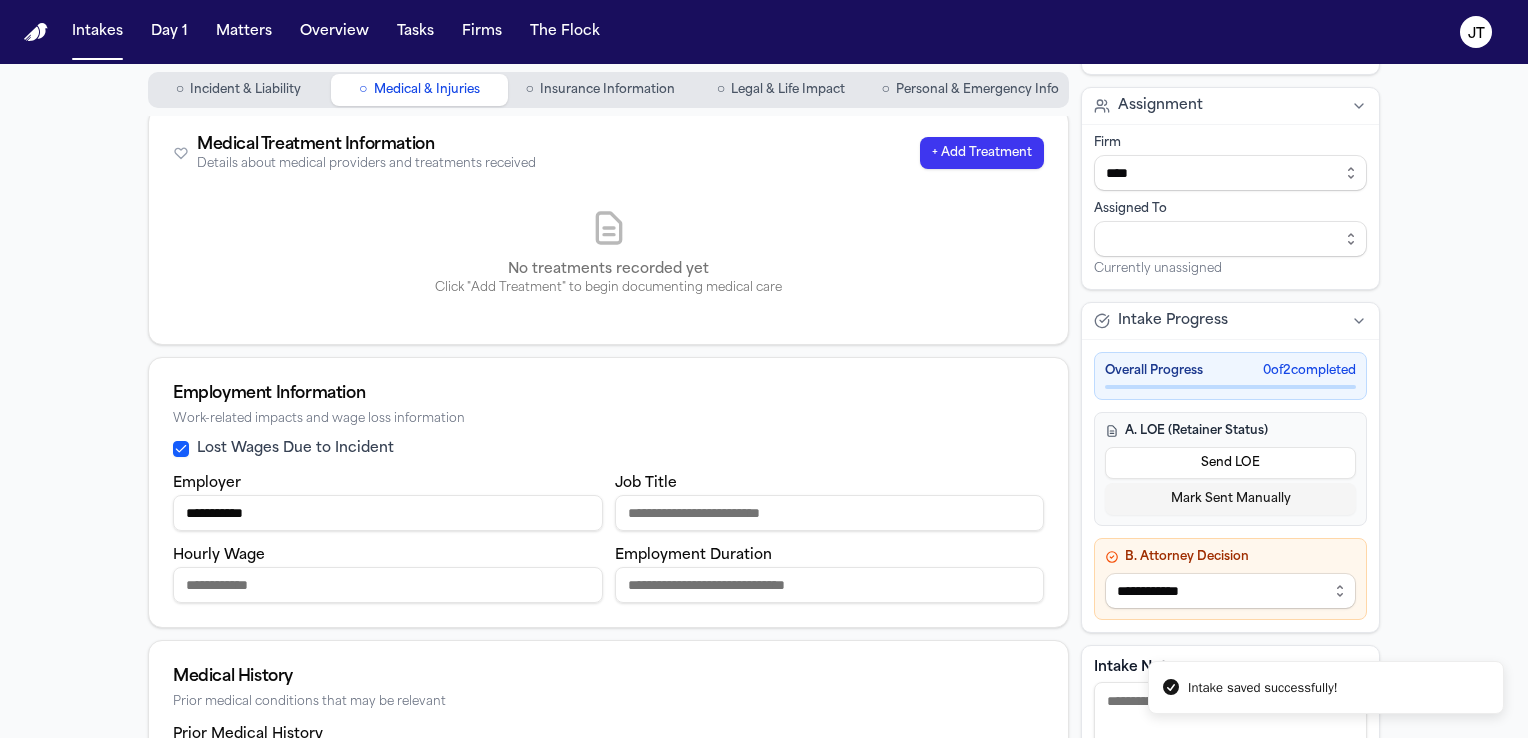 type on "**********" 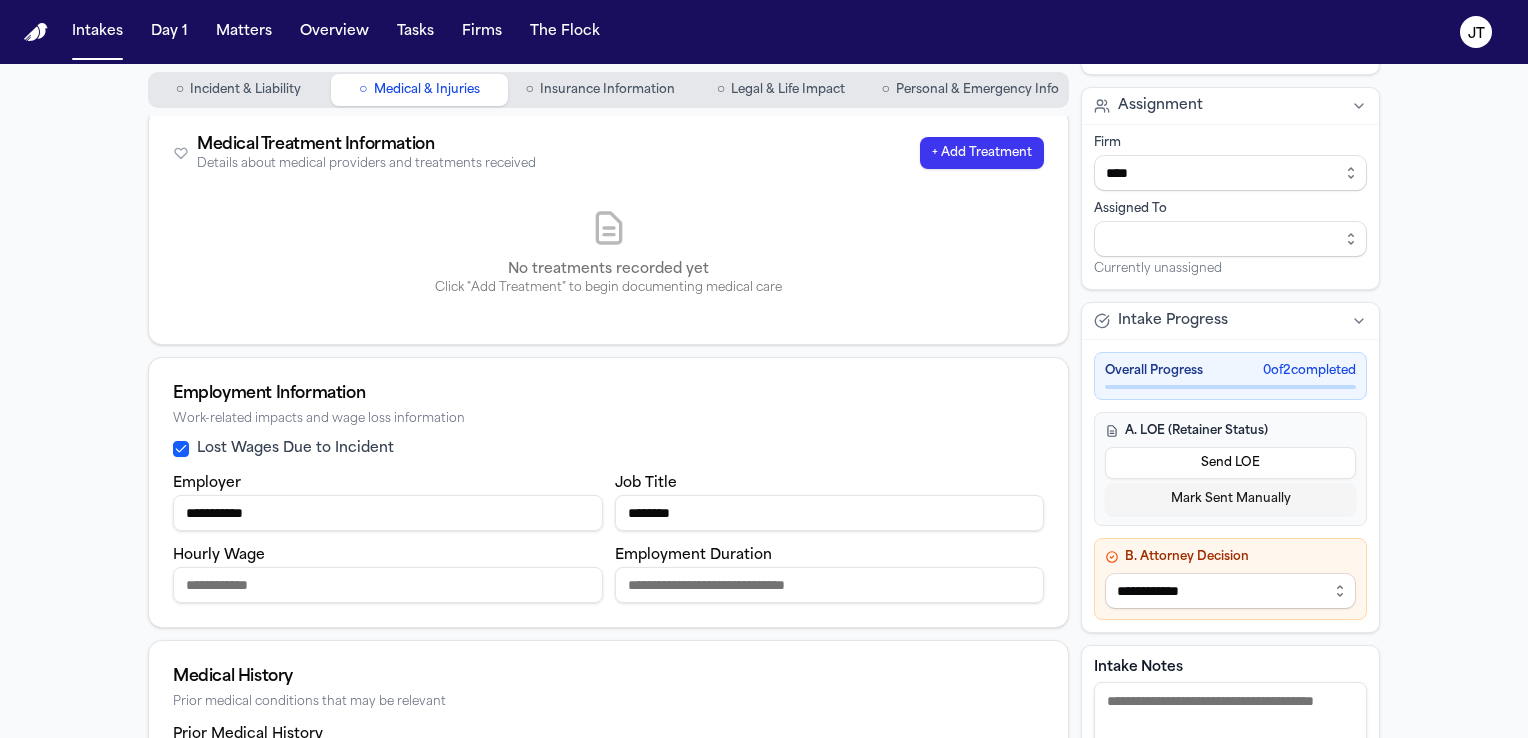 type on "********" 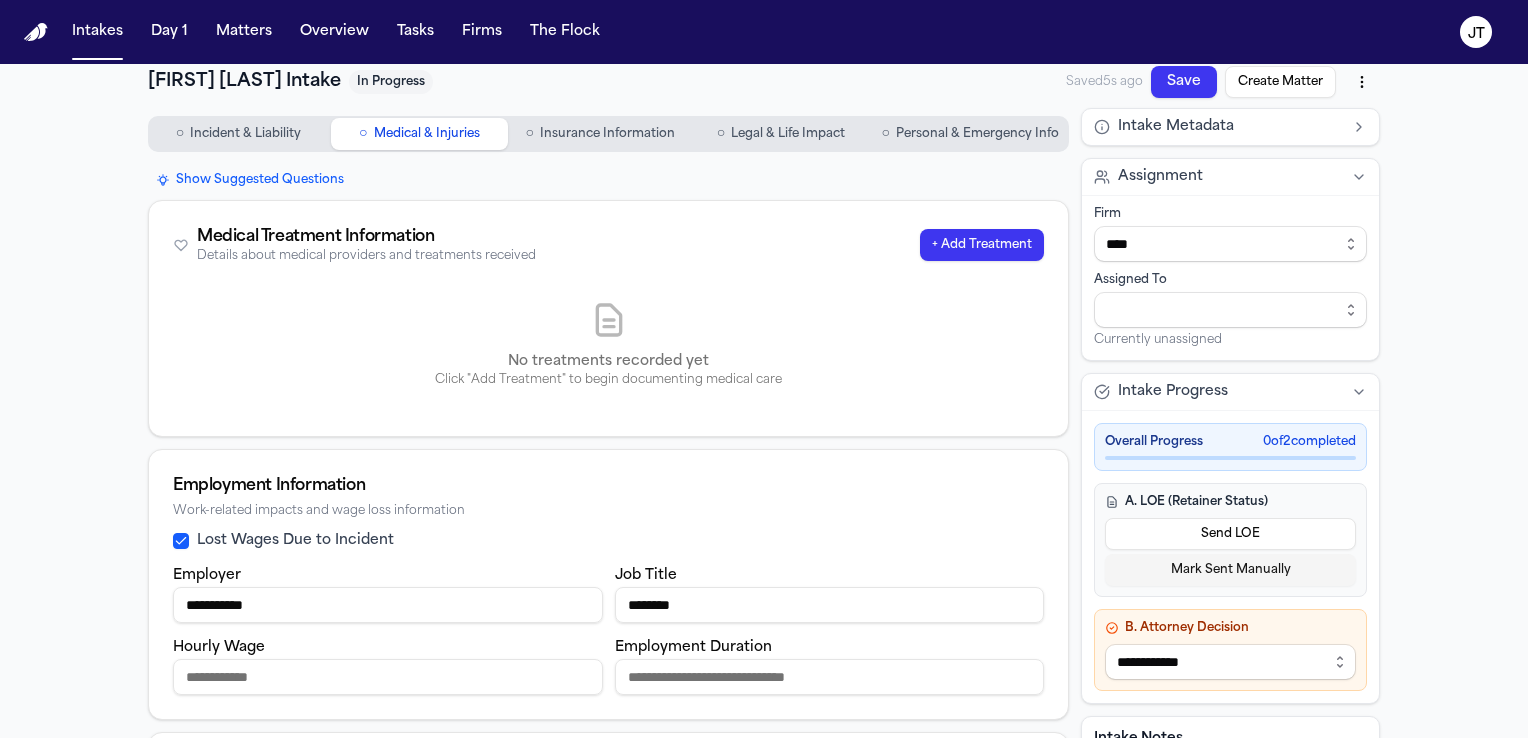 scroll, scrollTop: 0, scrollLeft: 0, axis: both 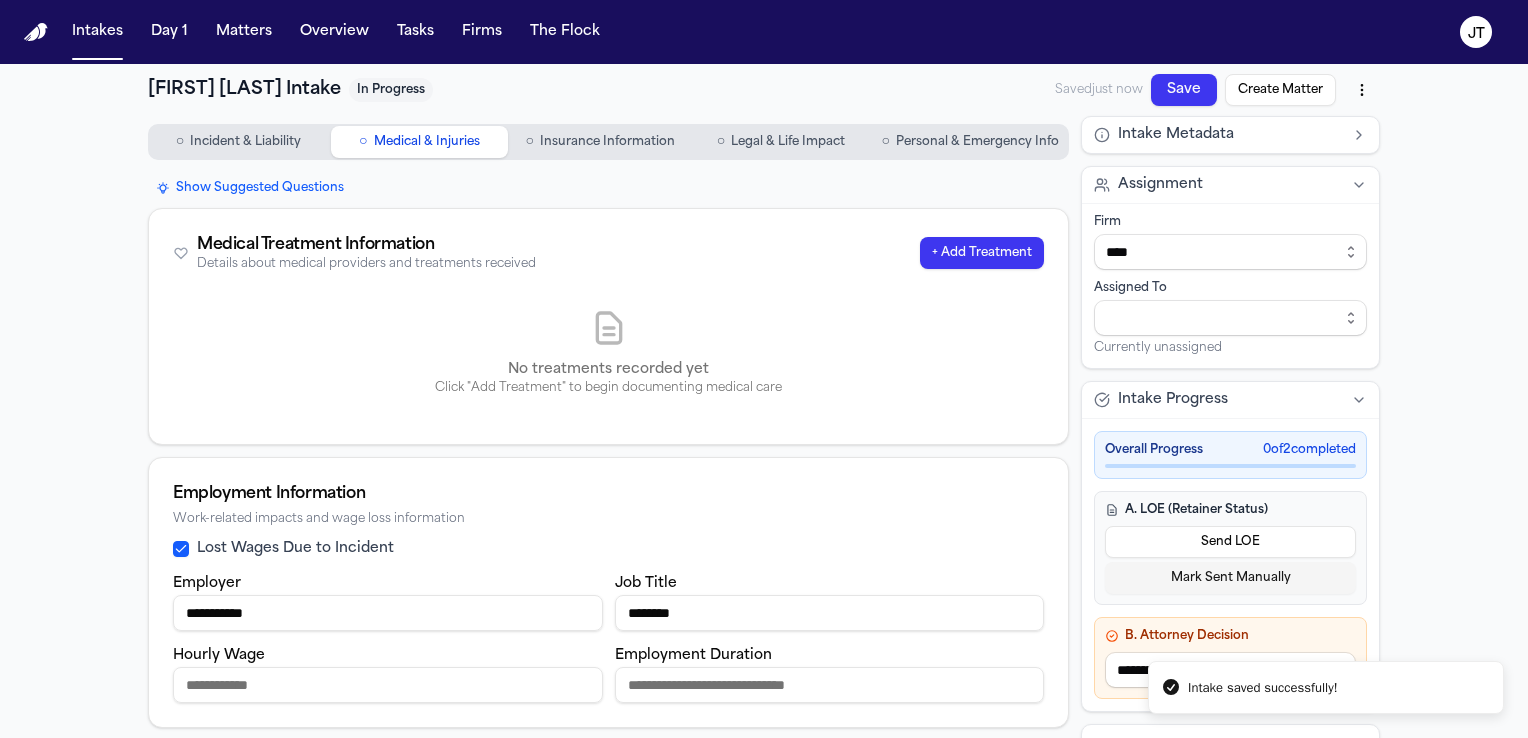 click on "○ Incident & Liability" at bounding box center [238, 142] 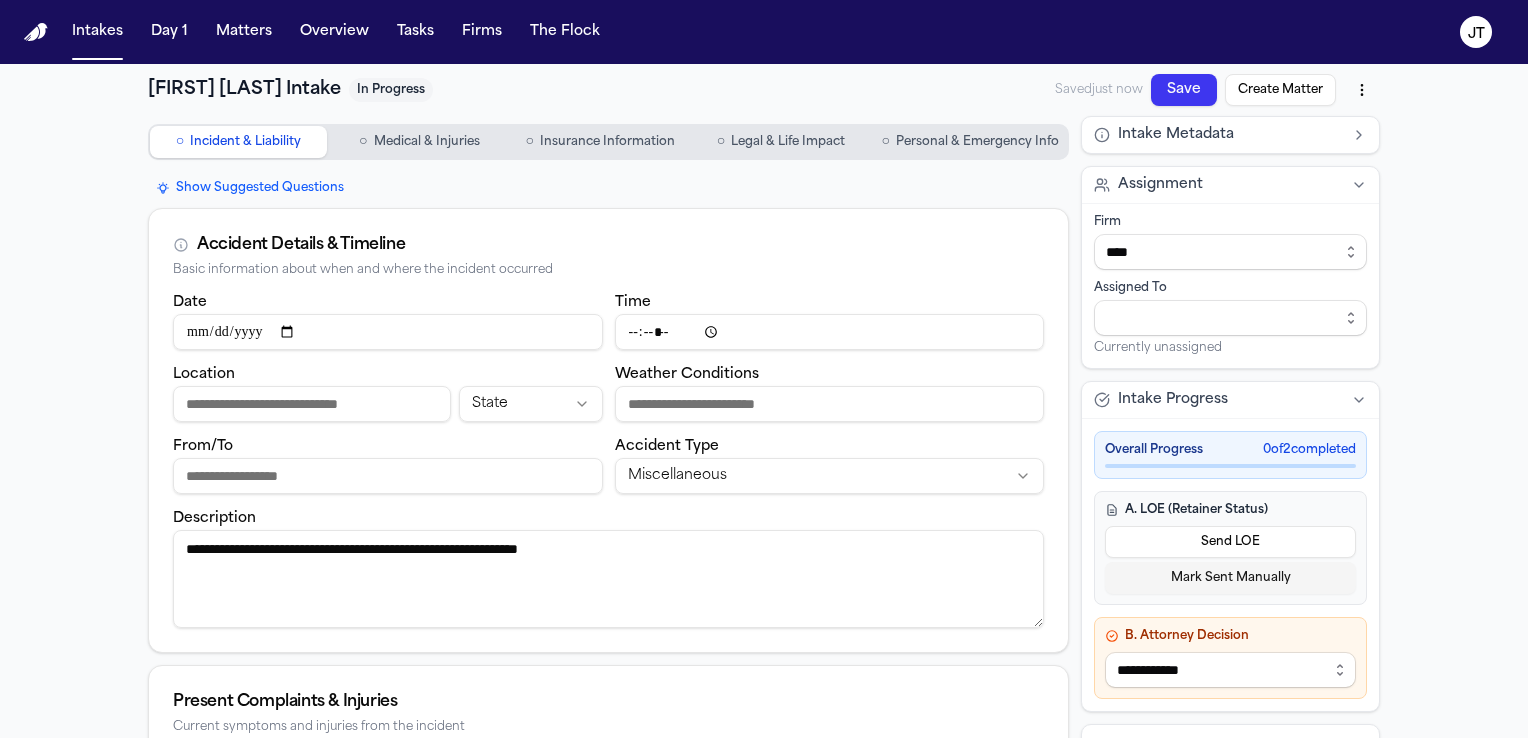 click on "Personal & Emergency Info" at bounding box center [977, 142] 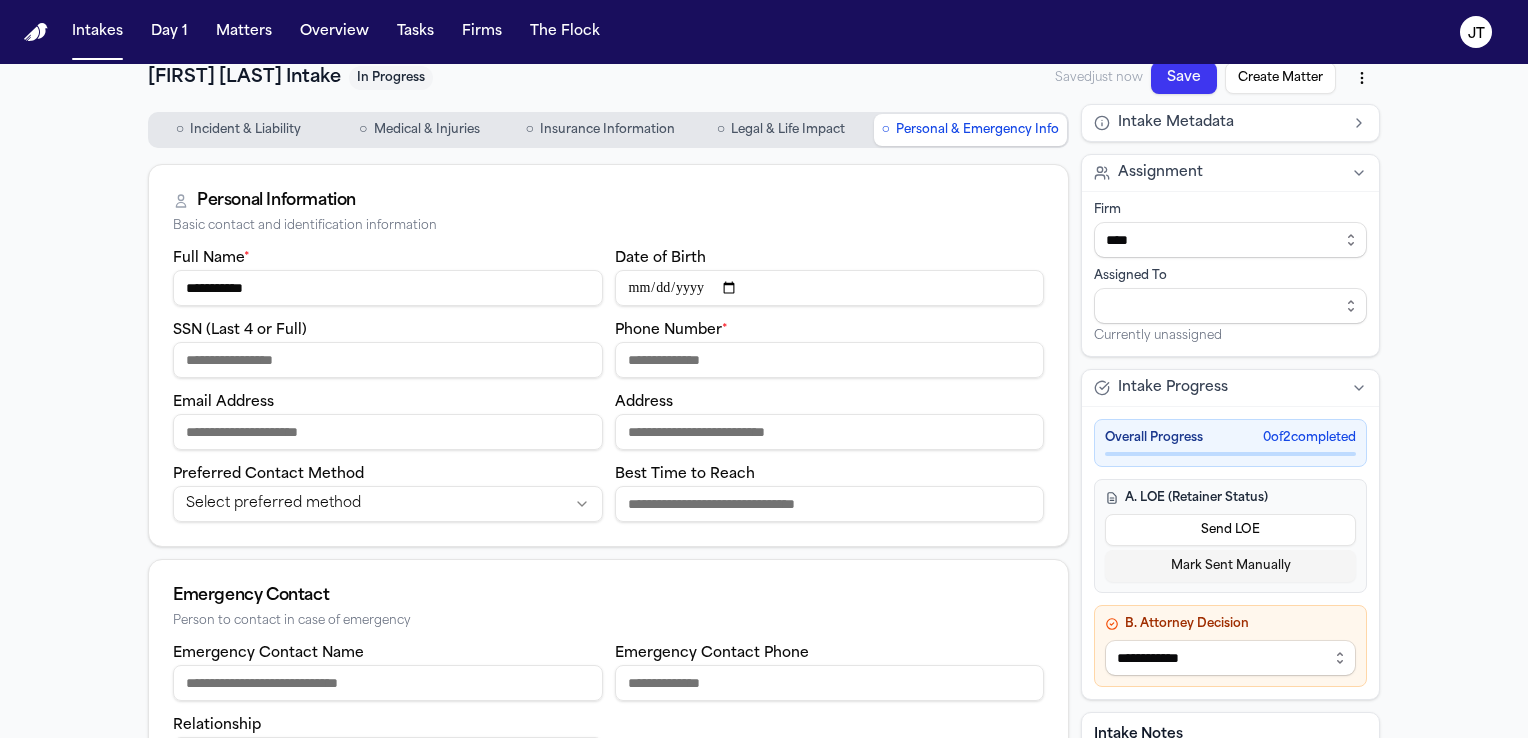 scroll, scrollTop: 0, scrollLeft: 0, axis: both 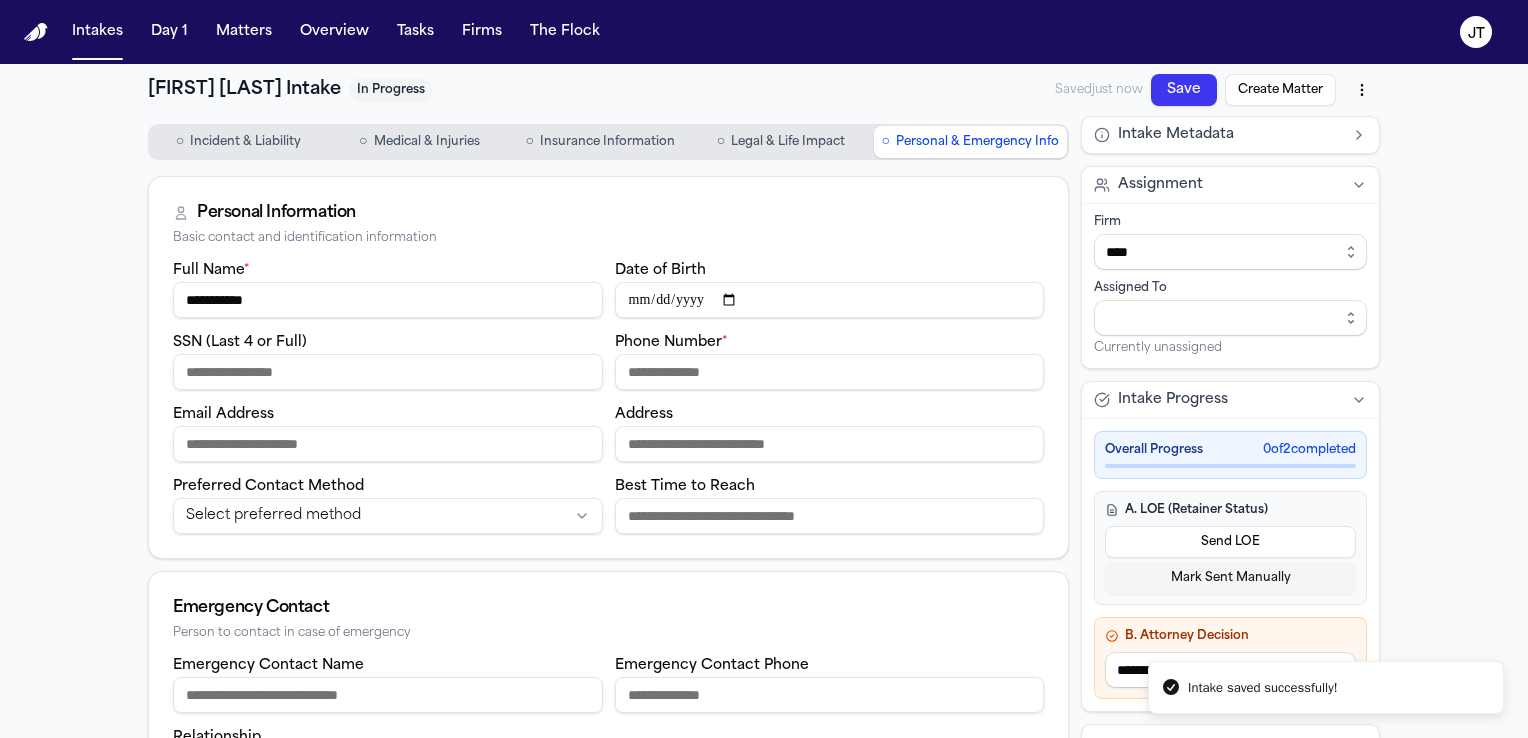 click on "Phone Number  *" at bounding box center [830, 372] 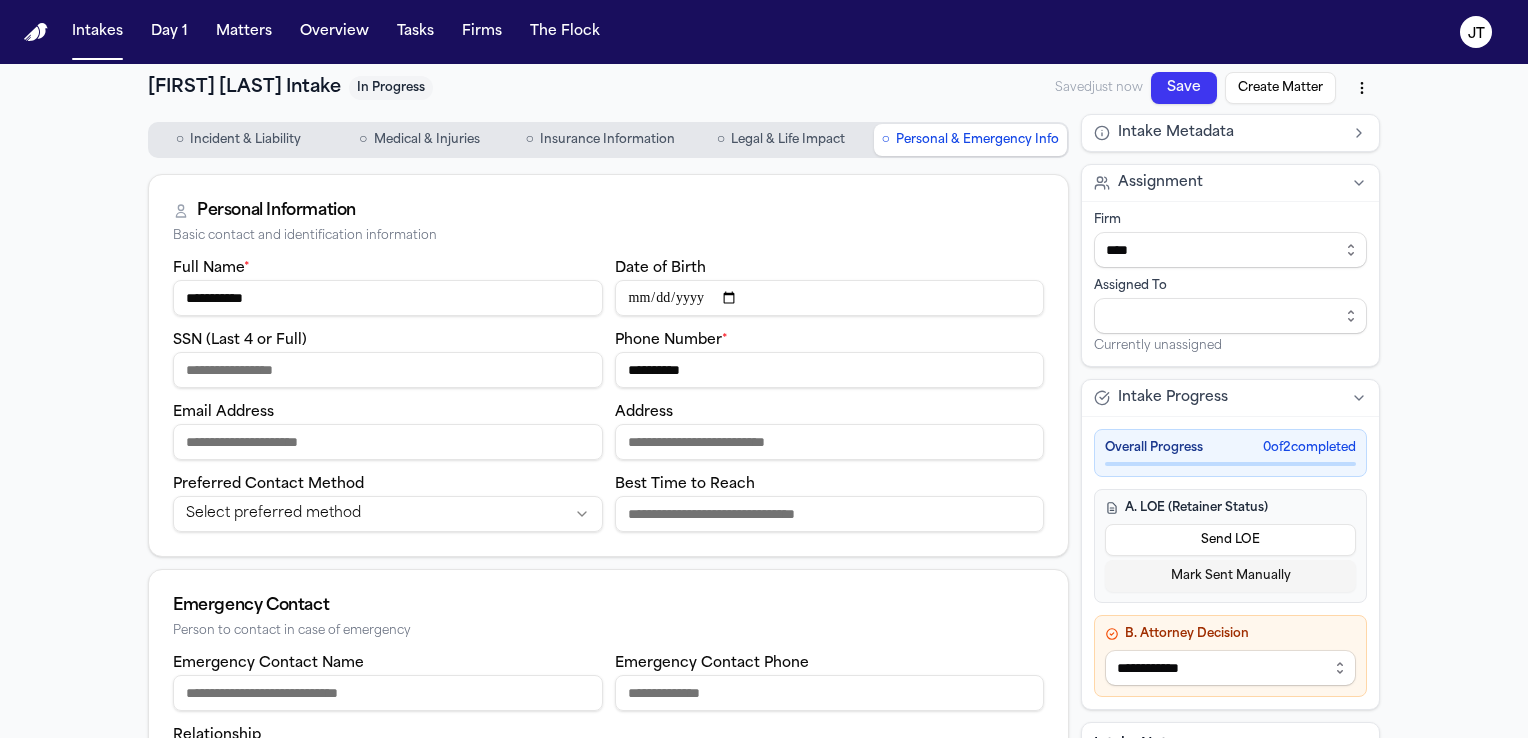 scroll, scrollTop: 0, scrollLeft: 0, axis: both 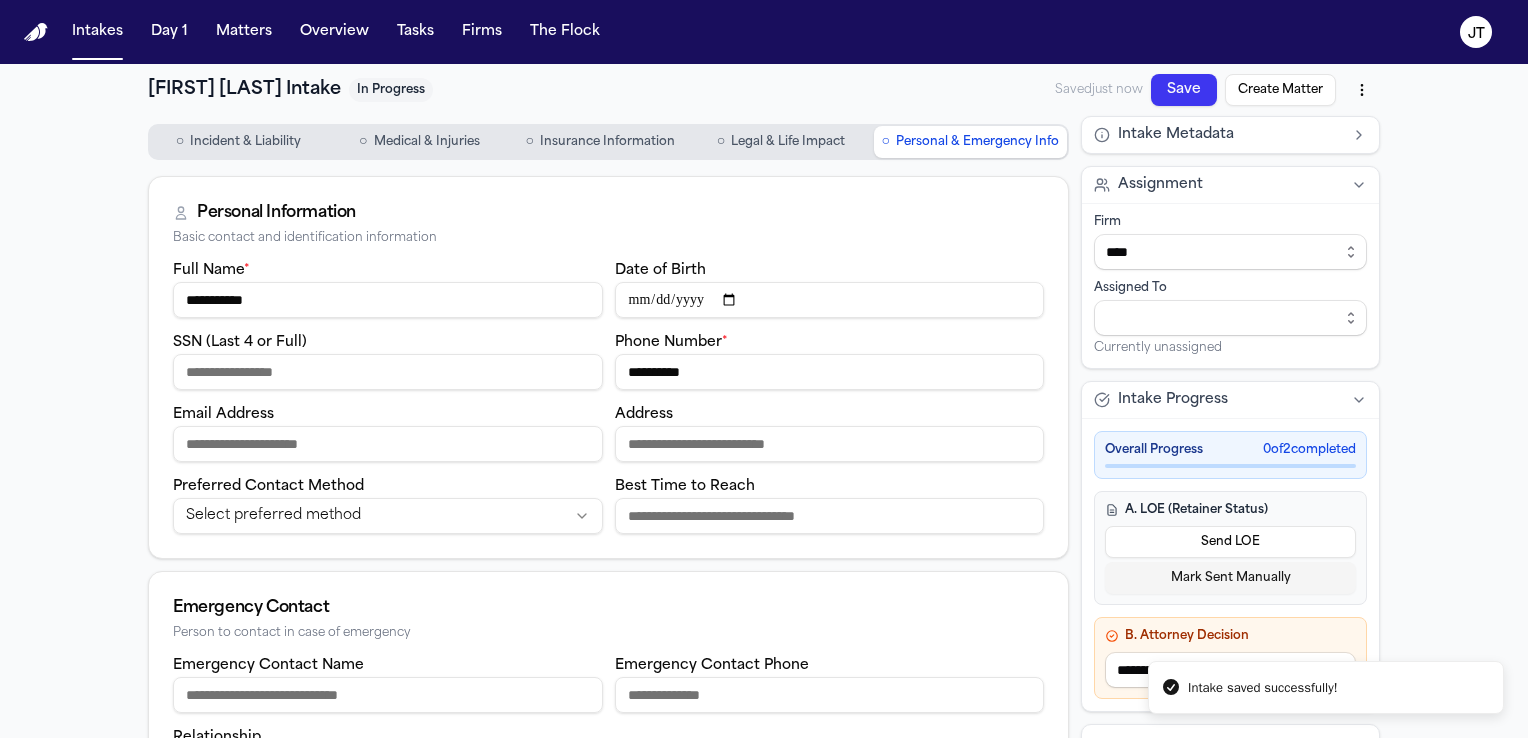 type on "**********" 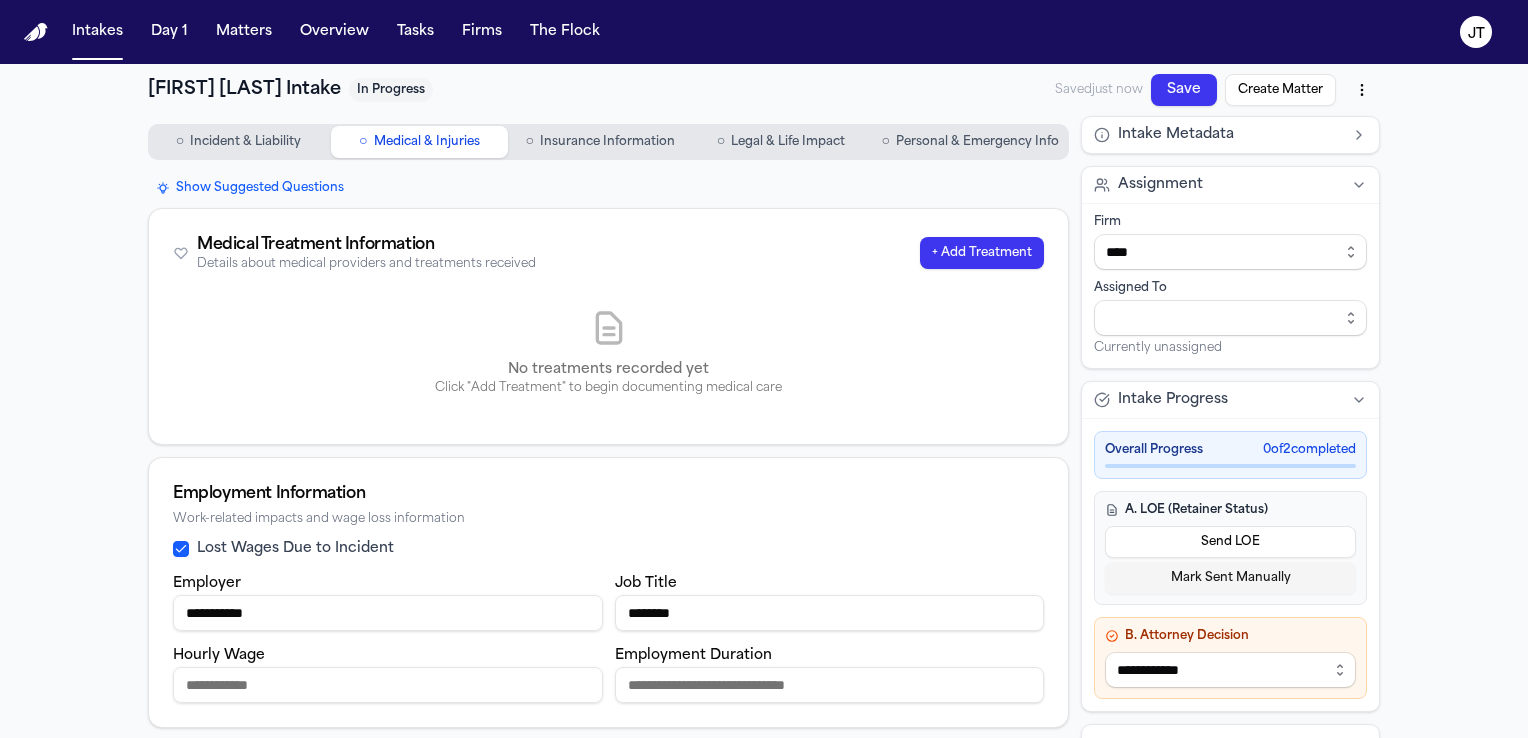 scroll, scrollTop: 0, scrollLeft: 0, axis: both 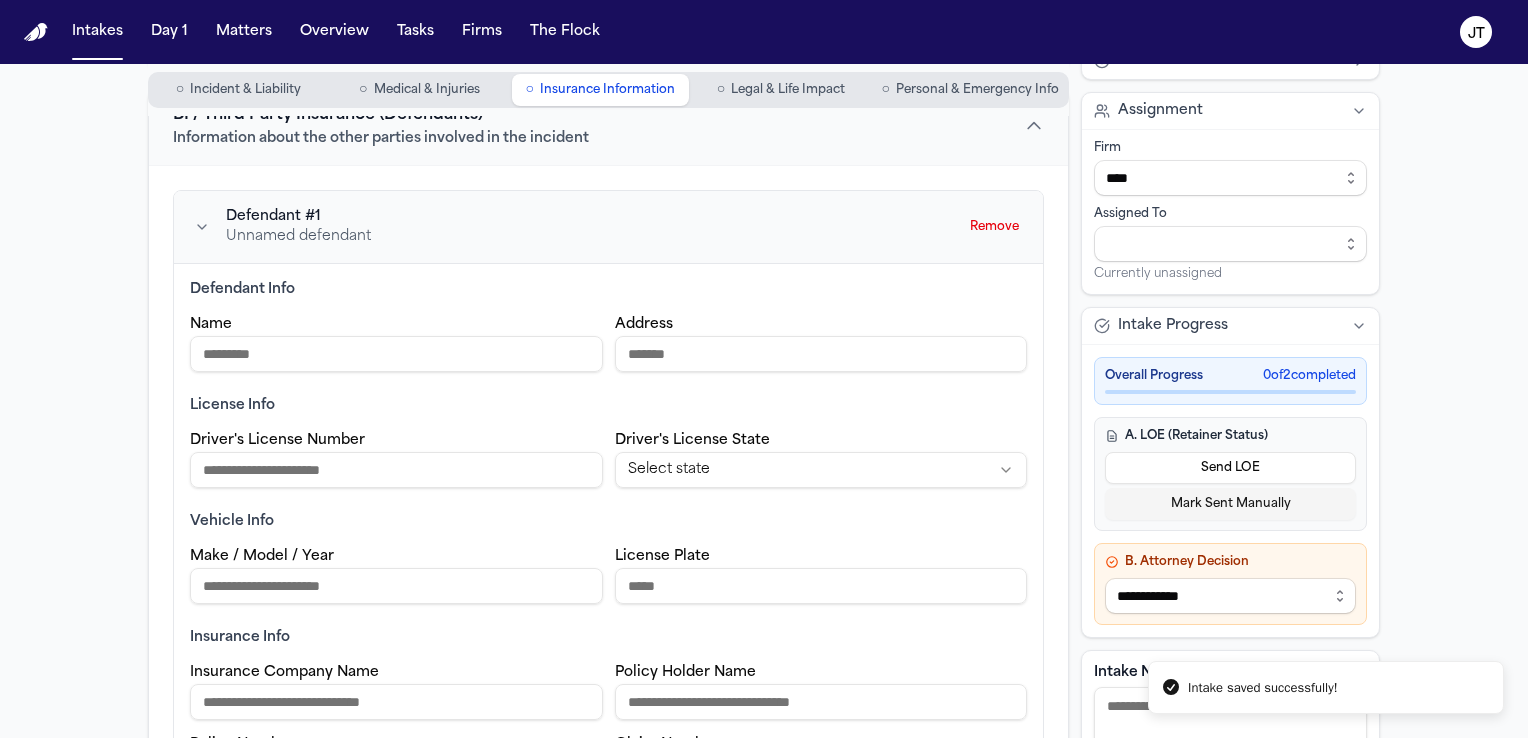 click on "Name" at bounding box center (396, 354) 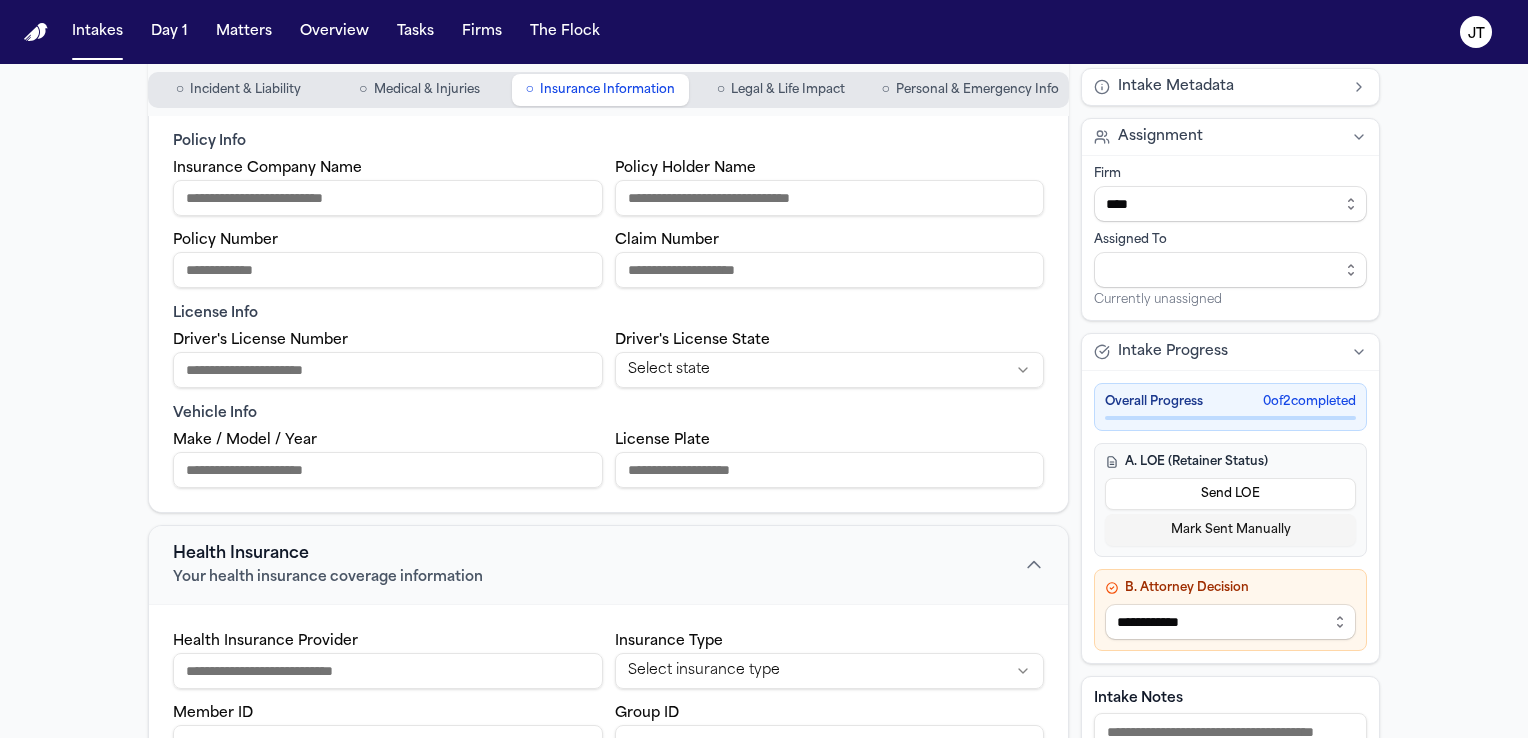 scroll, scrollTop: 140, scrollLeft: 0, axis: vertical 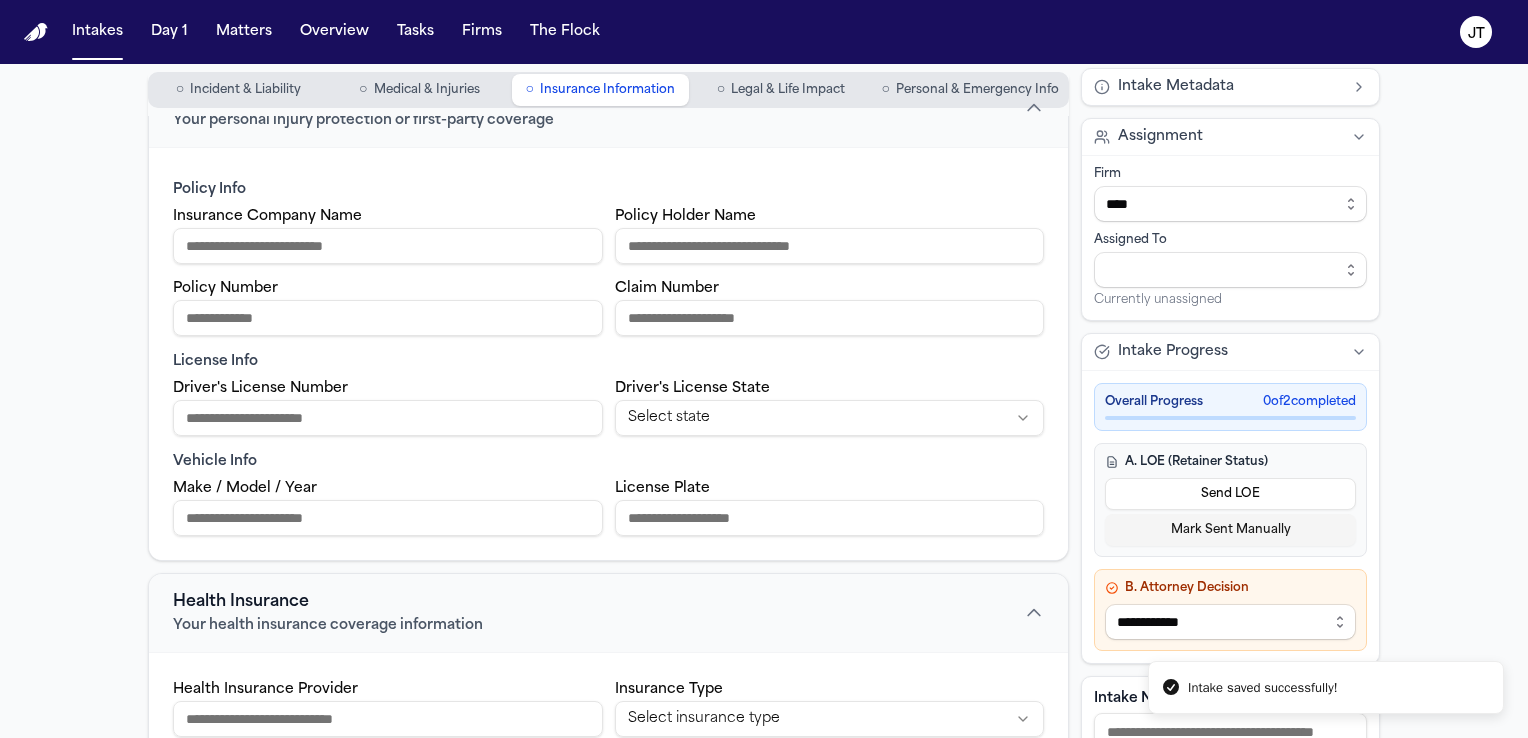 type on "**********" 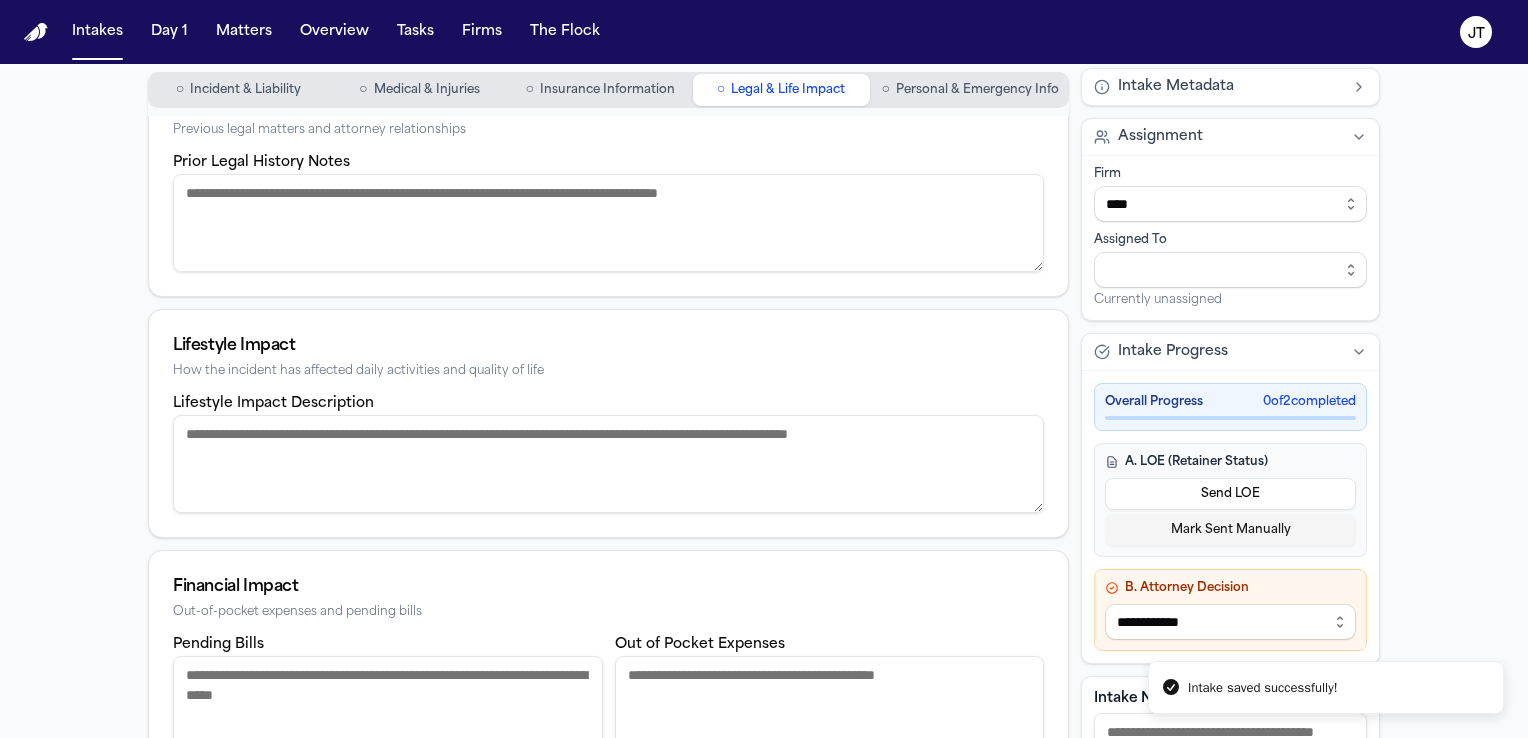 click on "Incident & Liability" at bounding box center (245, 90) 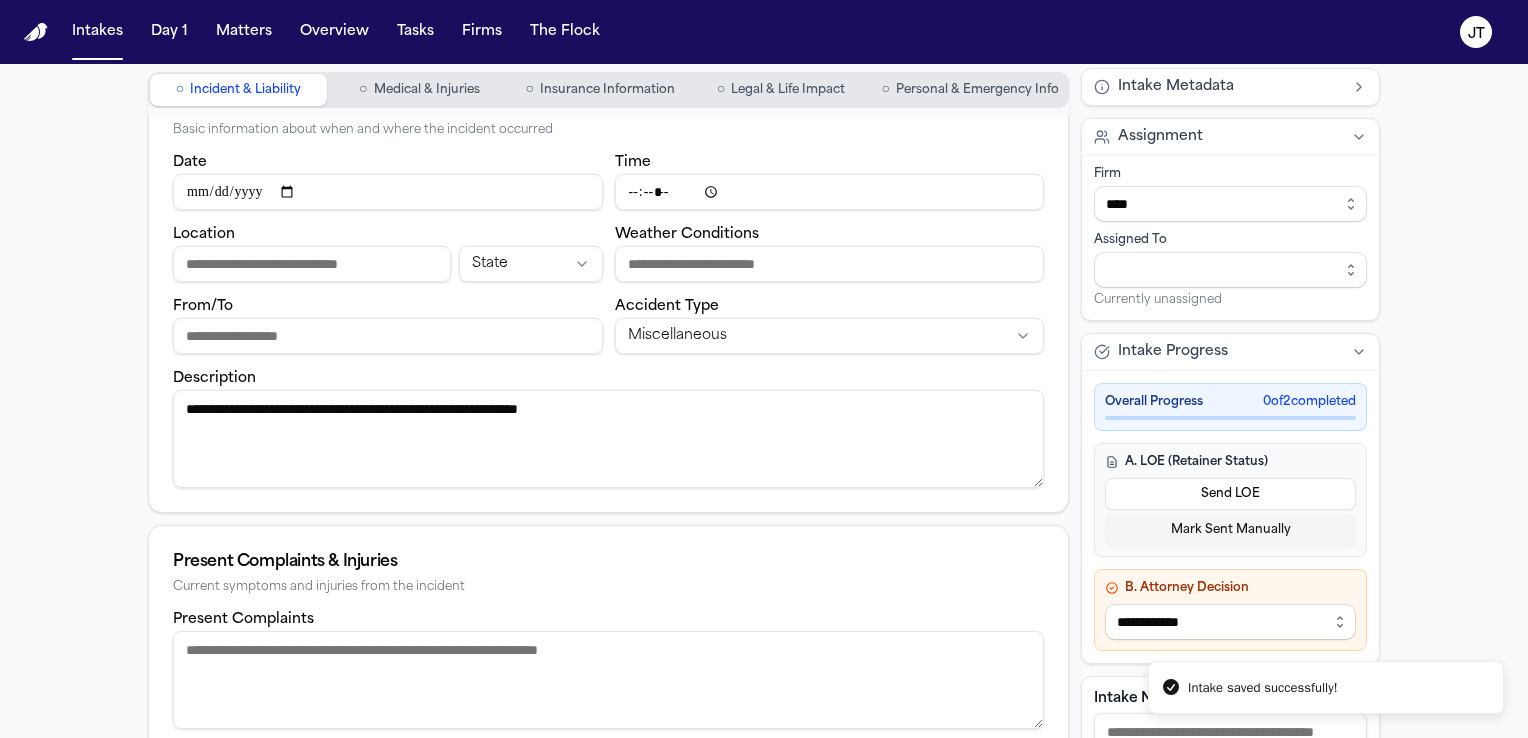 click on "○ Medical & Injuries" at bounding box center (419, 90) 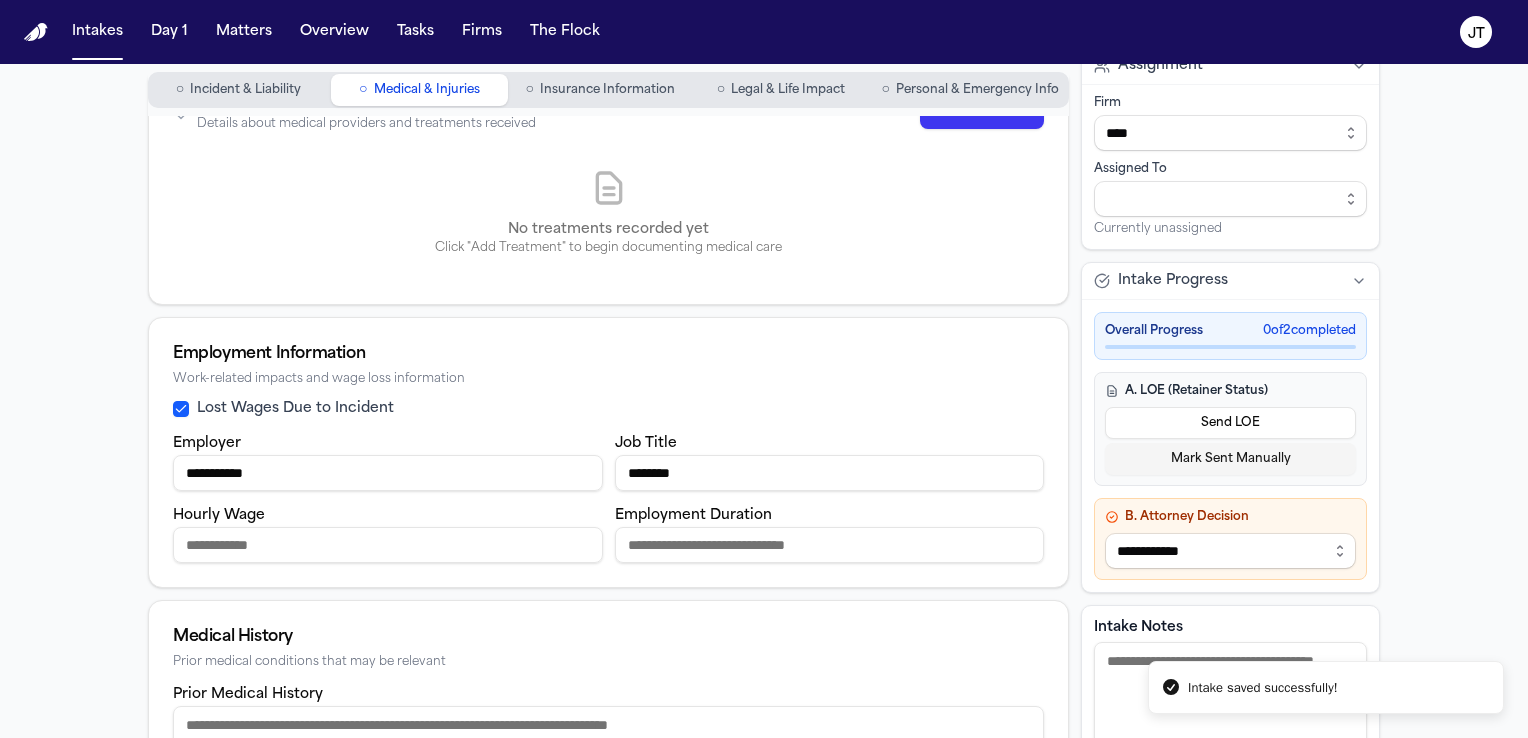 scroll, scrollTop: 236, scrollLeft: 0, axis: vertical 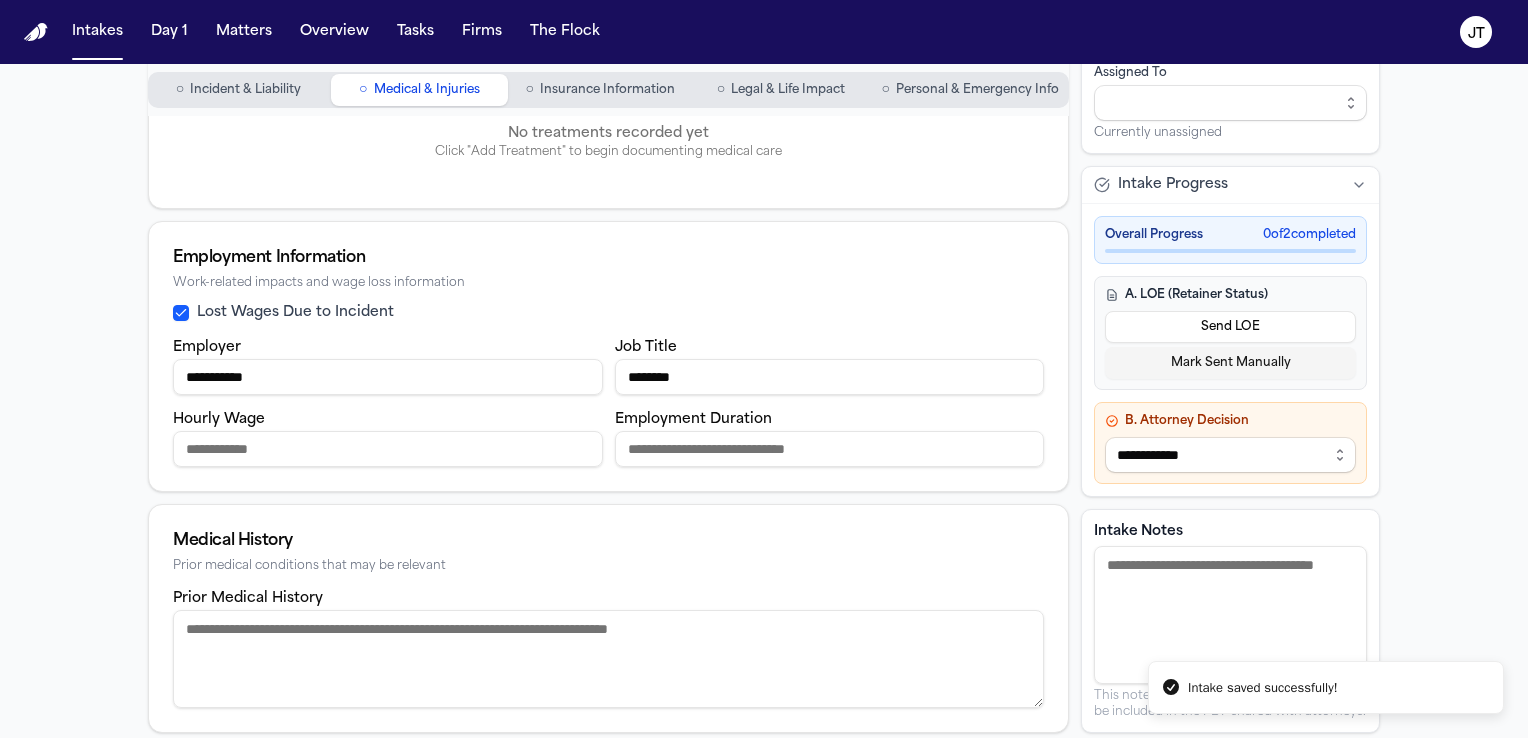 click on "Prior Medical History" at bounding box center [608, 659] 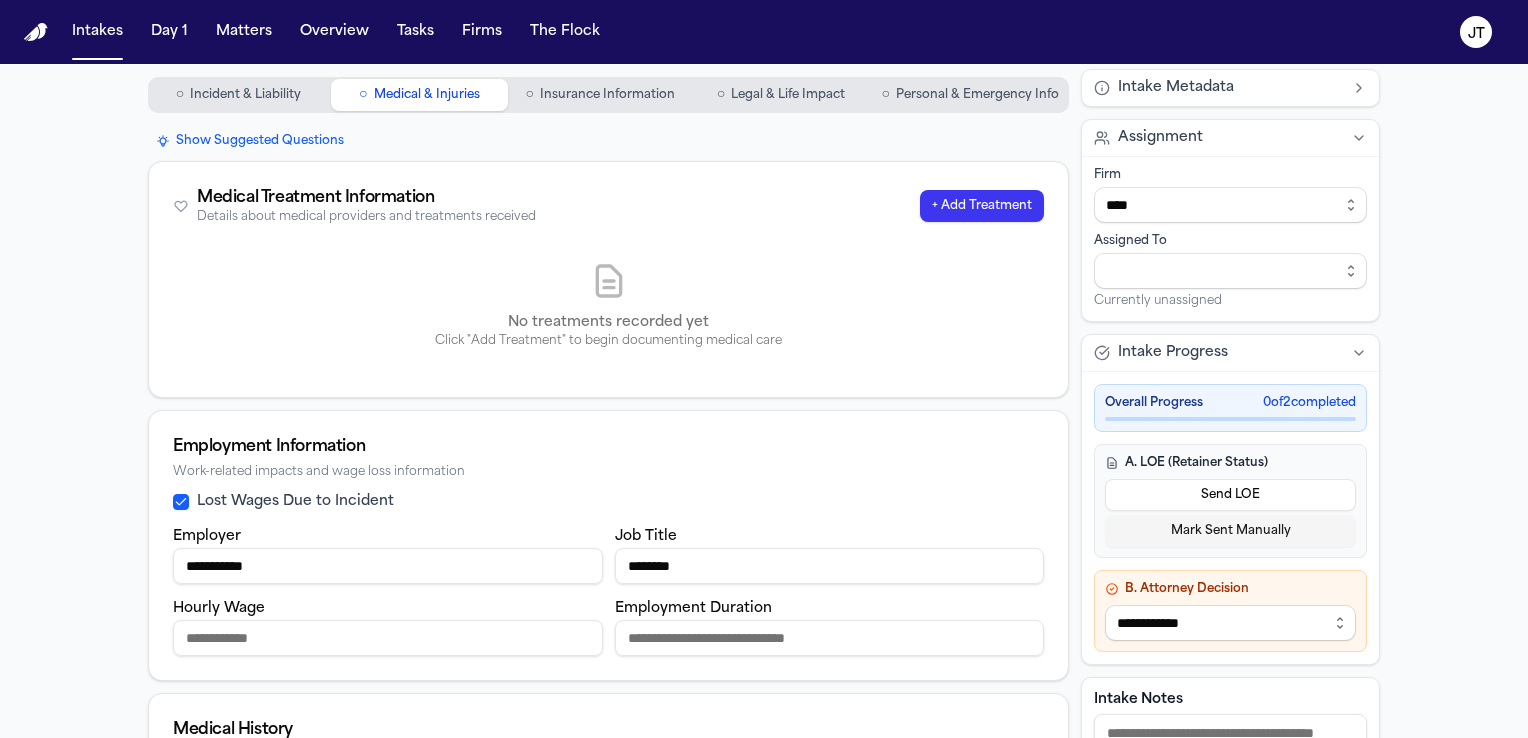 scroll, scrollTop: 36, scrollLeft: 0, axis: vertical 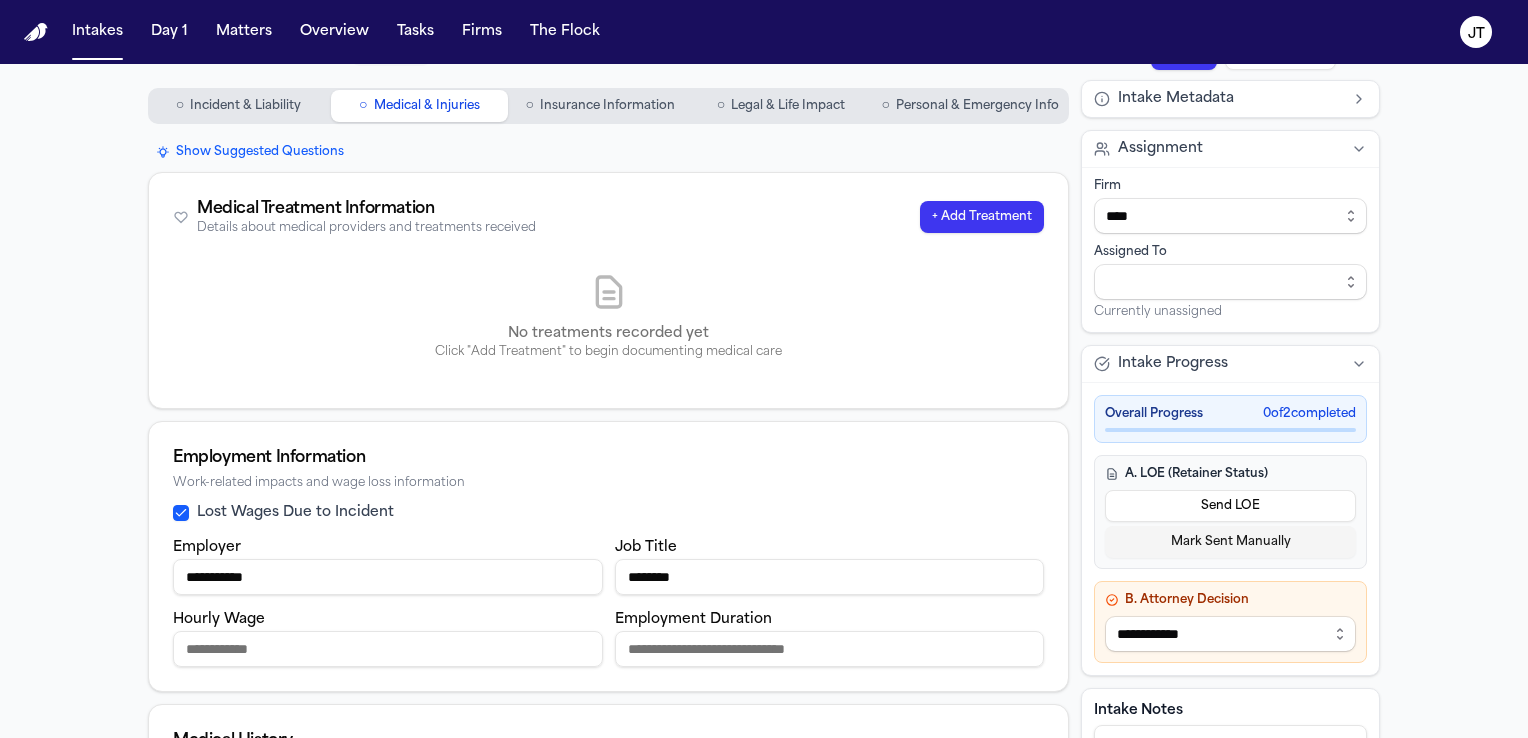 type on "**********" 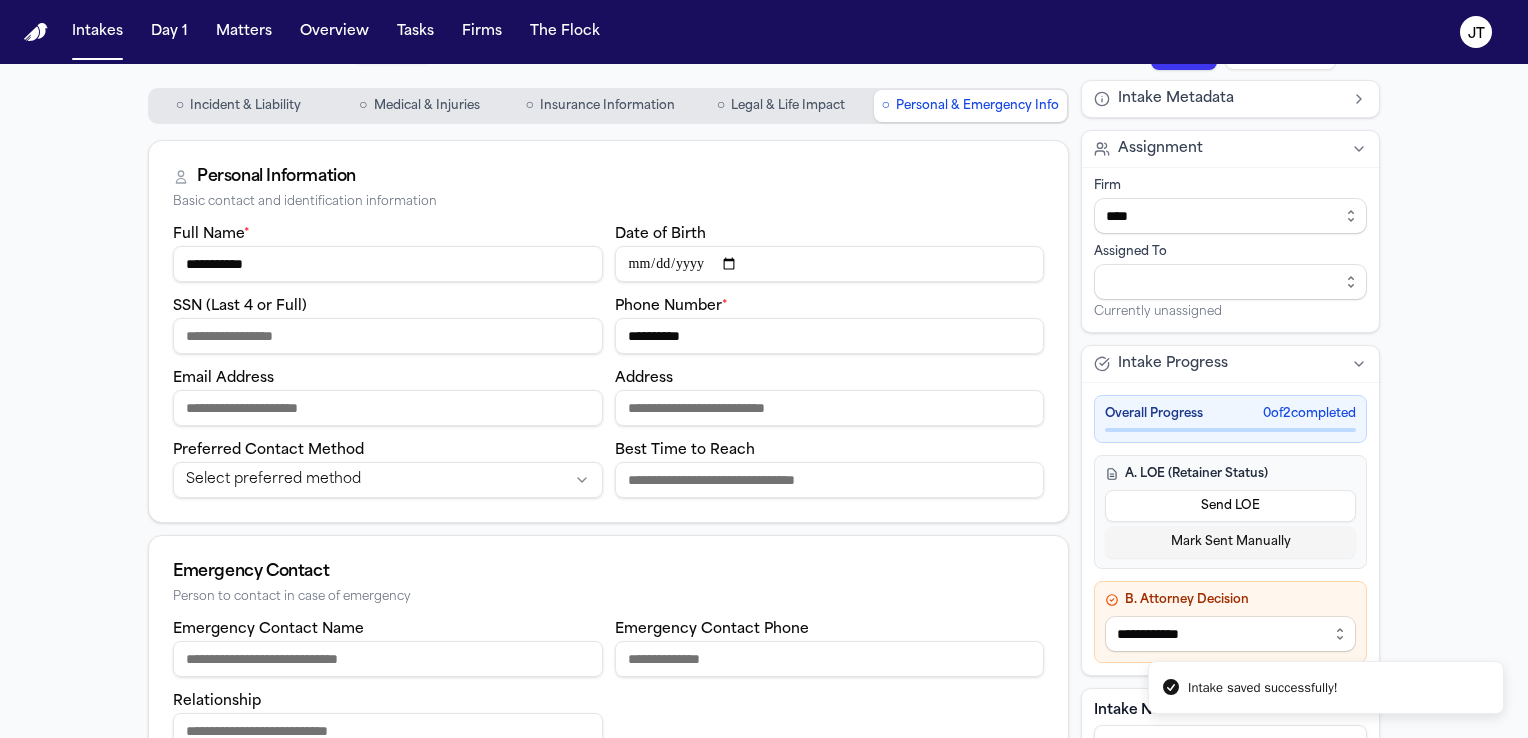 click on "**********" at bounding box center [388, 264] 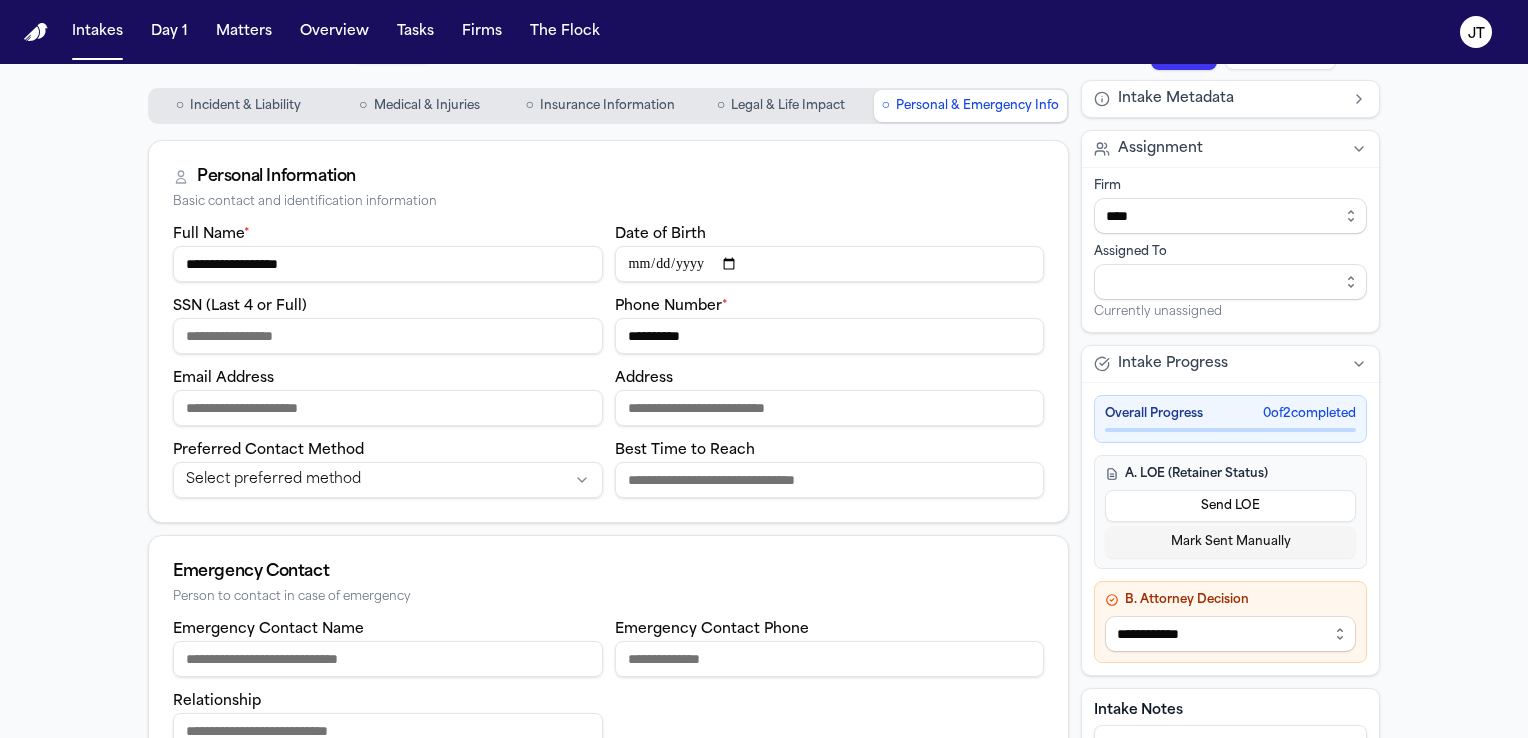 type on "**********" 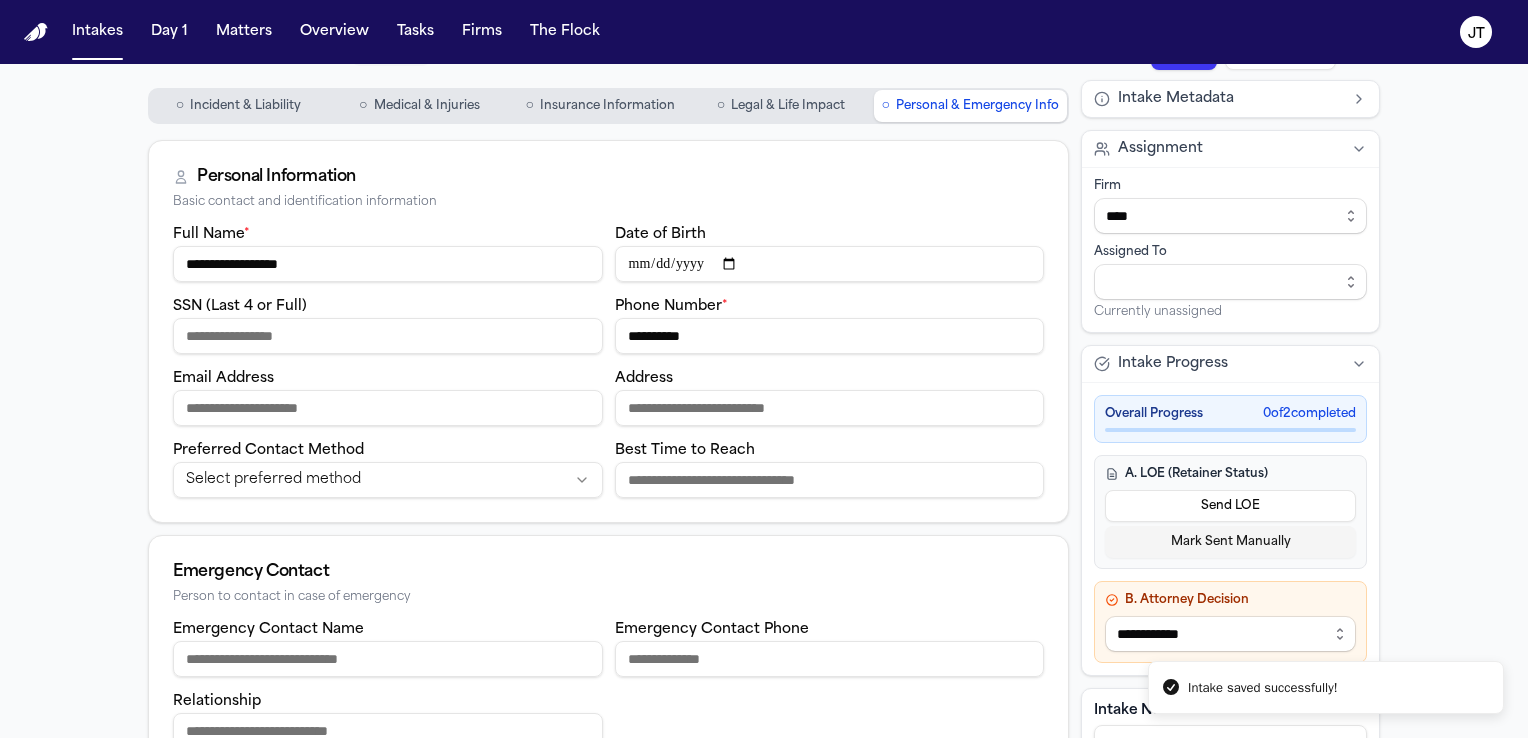 click on "Date of Birth" at bounding box center (830, 264) 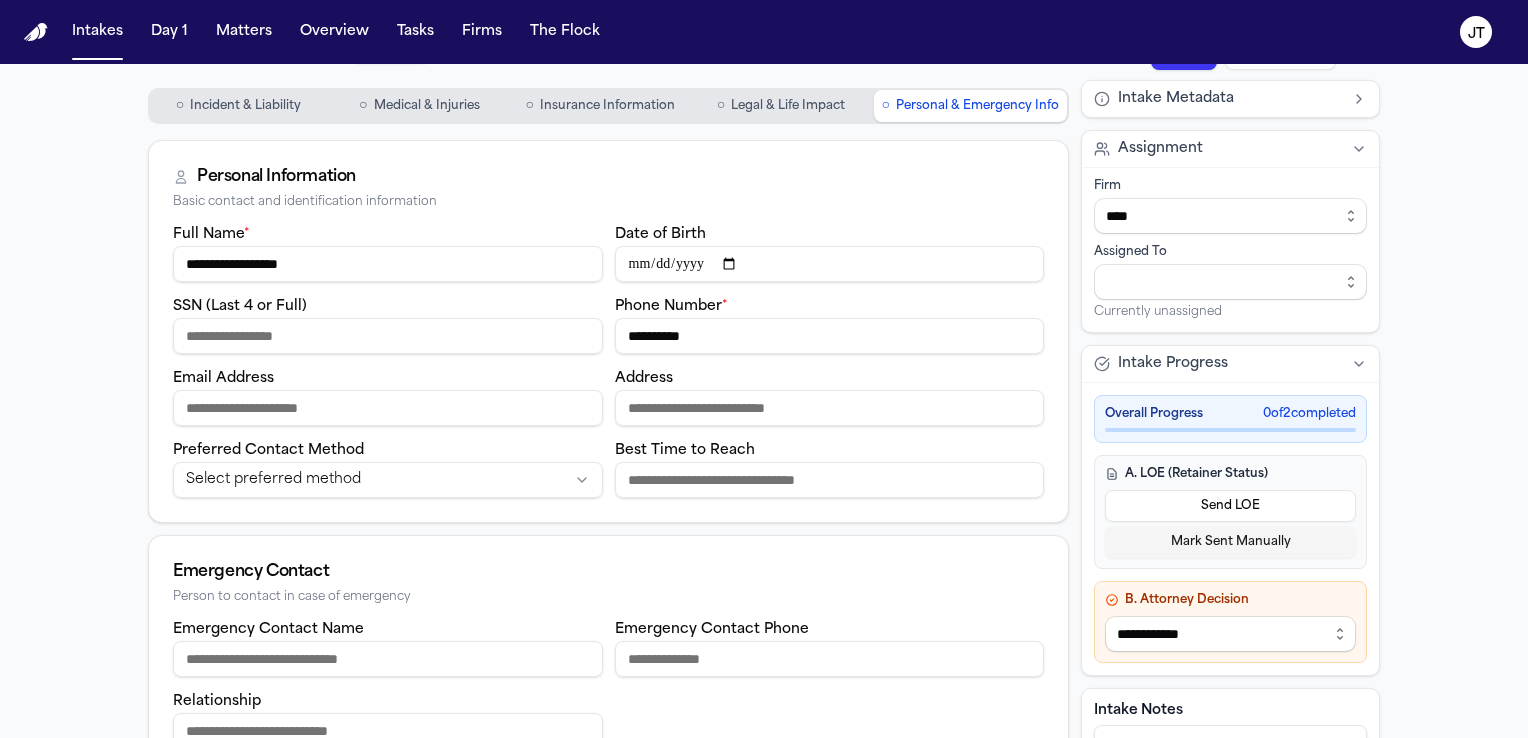 type on "**********" 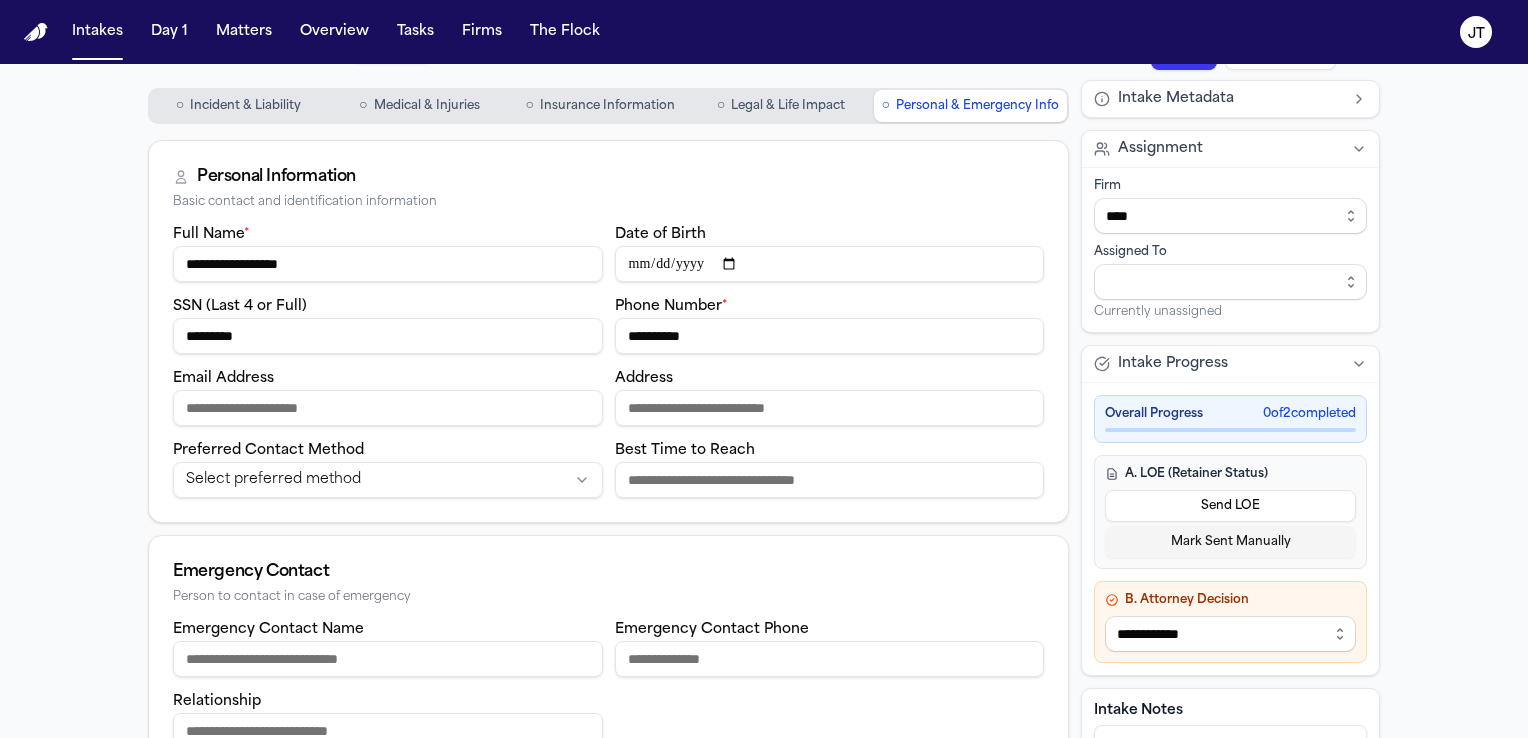 type on "*********" 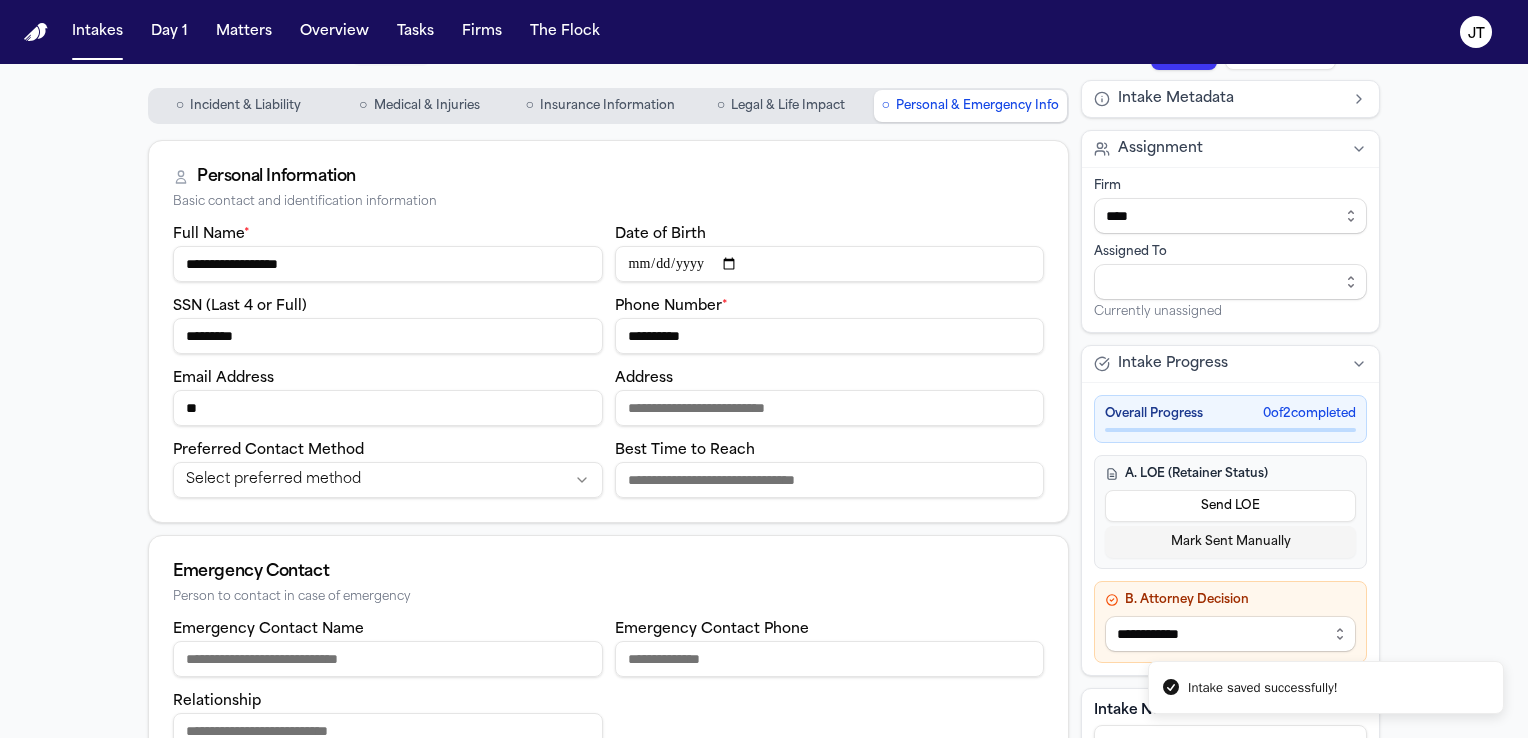 type on "*" 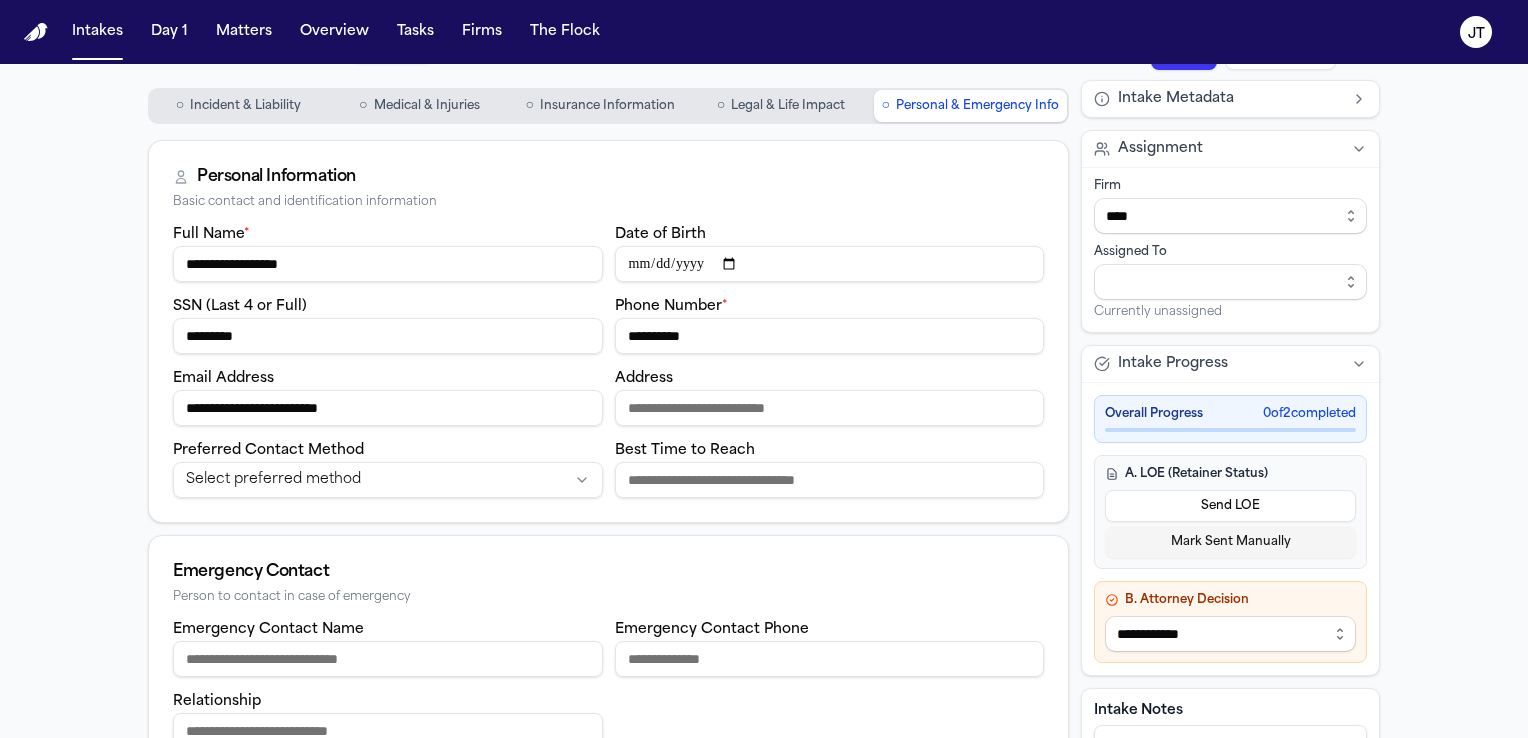 type on "**********" 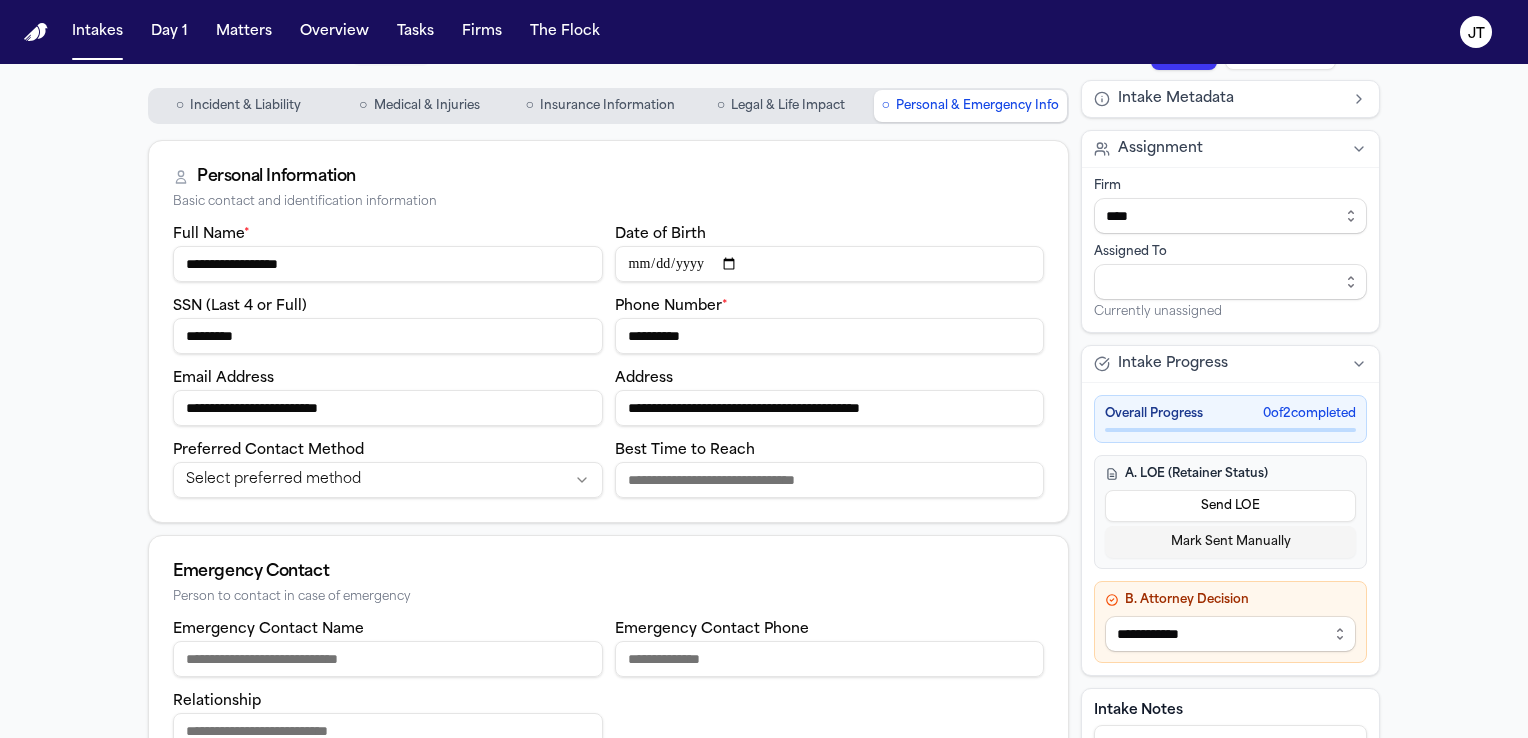 type on "**********" 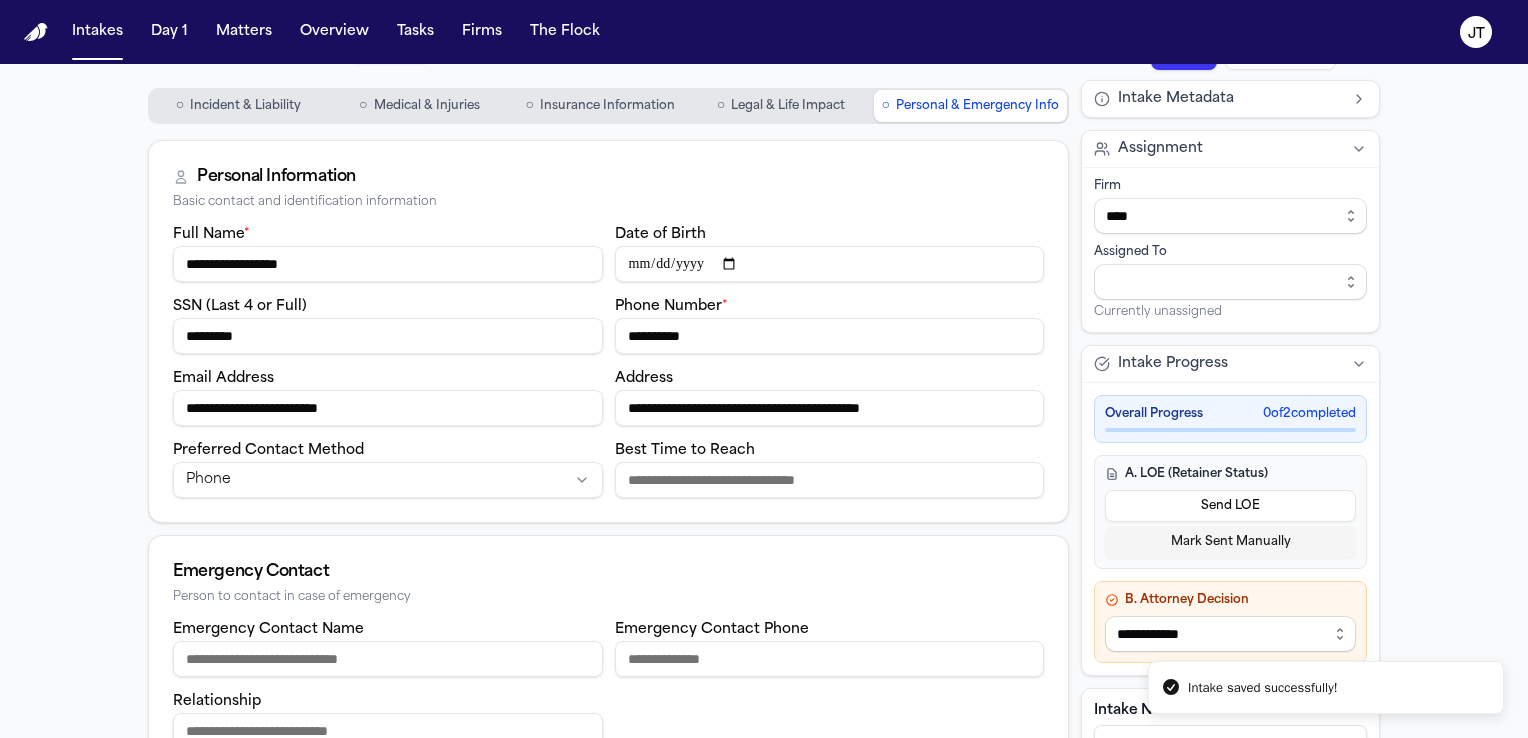 click on "Best Time to Reach" at bounding box center [830, 480] 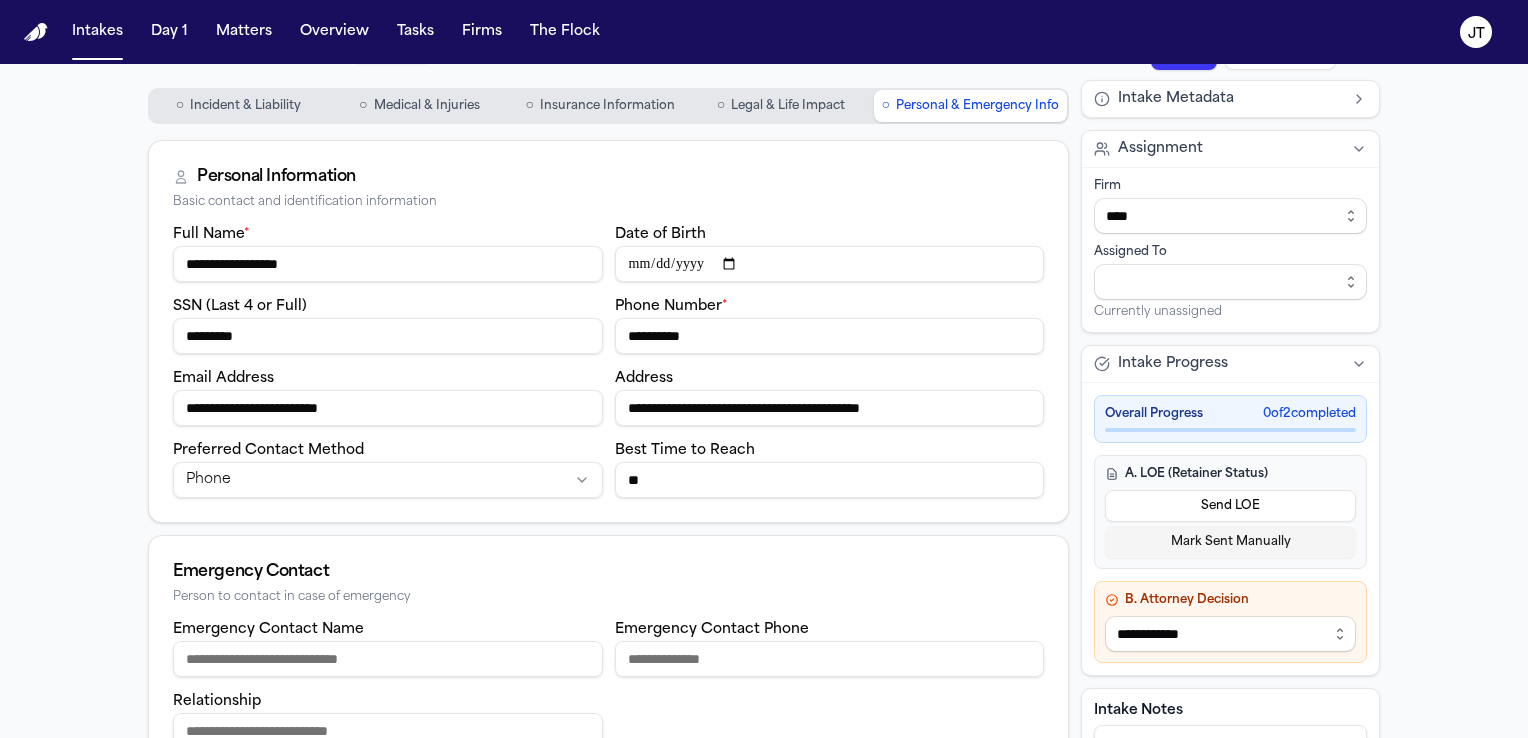 type on "*" 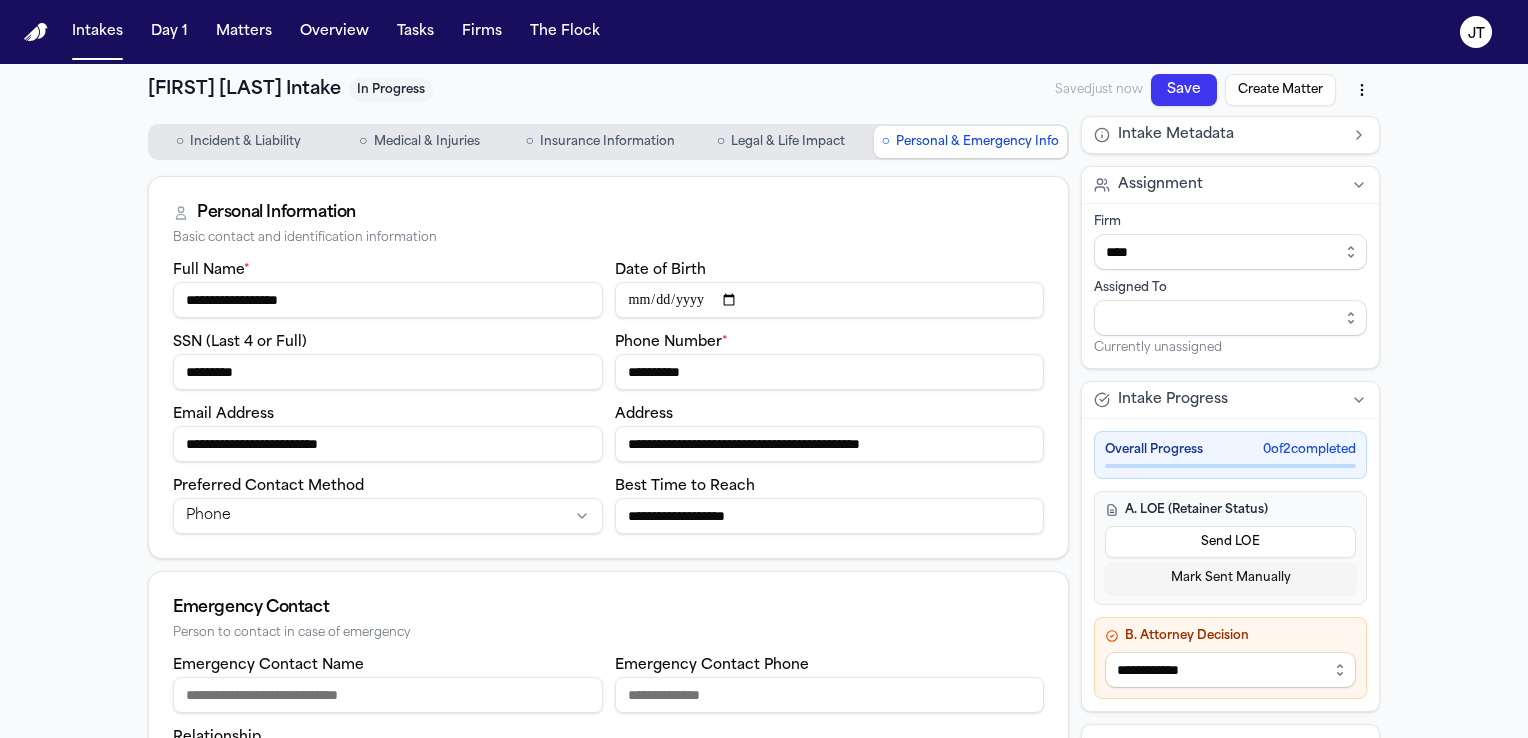 scroll, scrollTop: 0, scrollLeft: 0, axis: both 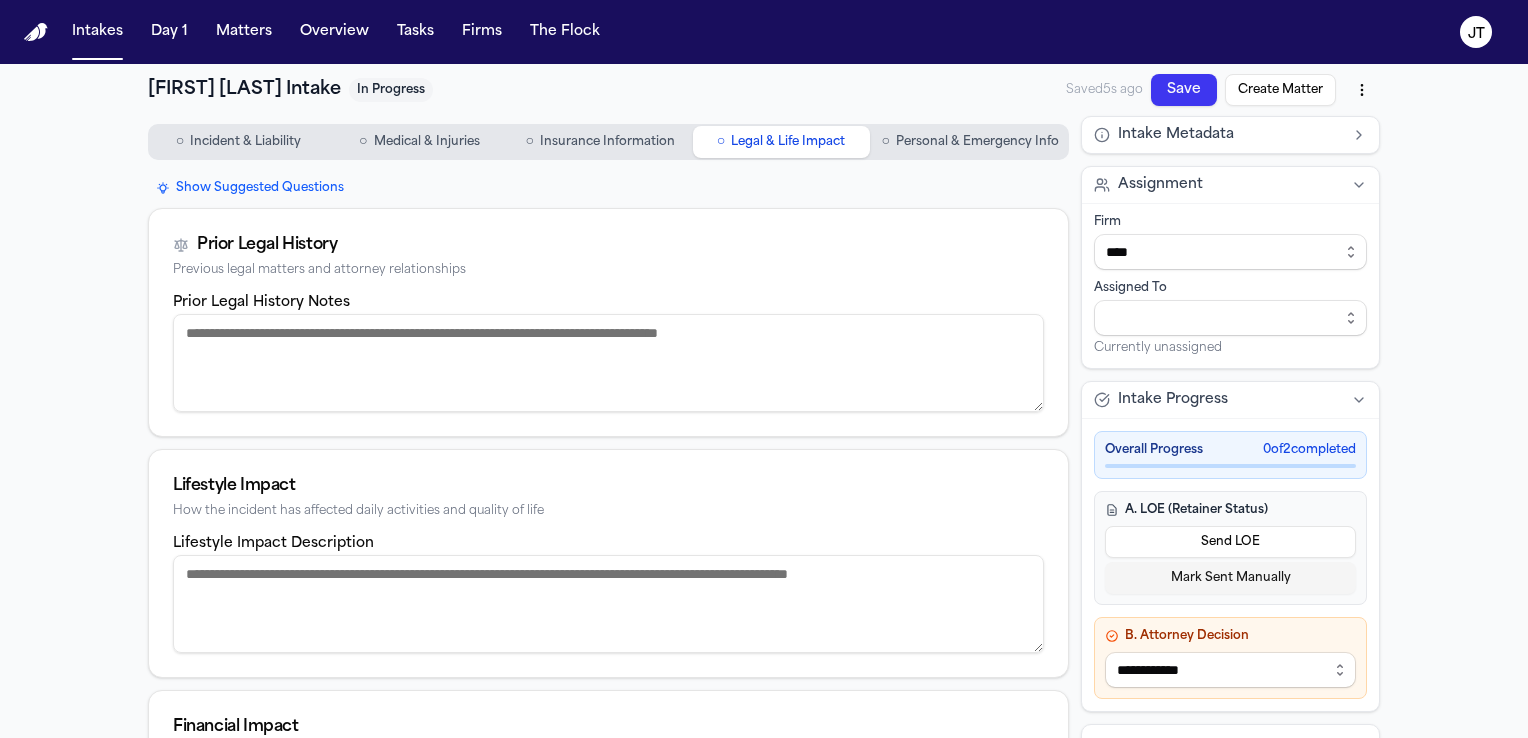 click on "Prior Legal History Notes" at bounding box center [608, 363] 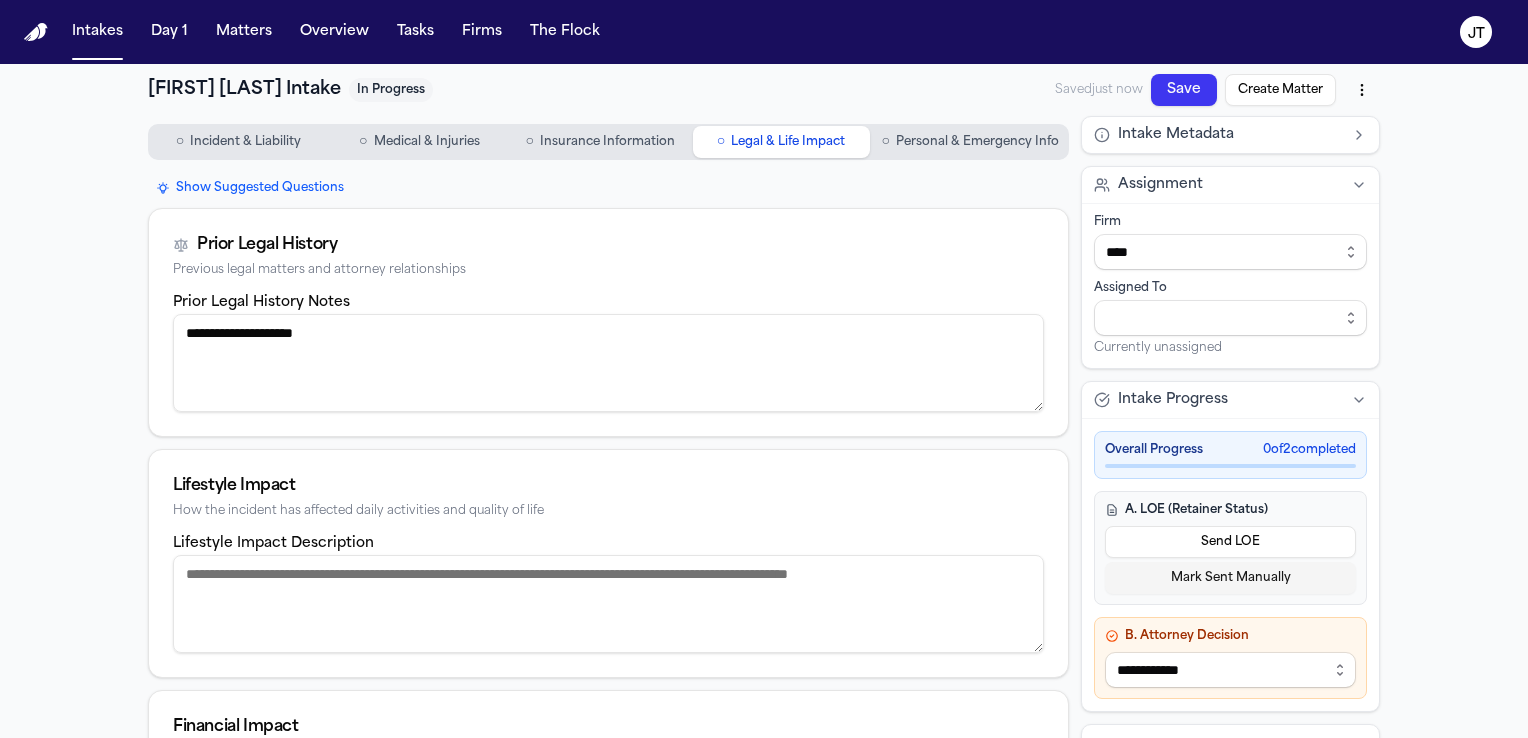 click on "**********" at bounding box center [608, 363] 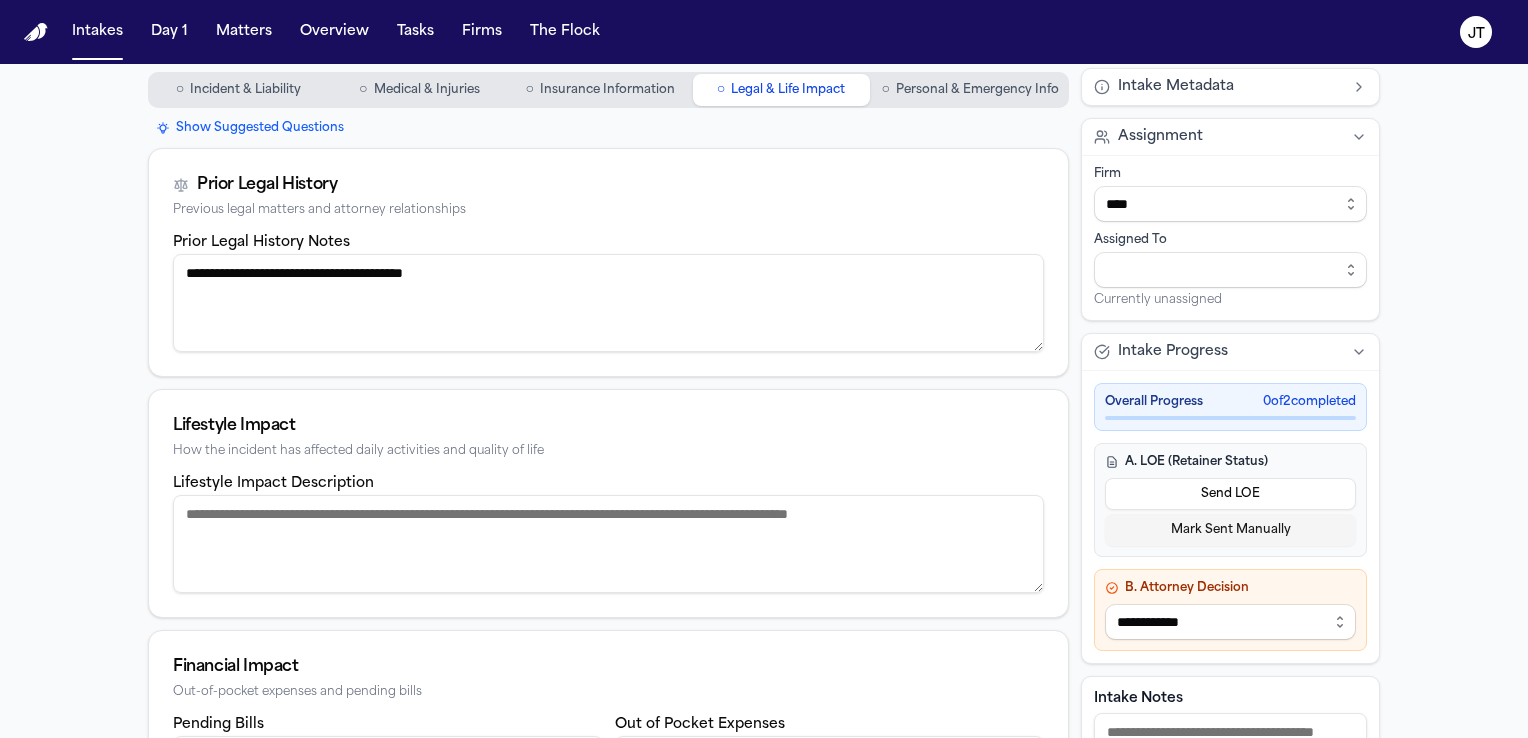 scroll, scrollTop: 26, scrollLeft: 0, axis: vertical 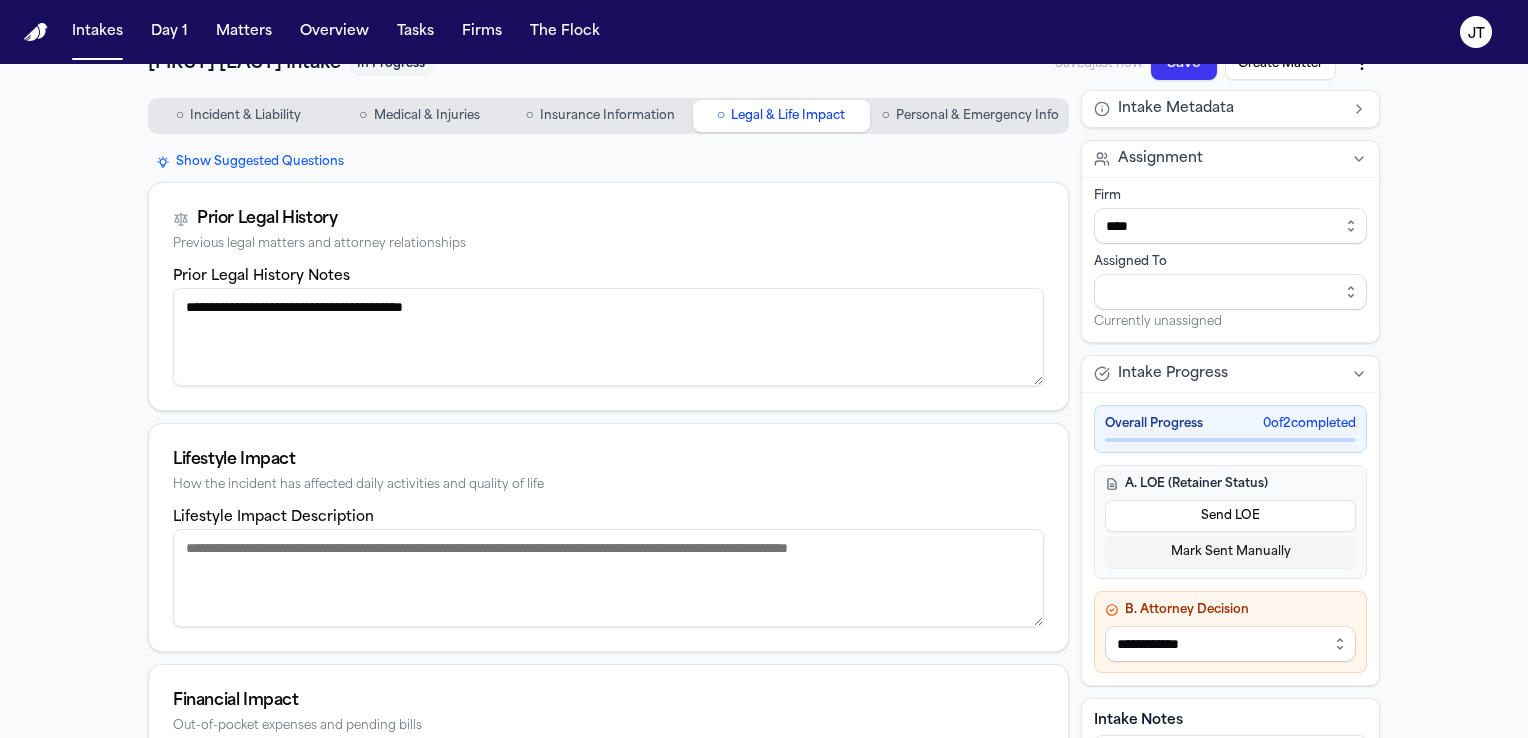 type on "**********" 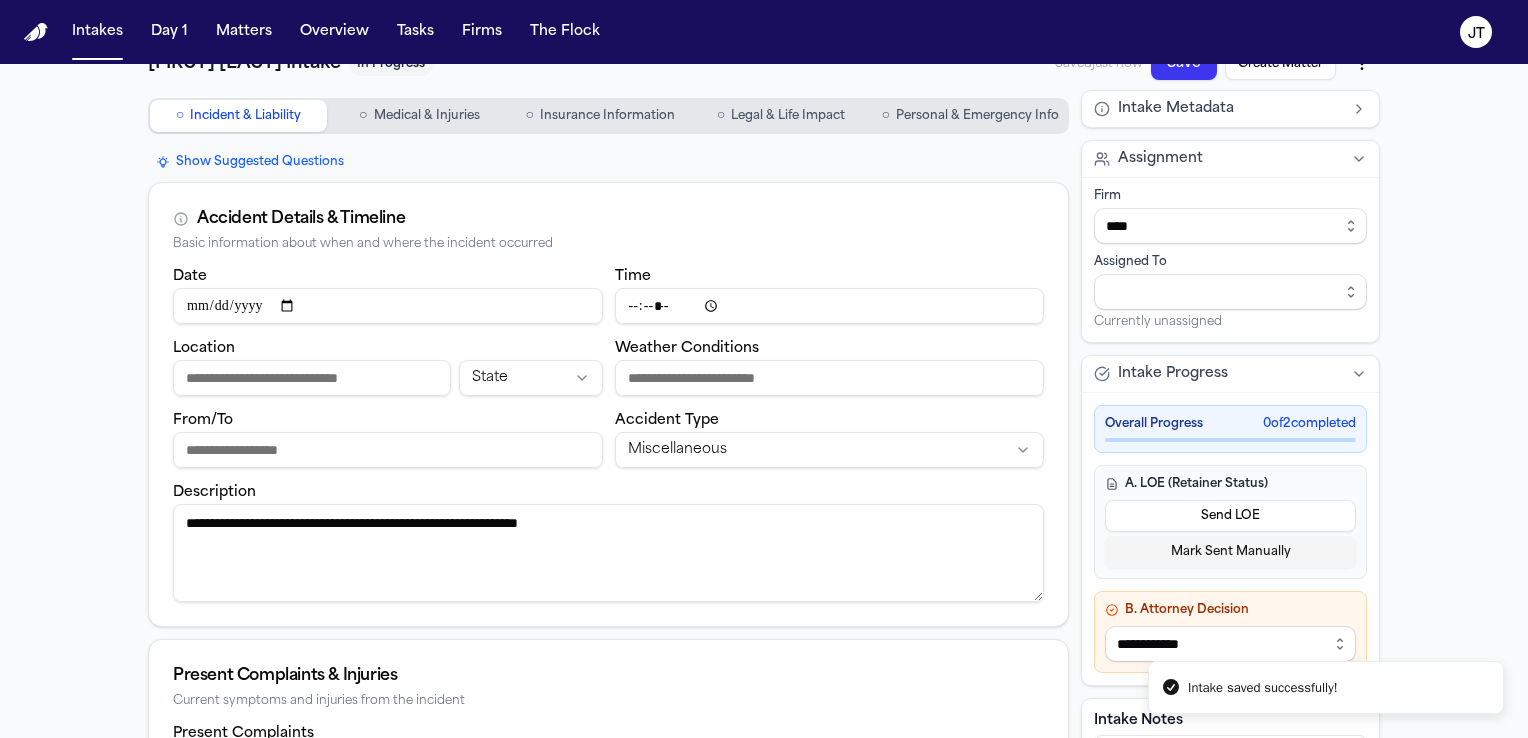 click on "**********" at bounding box center [764, 726] 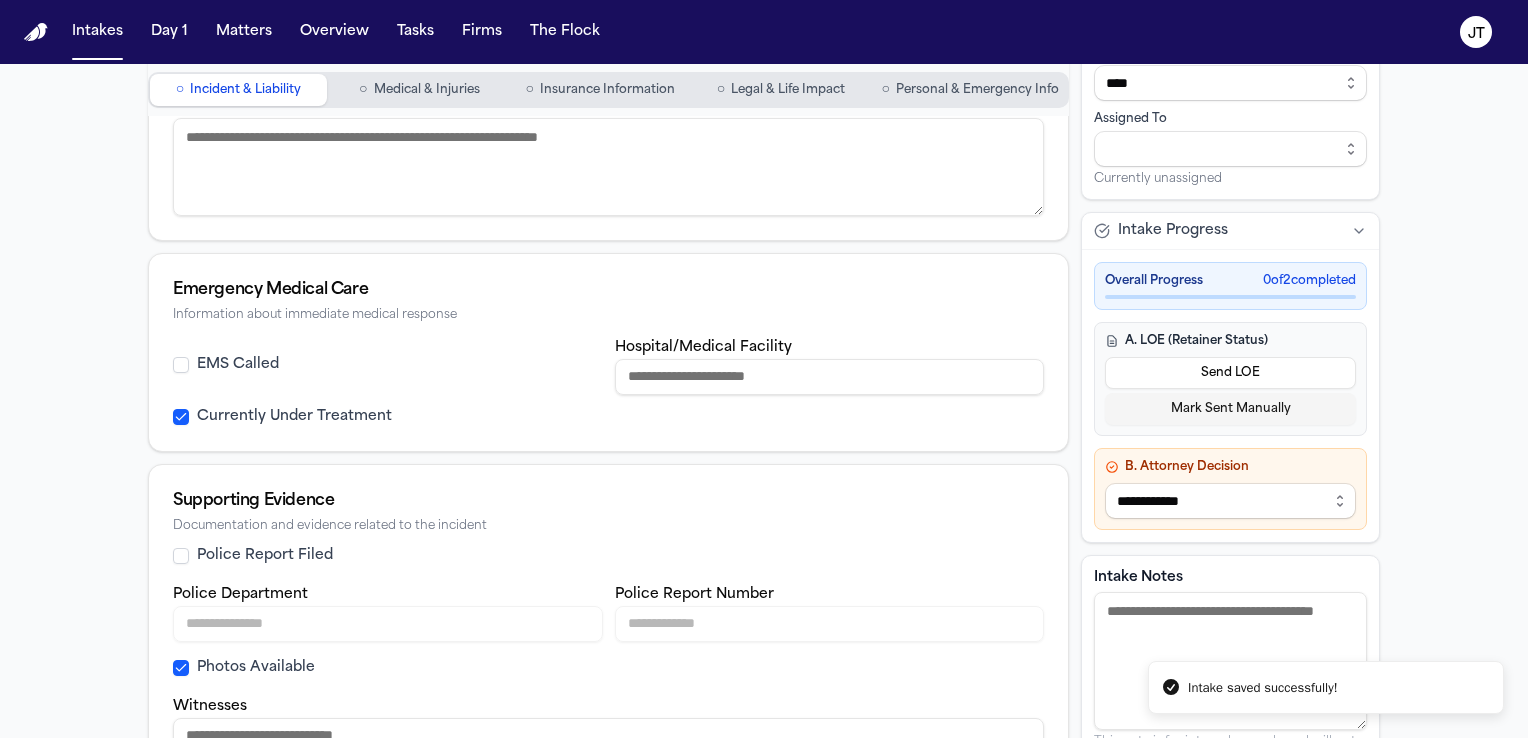 scroll, scrollTop: 699, scrollLeft: 0, axis: vertical 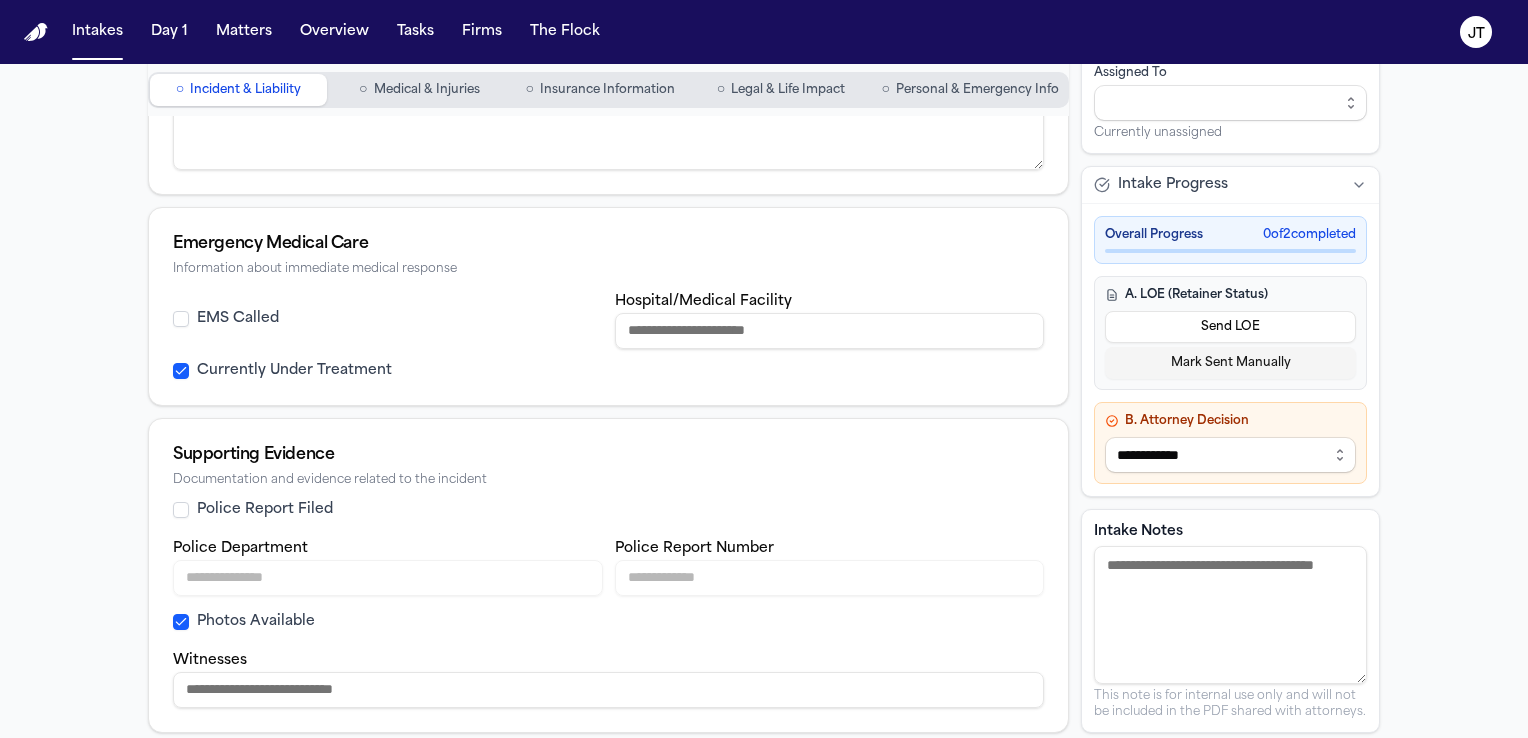 click on "Witnesses" at bounding box center [608, 690] 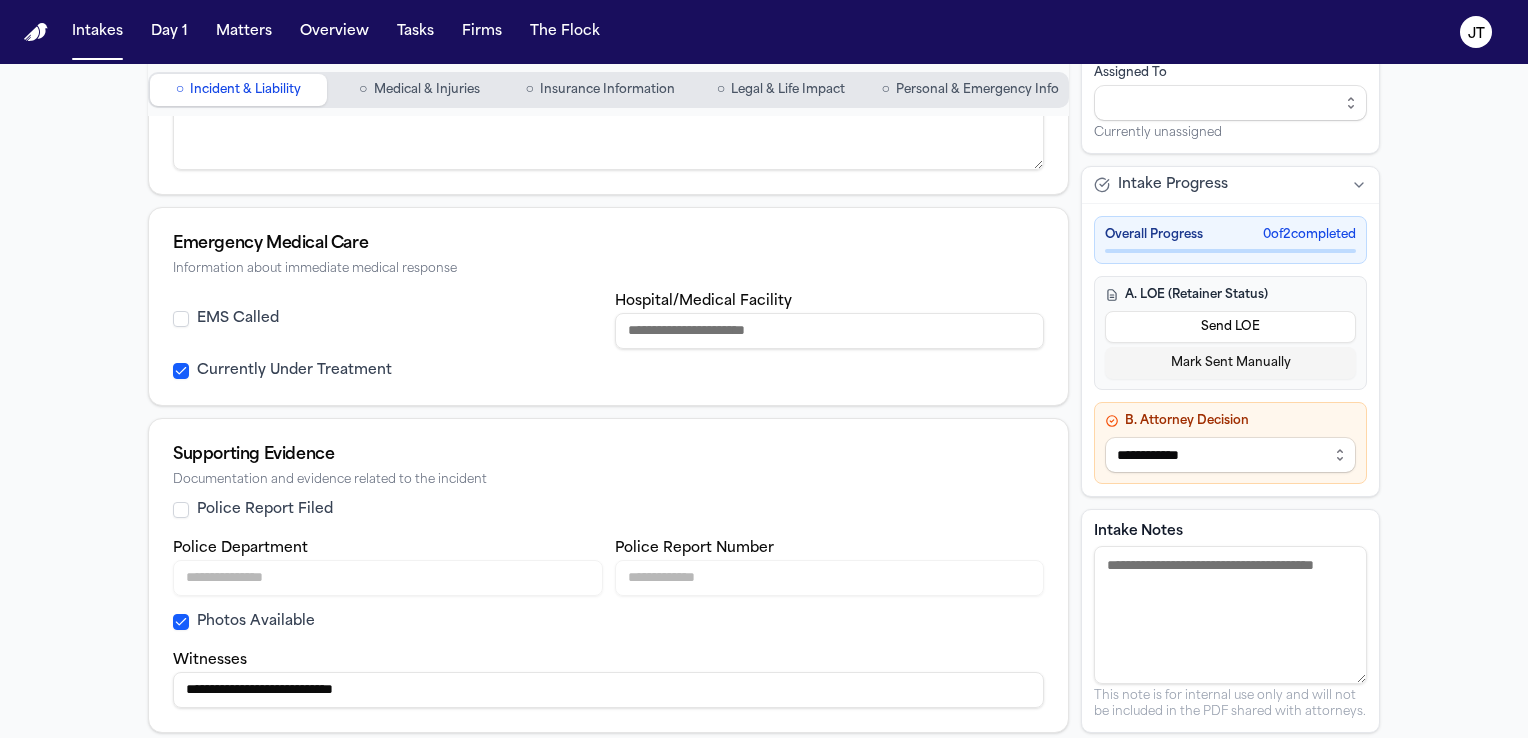 type on "**********" 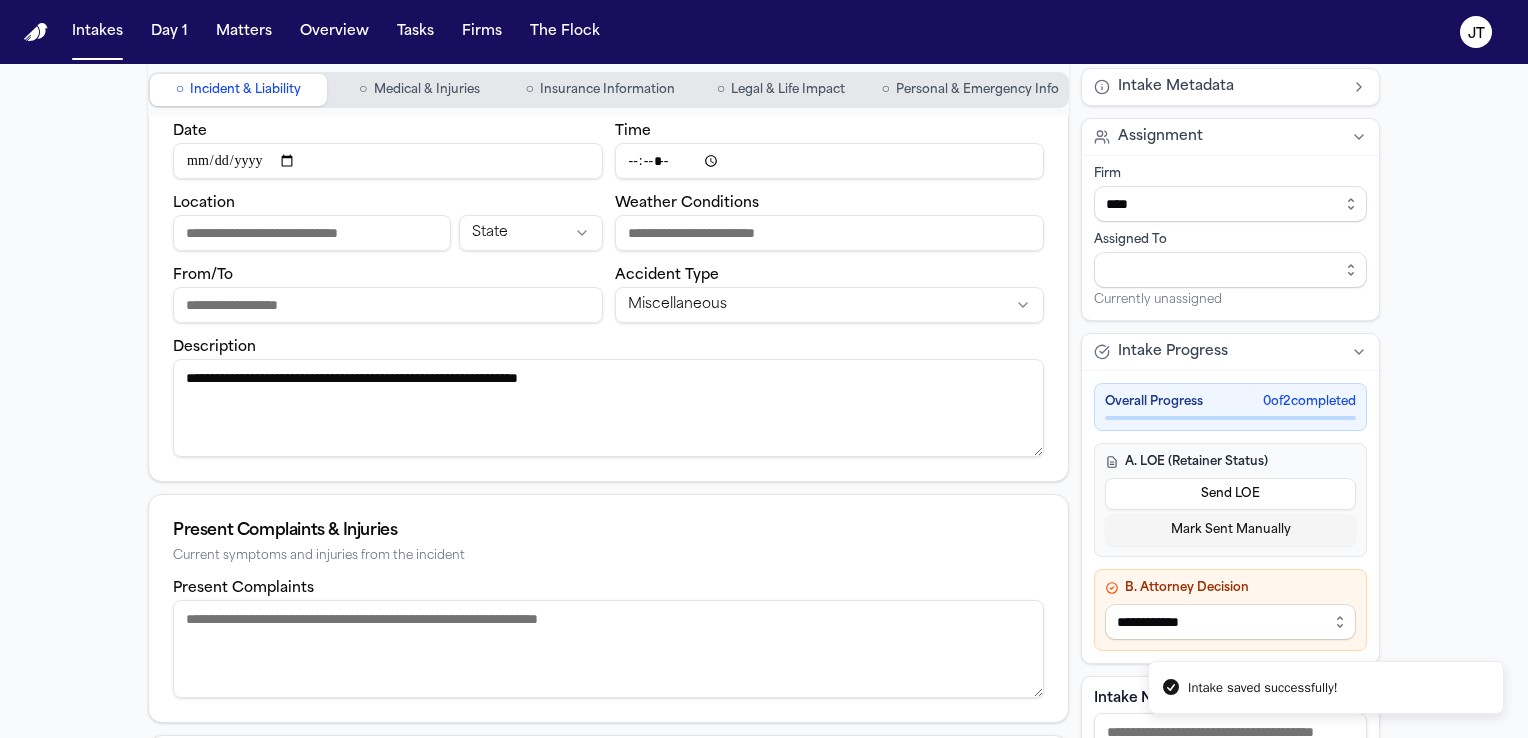 scroll, scrollTop: 0, scrollLeft: 0, axis: both 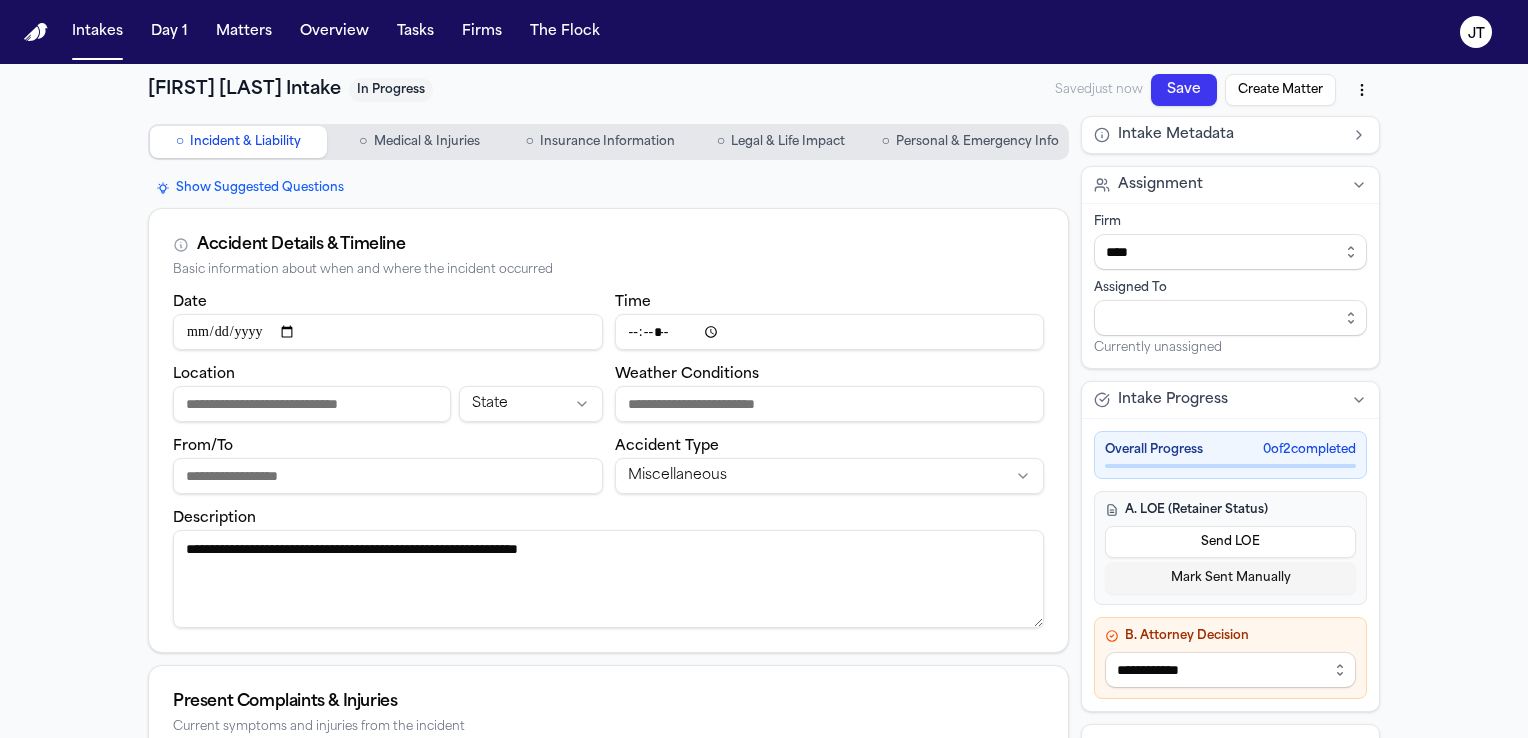 click on "Medical & Injuries" at bounding box center (427, 142) 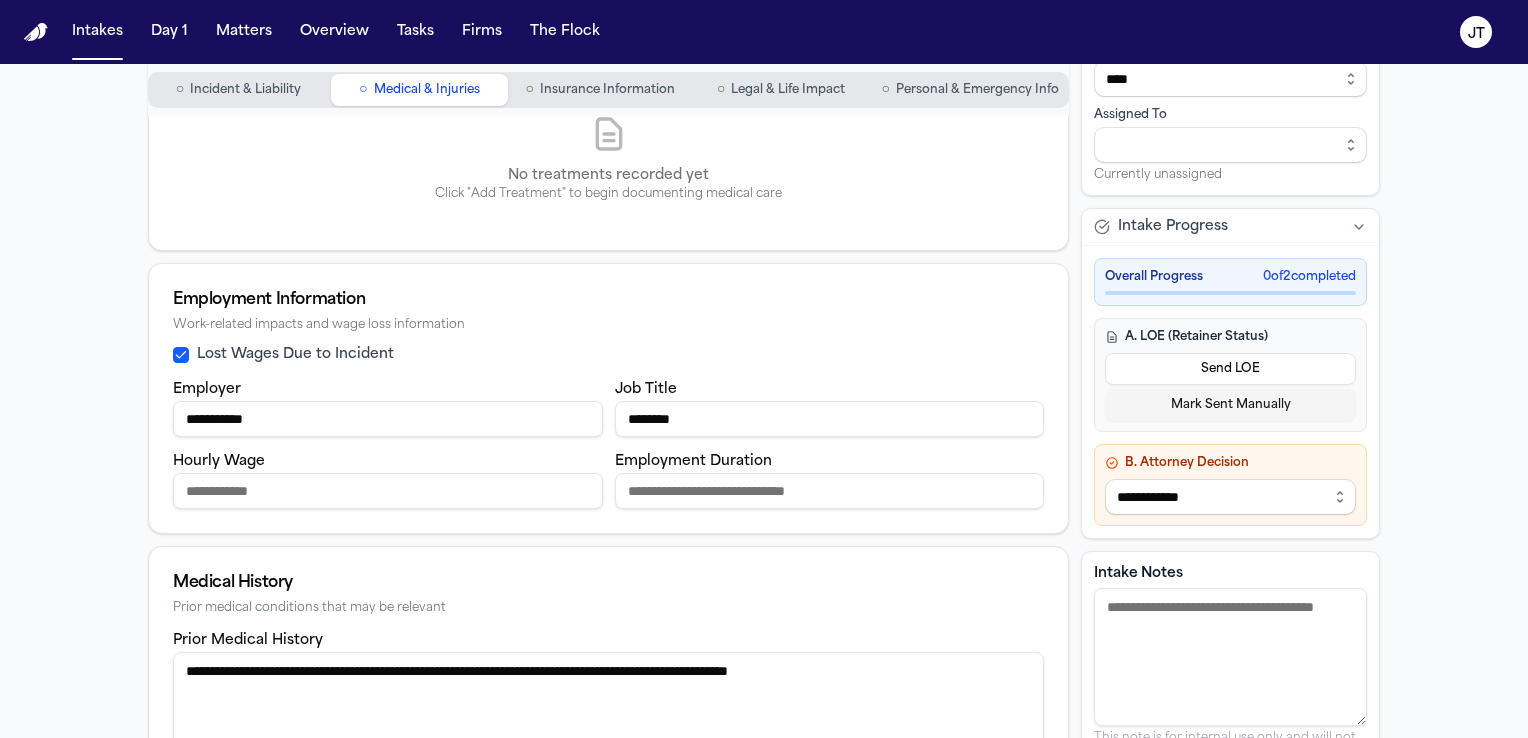scroll, scrollTop: 236, scrollLeft: 0, axis: vertical 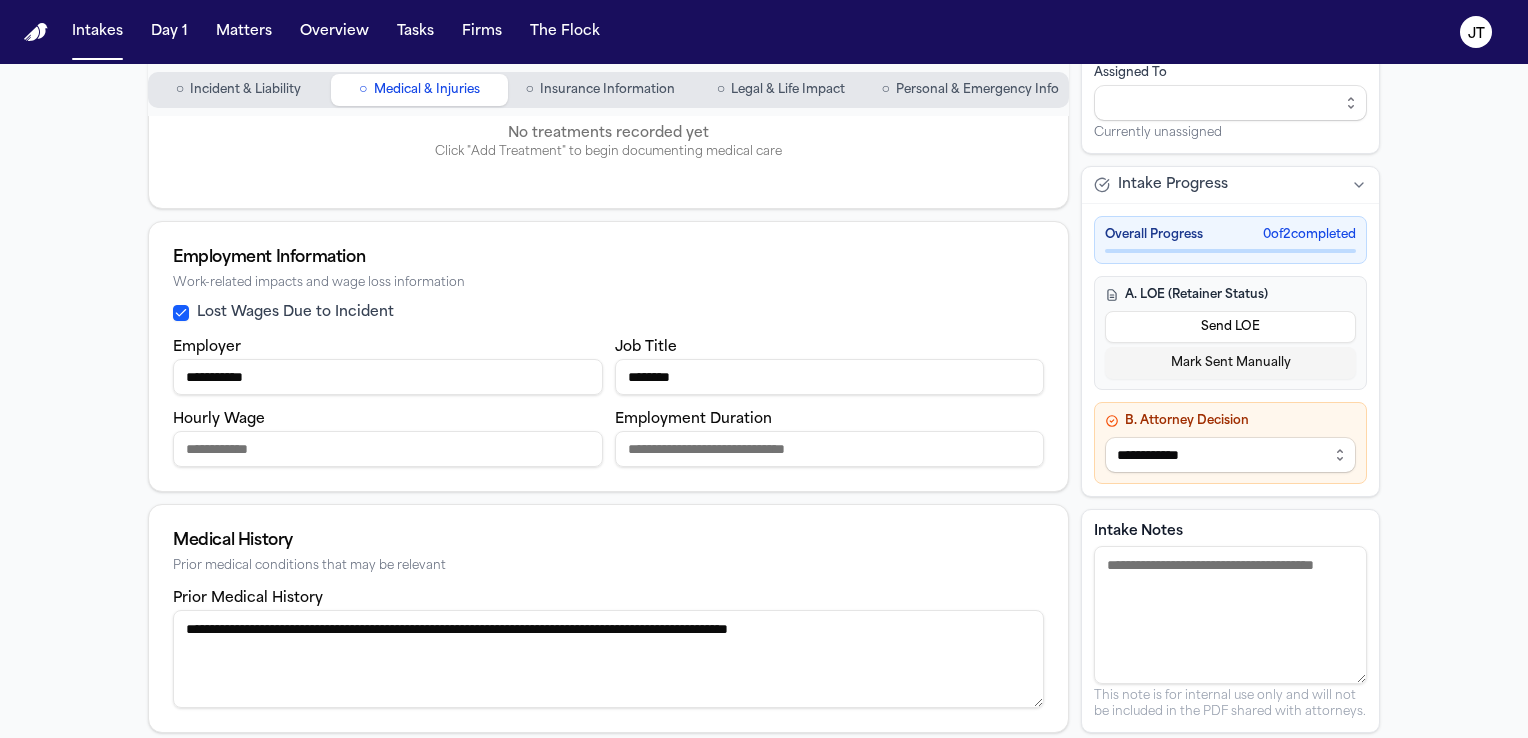 click on "**********" at bounding box center (388, 377) 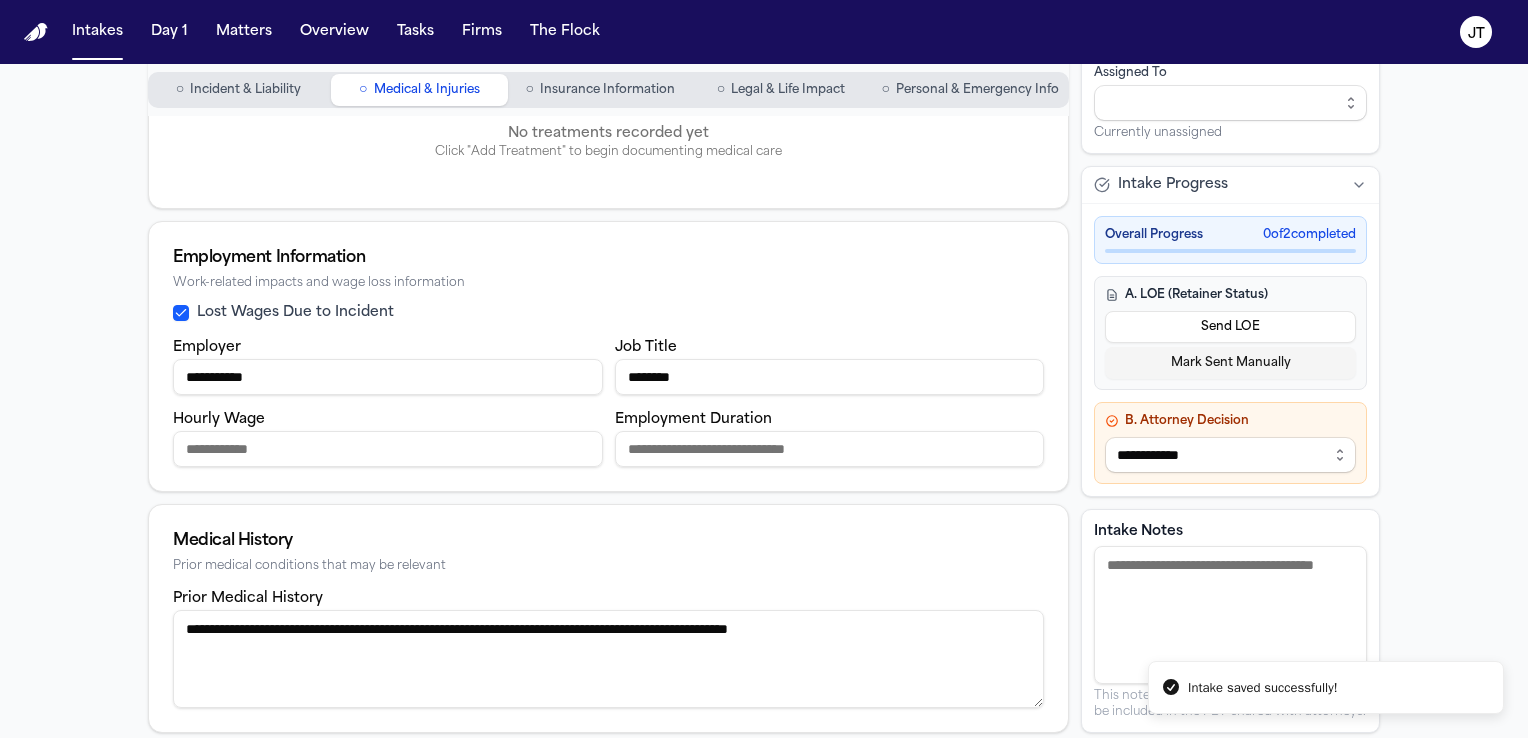 scroll, scrollTop: 0, scrollLeft: 0, axis: both 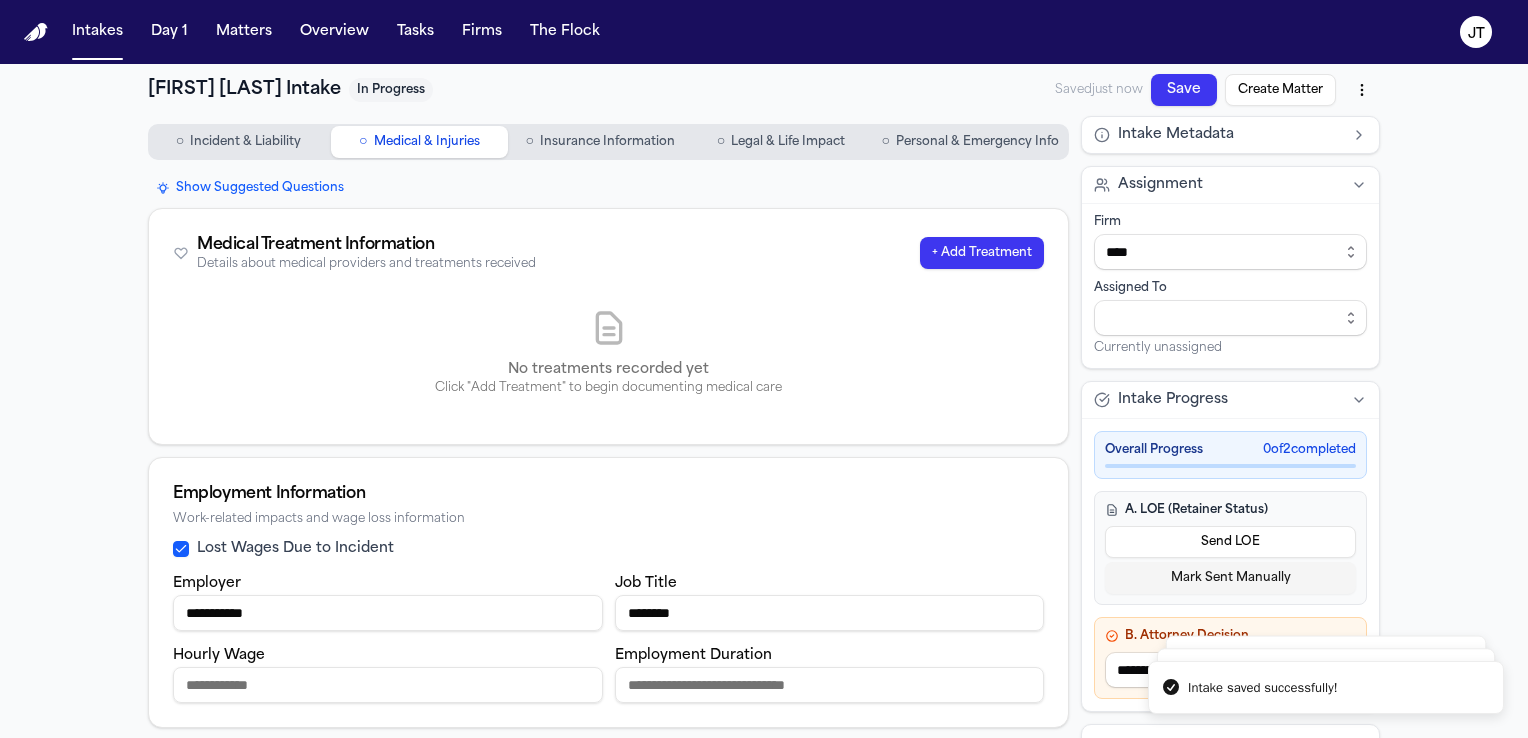 click on "**********" at bounding box center [388, 613] 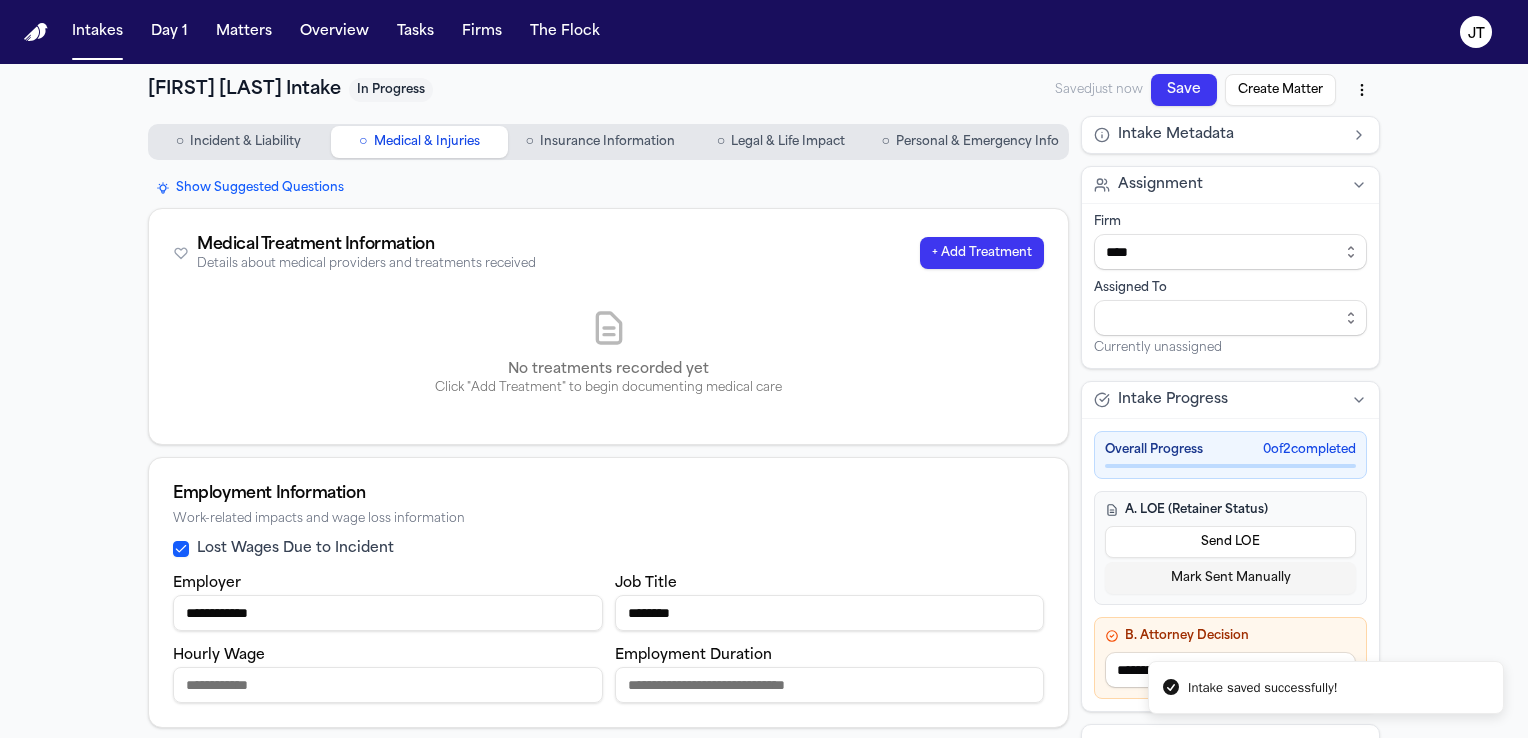 type on "**********" 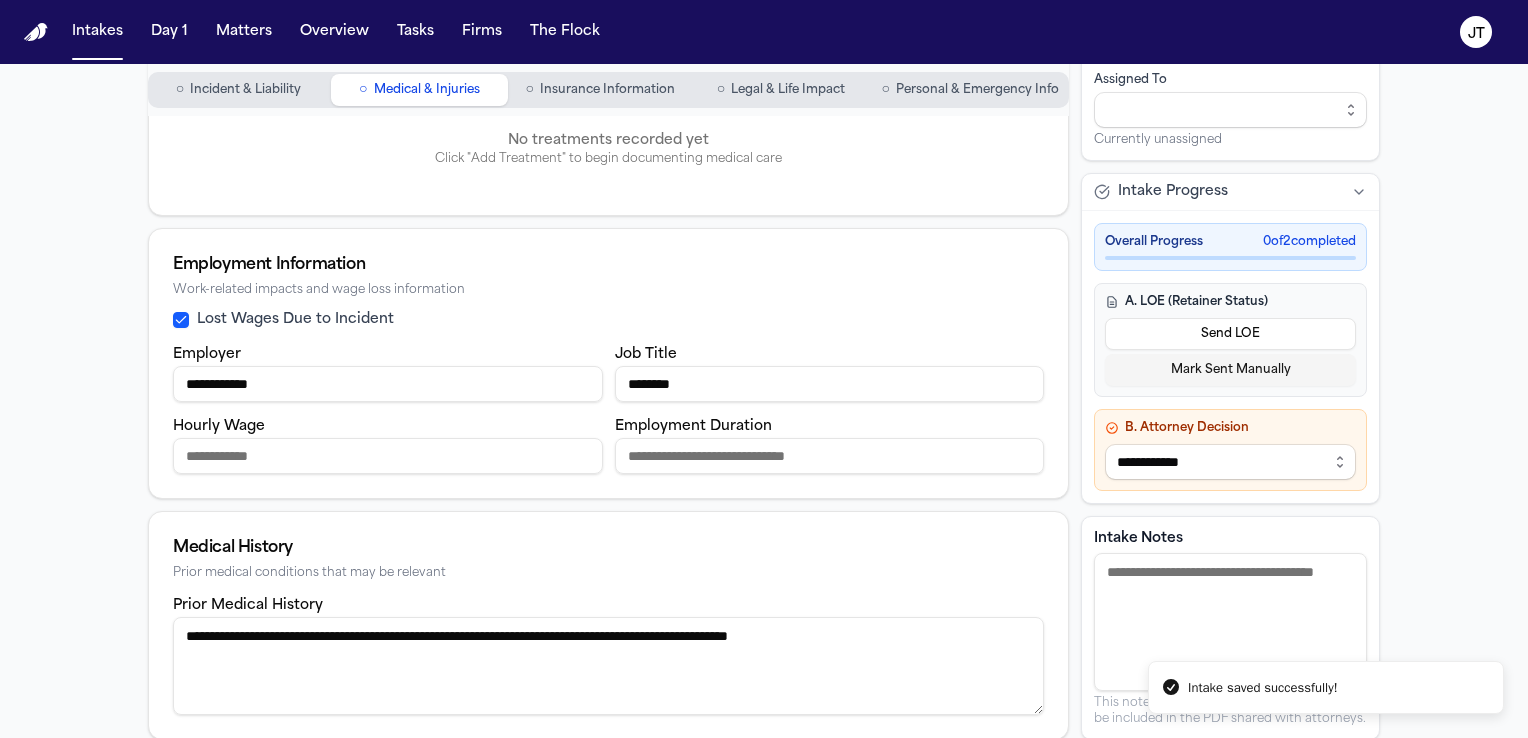 scroll, scrollTop: 236, scrollLeft: 0, axis: vertical 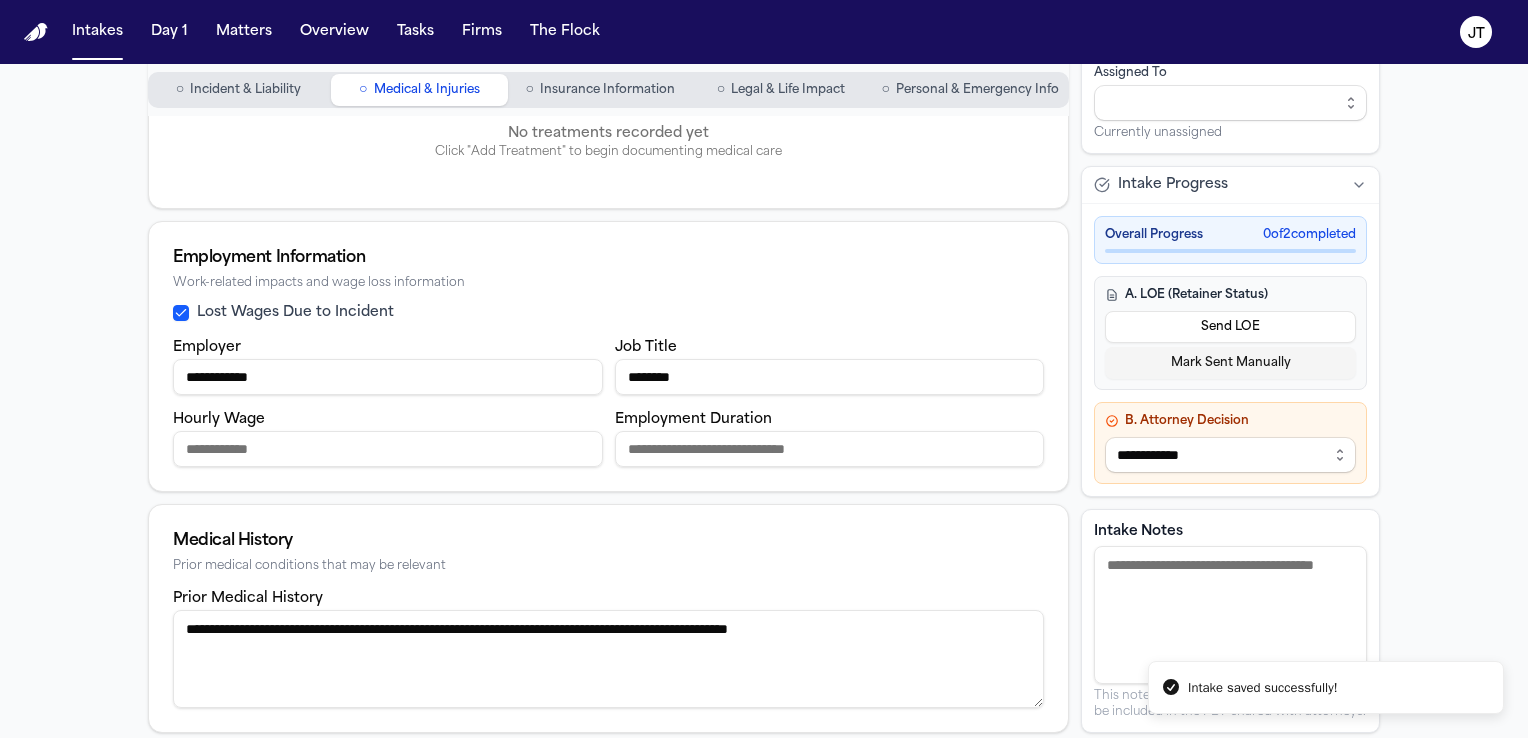 click on "Intake Notes" at bounding box center [1230, 615] 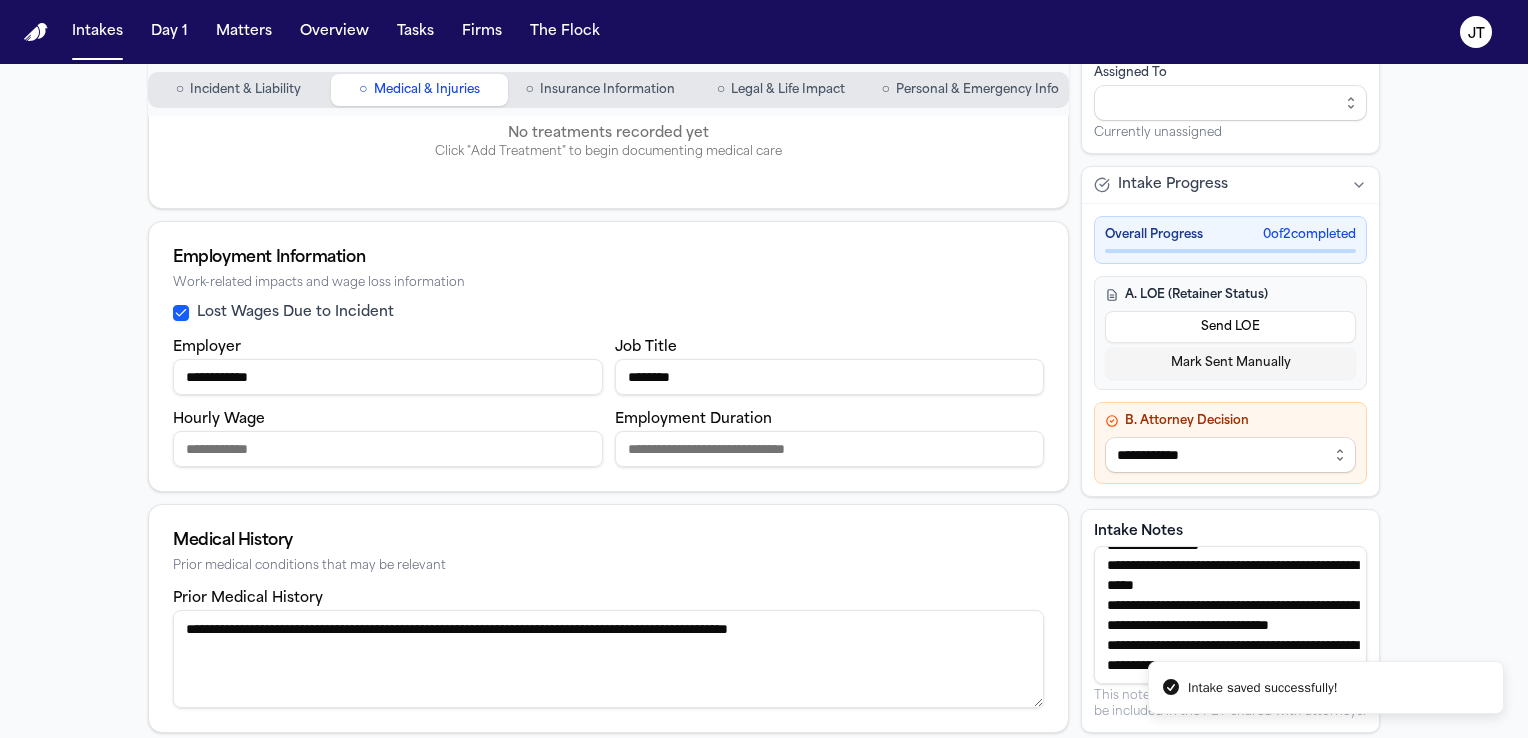 scroll, scrollTop: 1000, scrollLeft: 0, axis: vertical 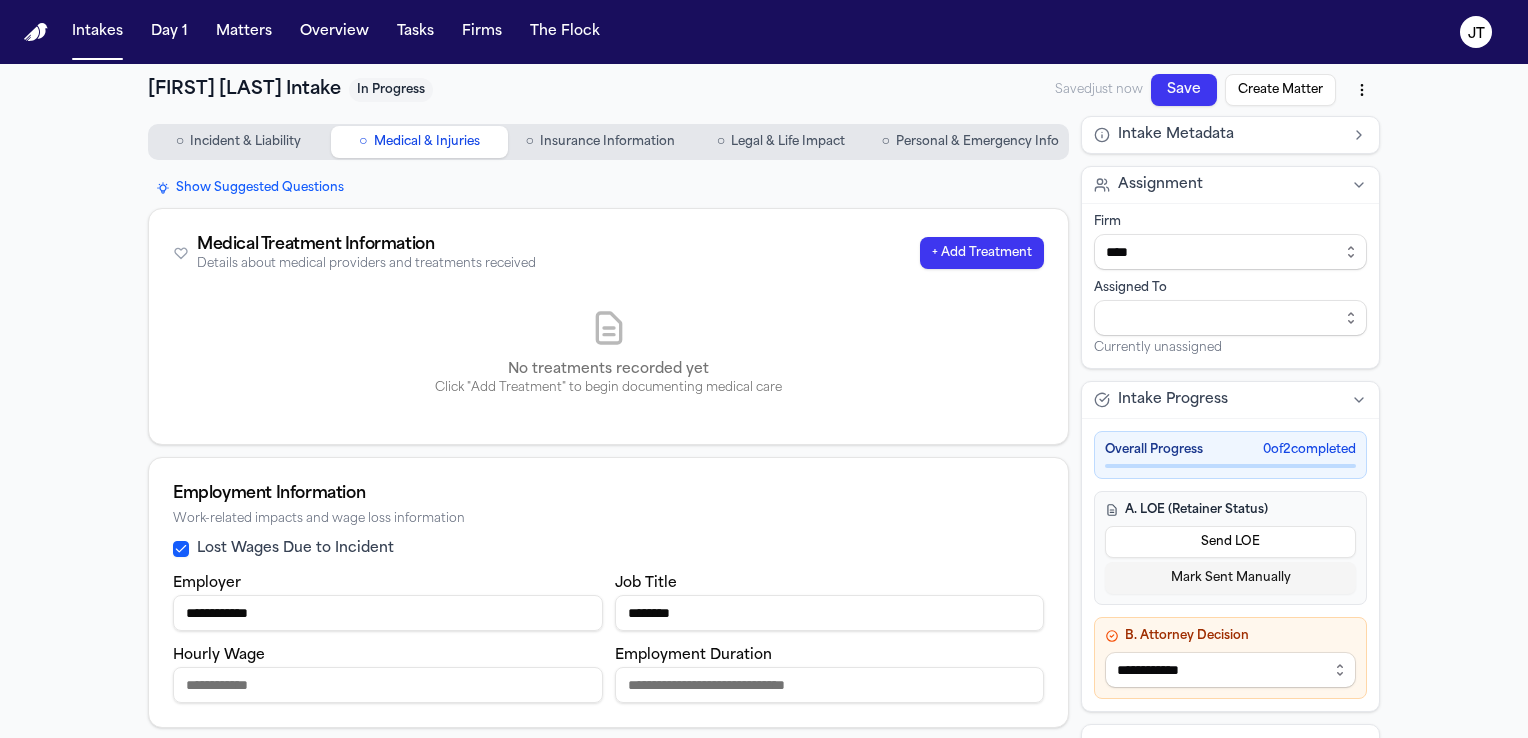 type on "**********" 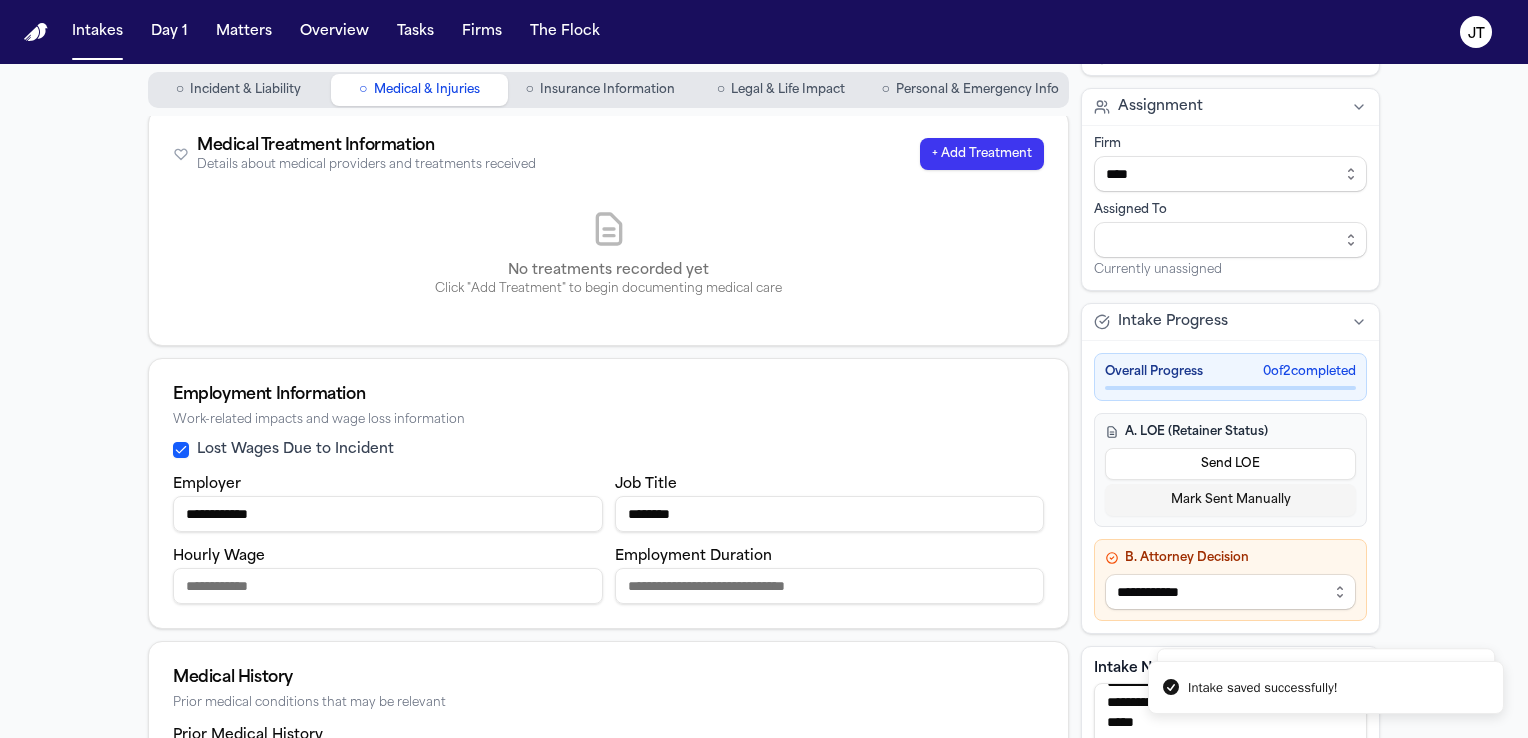 scroll, scrollTop: 0, scrollLeft: 0, axis: both 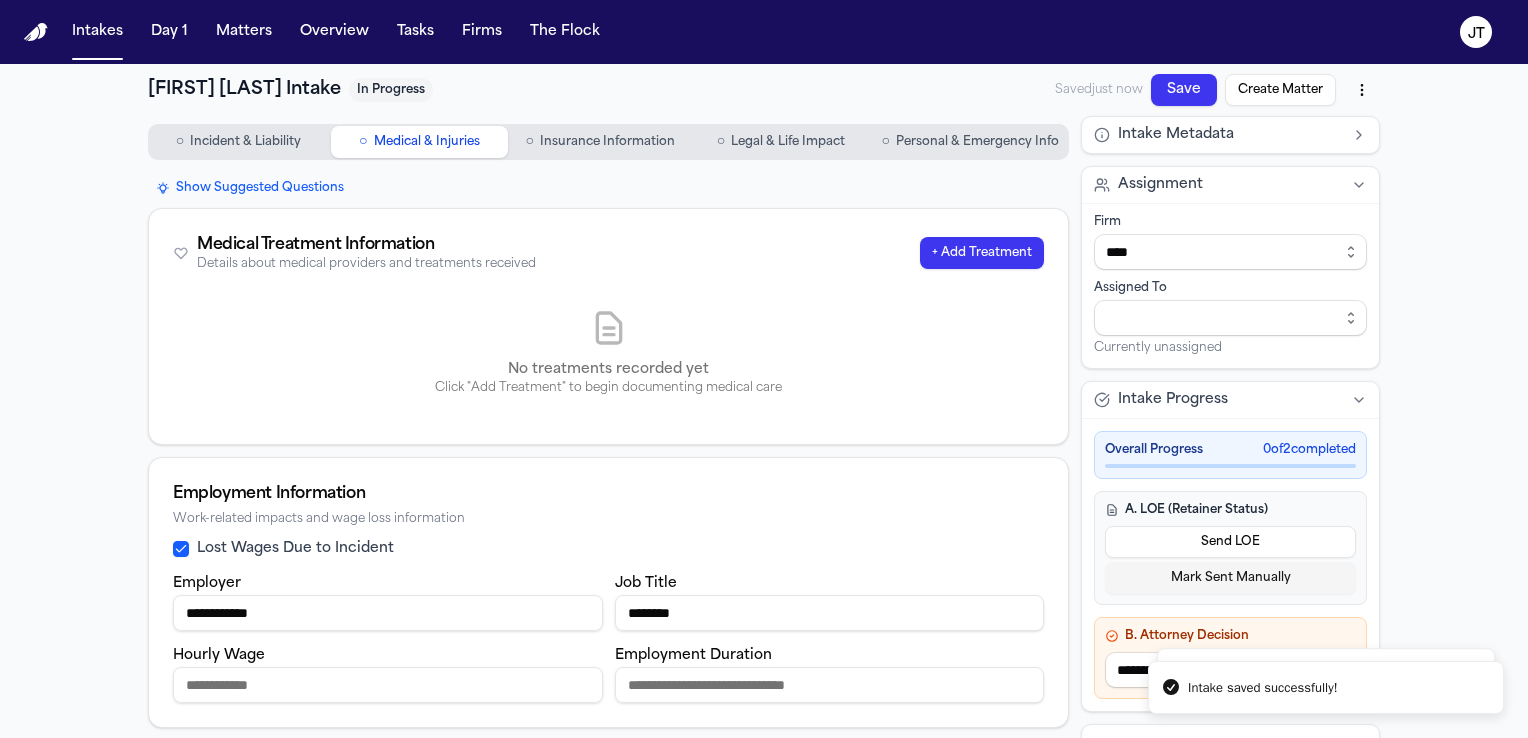 click on "Personal & Emergency Info" at bounding box center [977, 142] 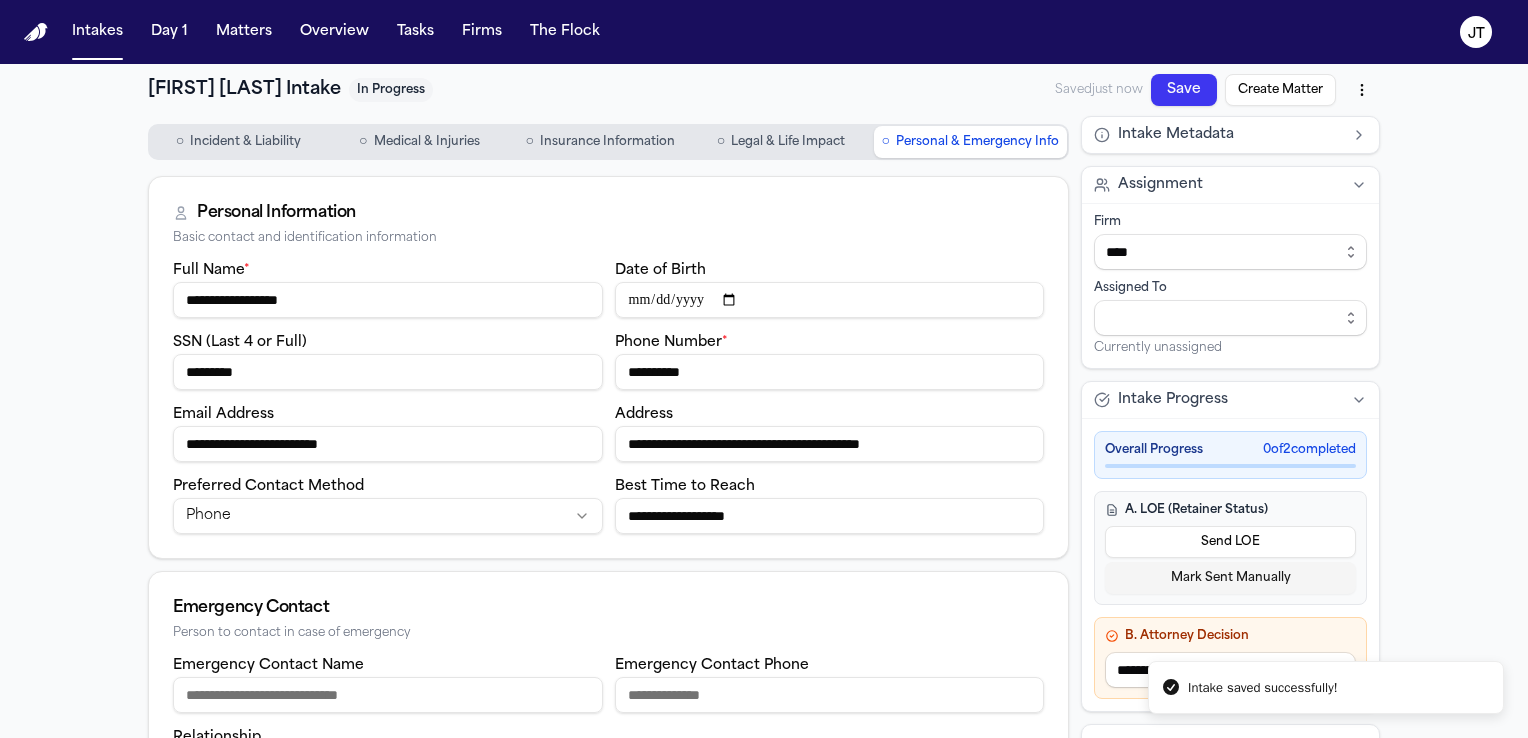 drag, startPoint x: 617, startPoint y: 448, endPoint x: 1020, endPoint y: 455, distance: 403.0608 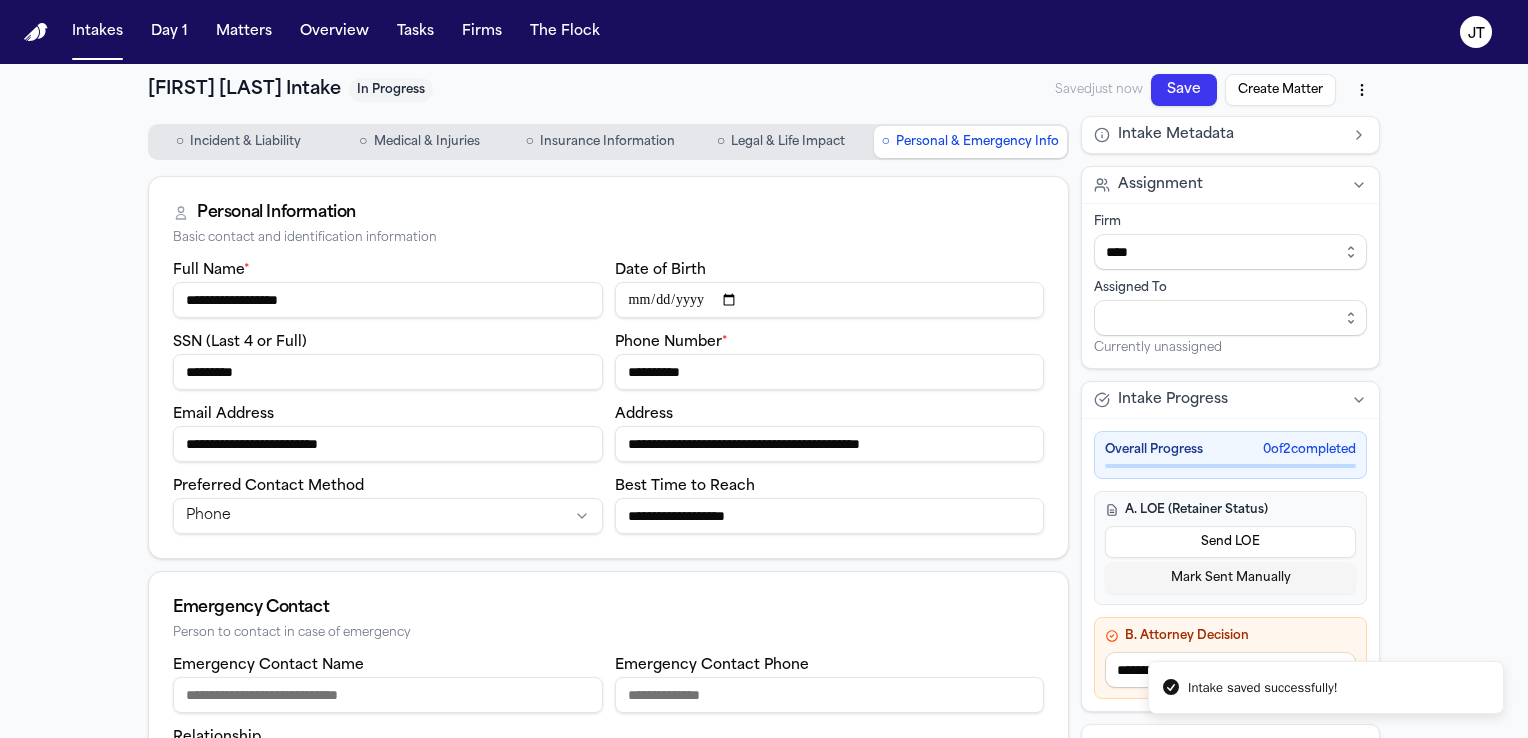 click on "**********" at bounding box center (764, 510) 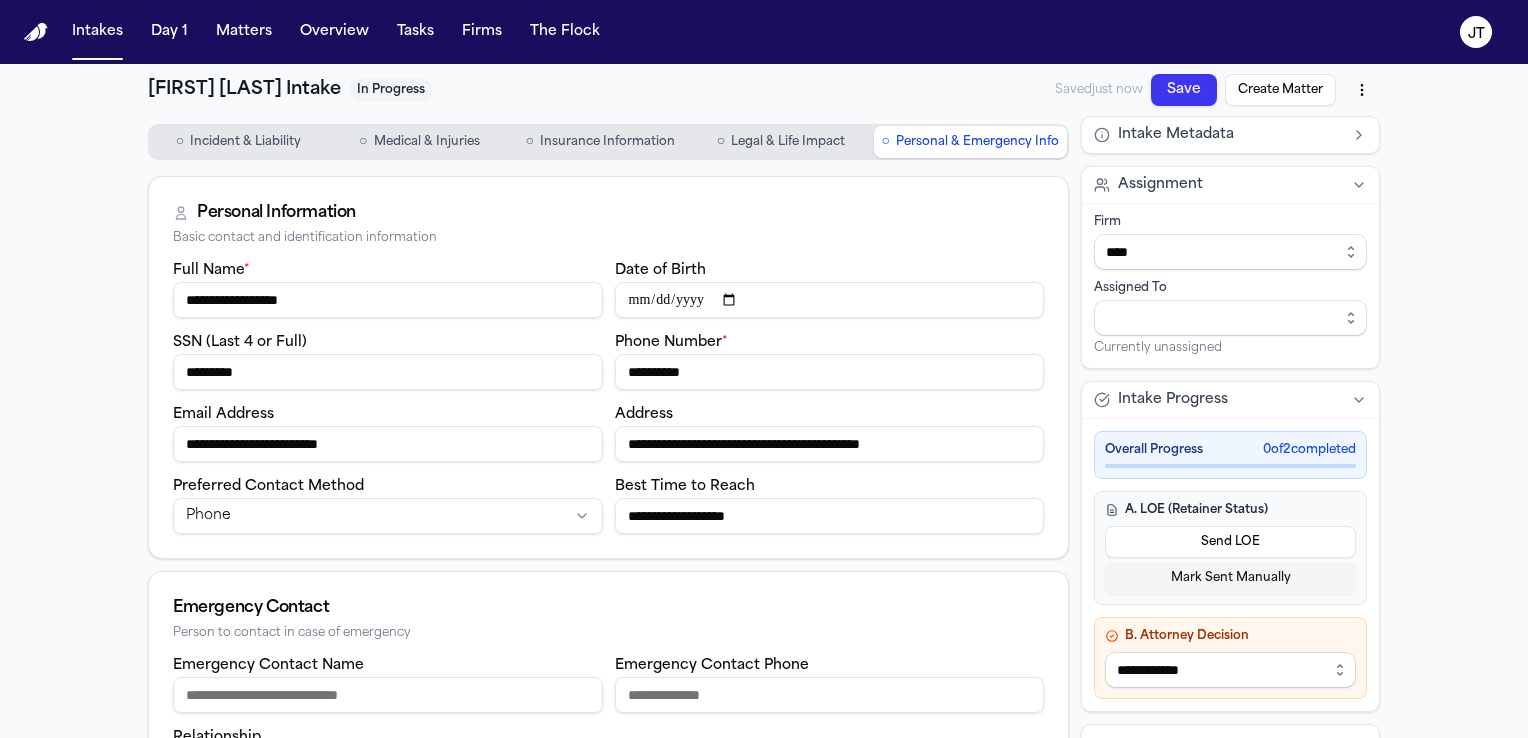 click on "**********" at bounding box center (764, 510) 